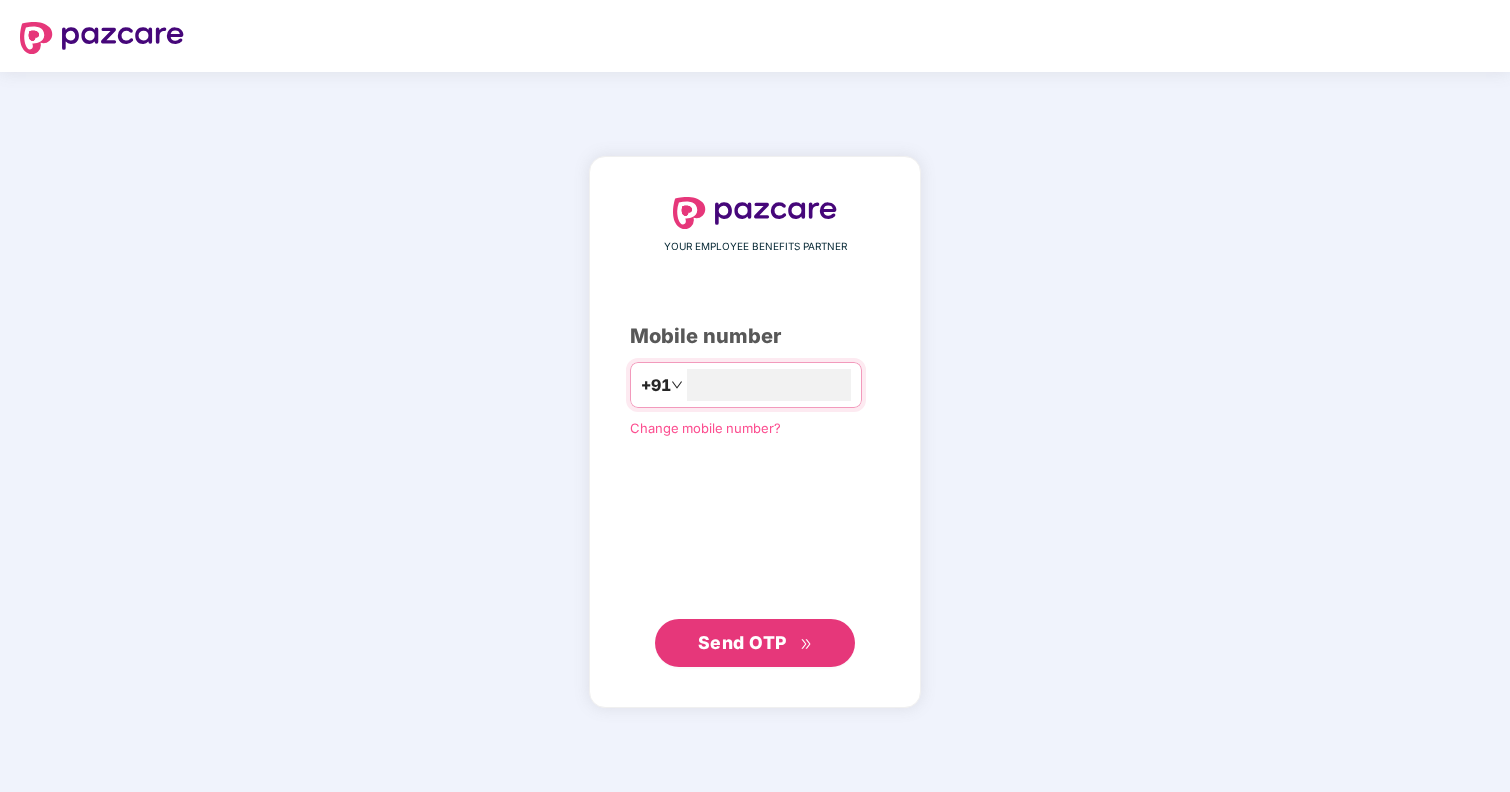 scroll, scrollTop: 0, scrollLeft: 0, axis: both 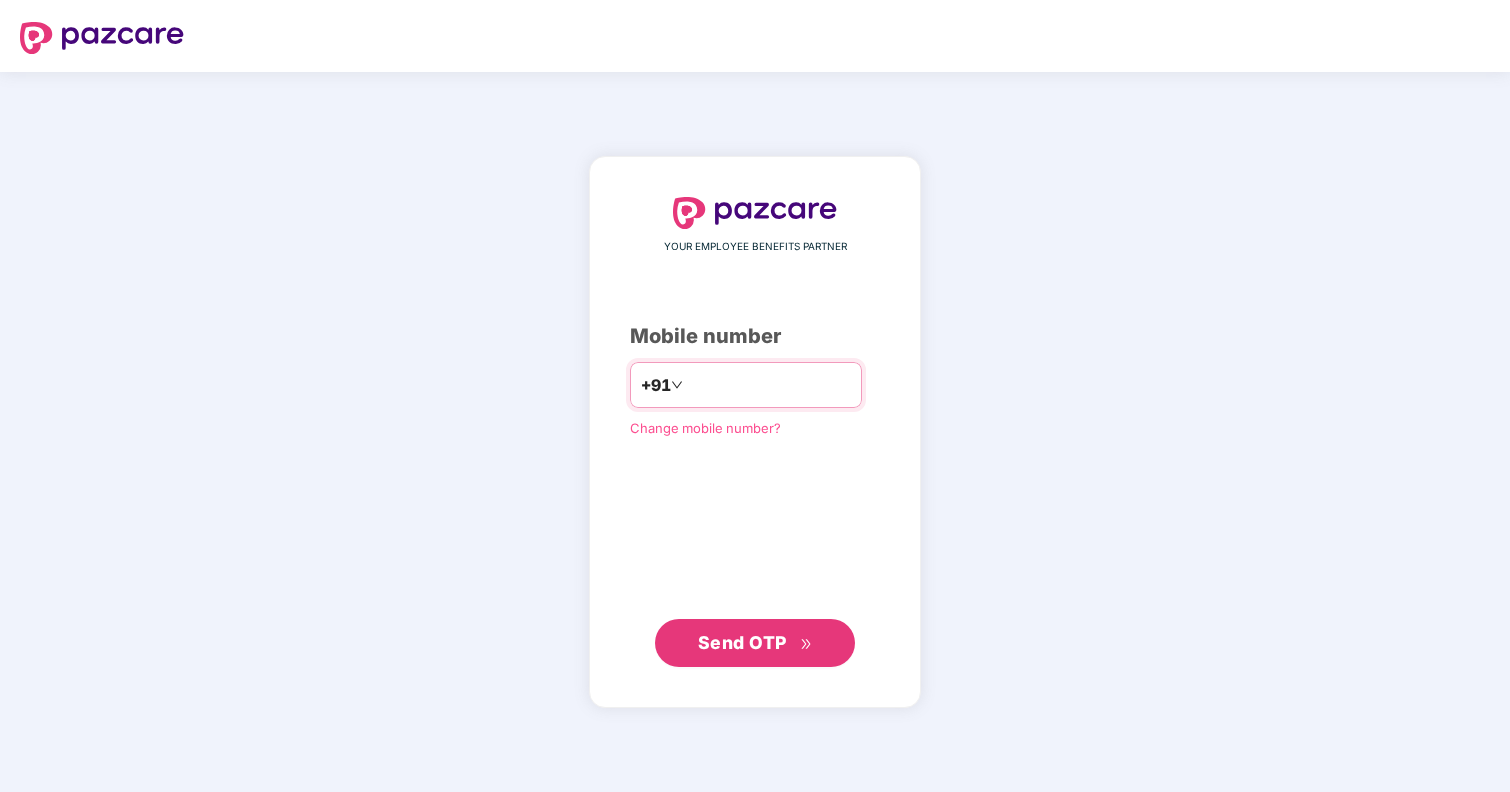 click at bounding box center (769, 385) 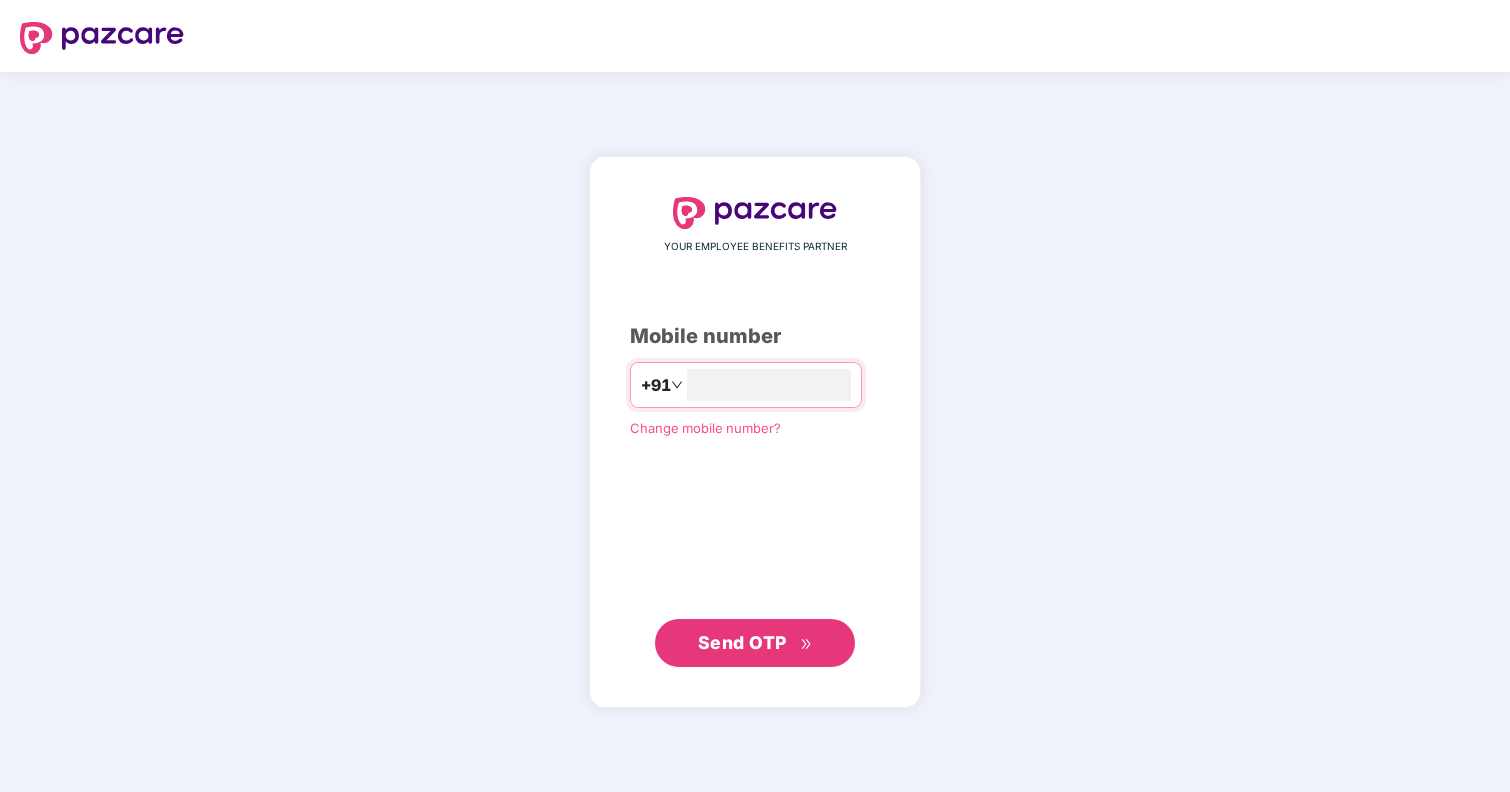 type on "**********" 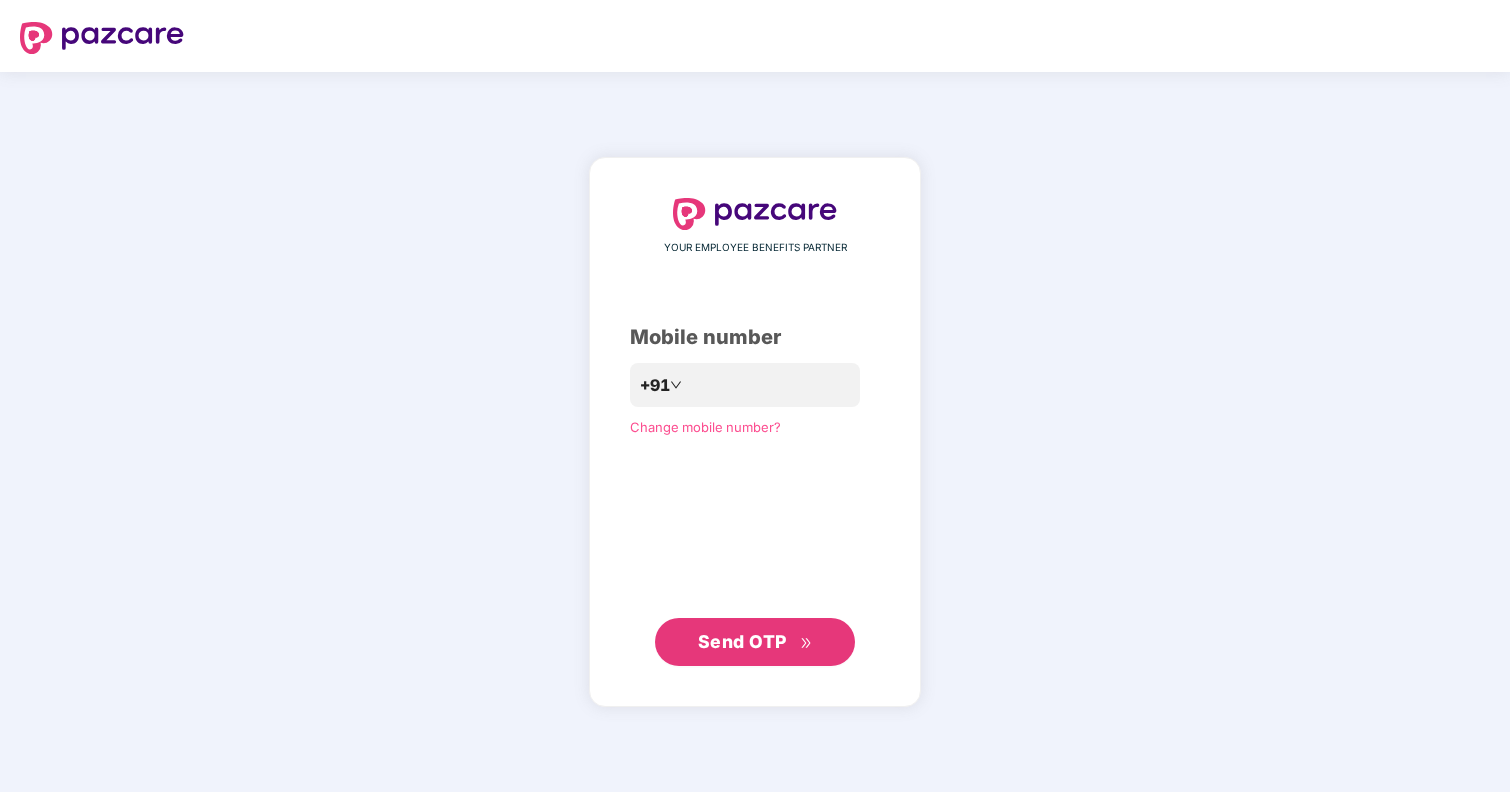 click on "Send OTP" at bounding box center (742, 641) 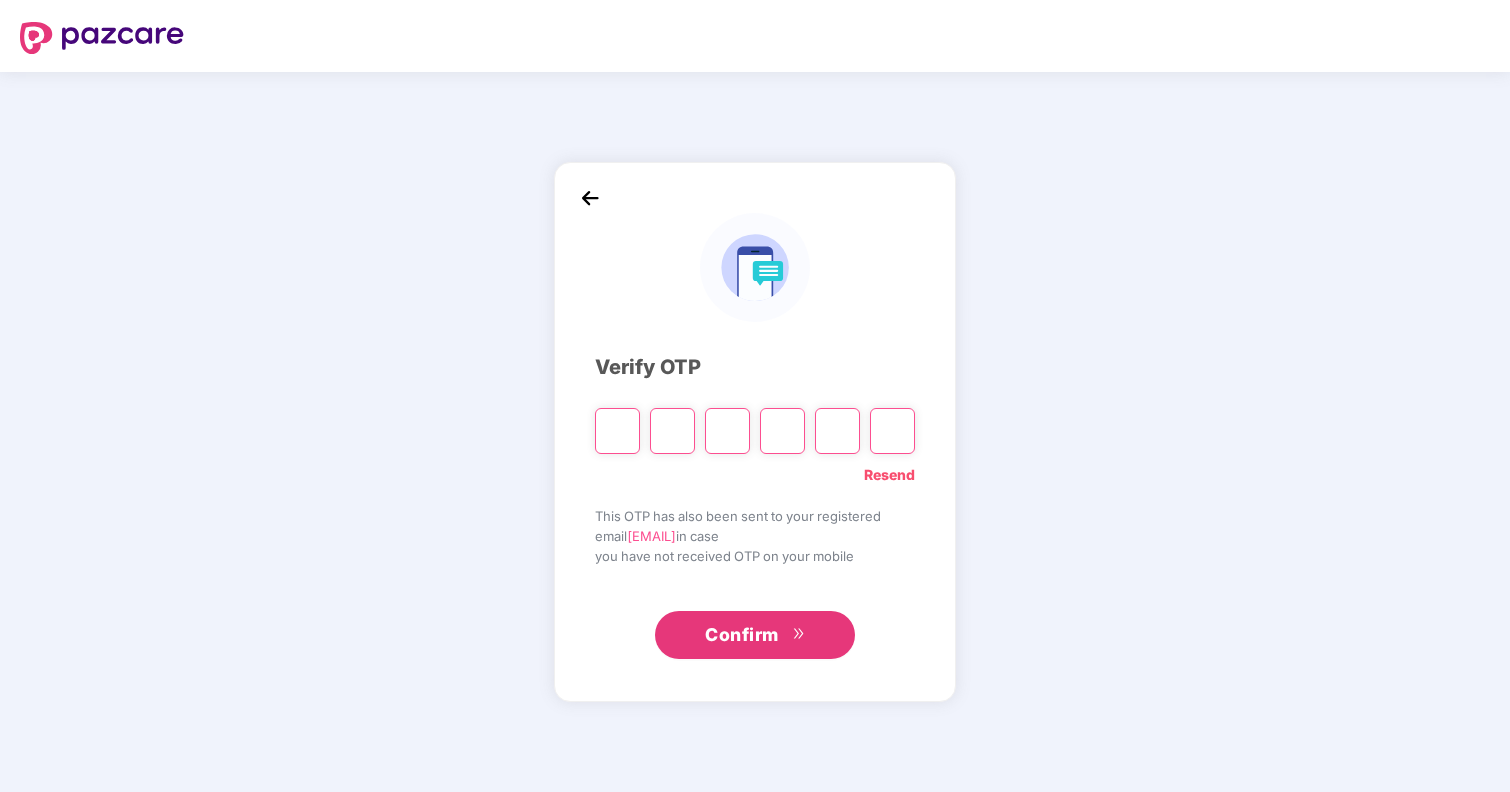 type on "*" 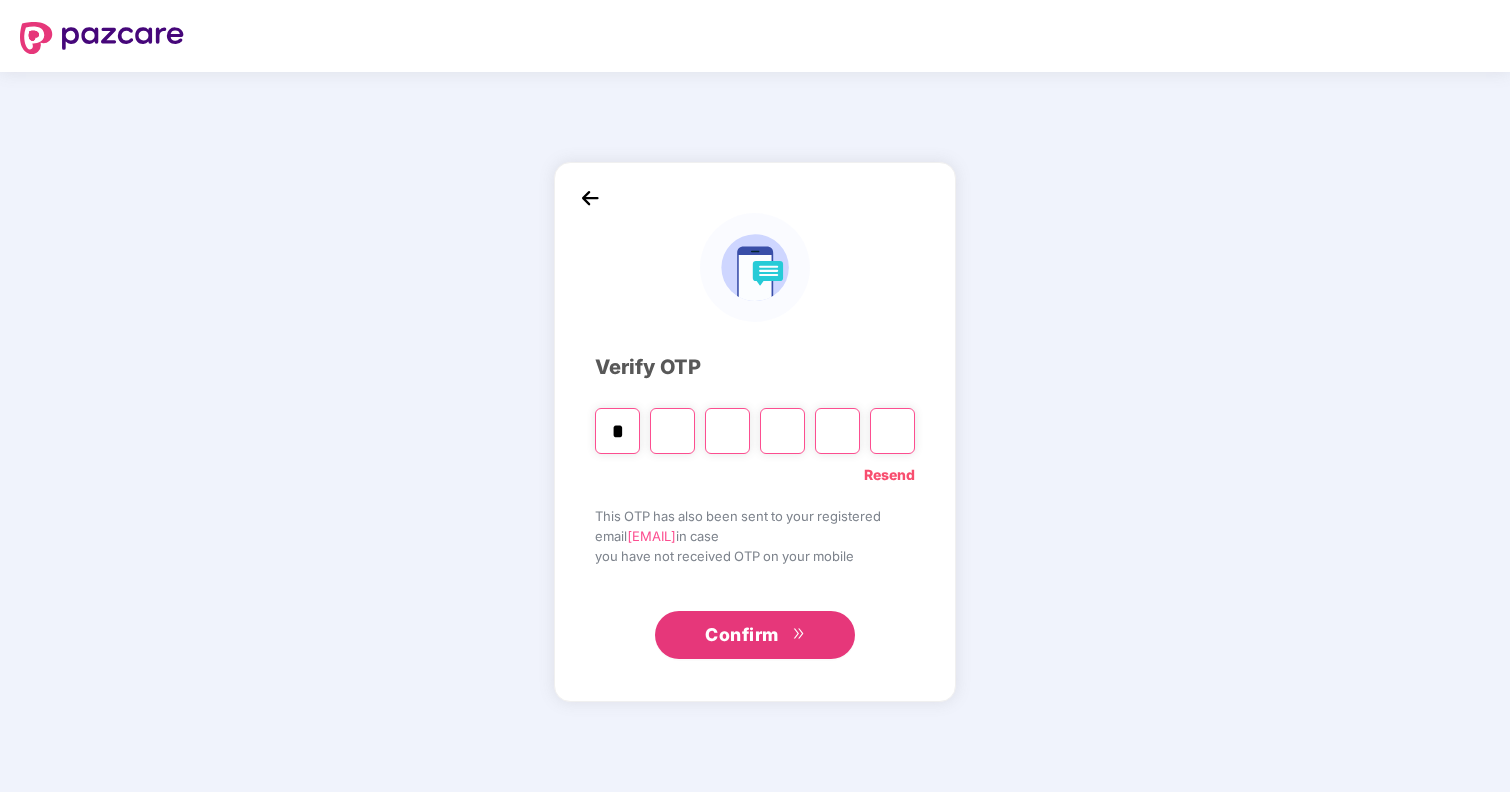 type on "*" 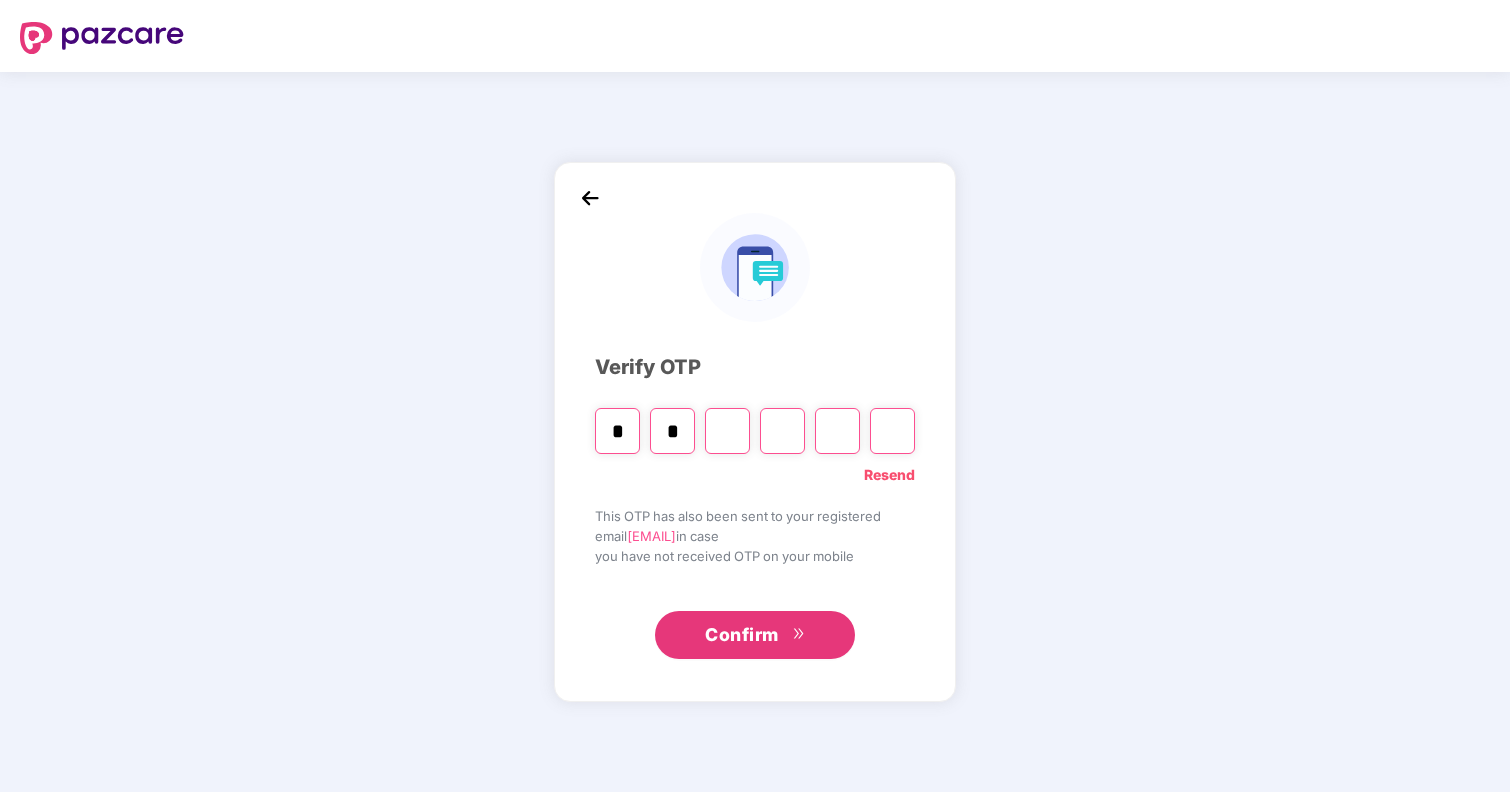type on "*" 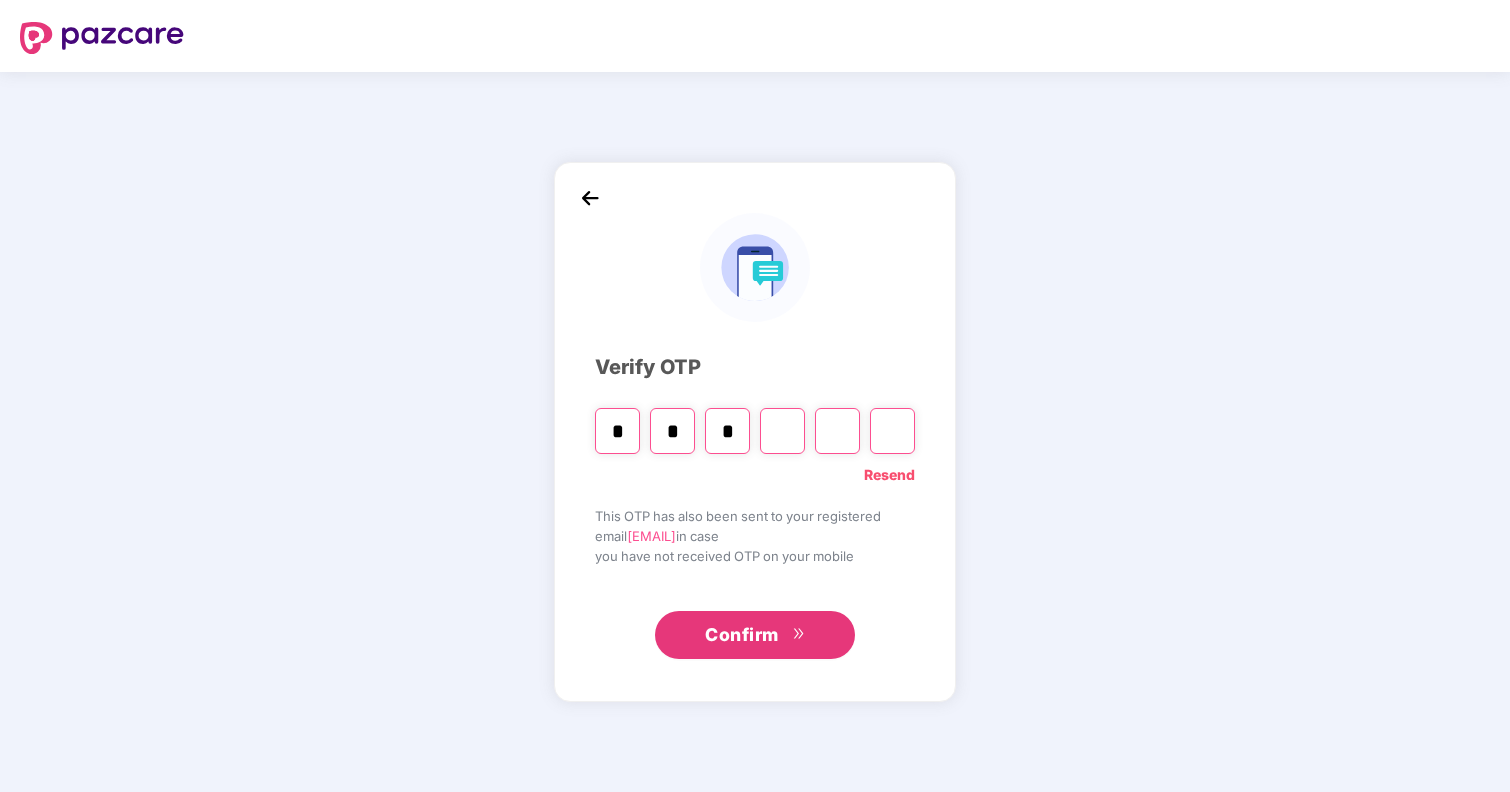 type on "*" 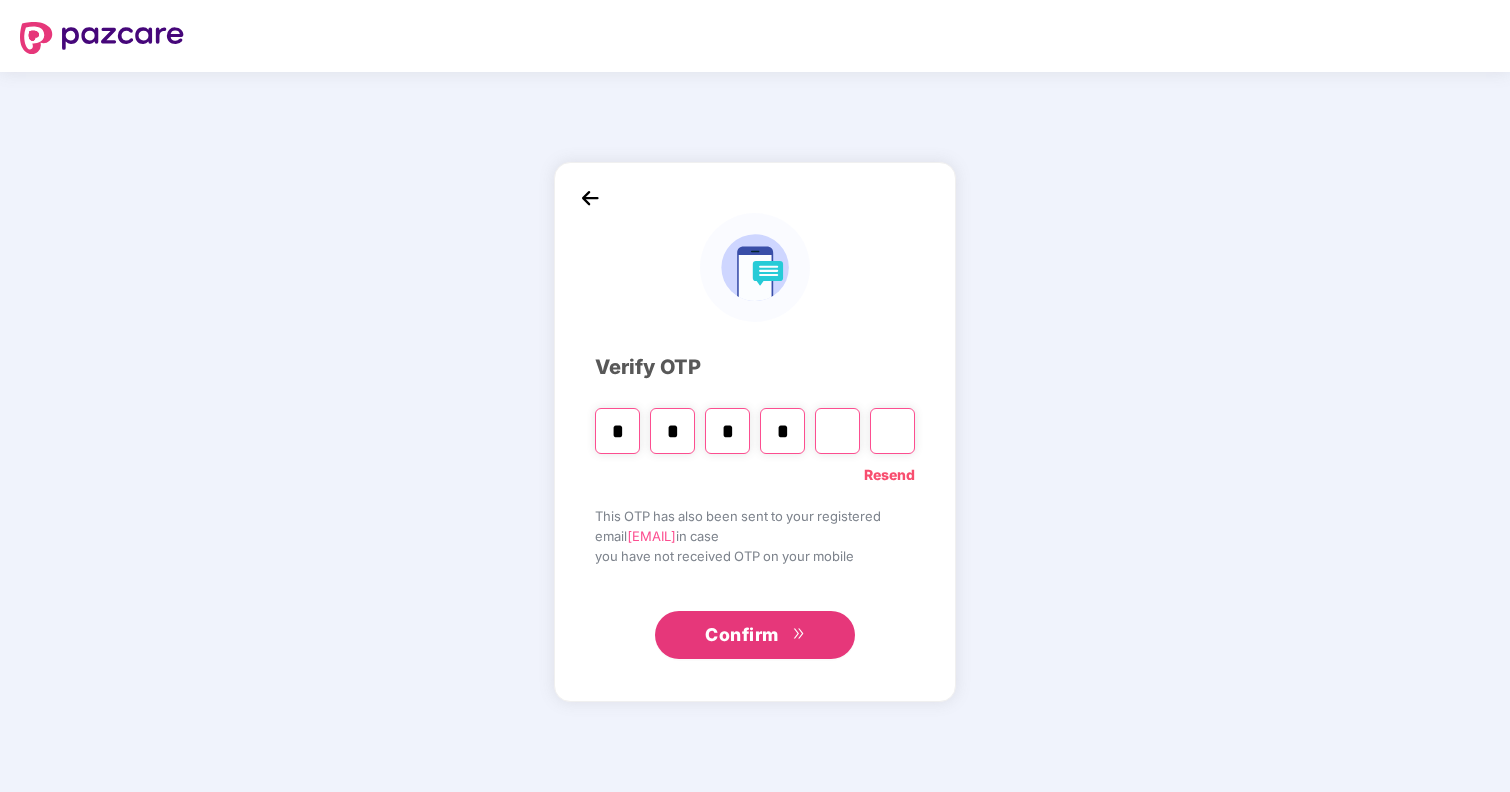 type on "*" 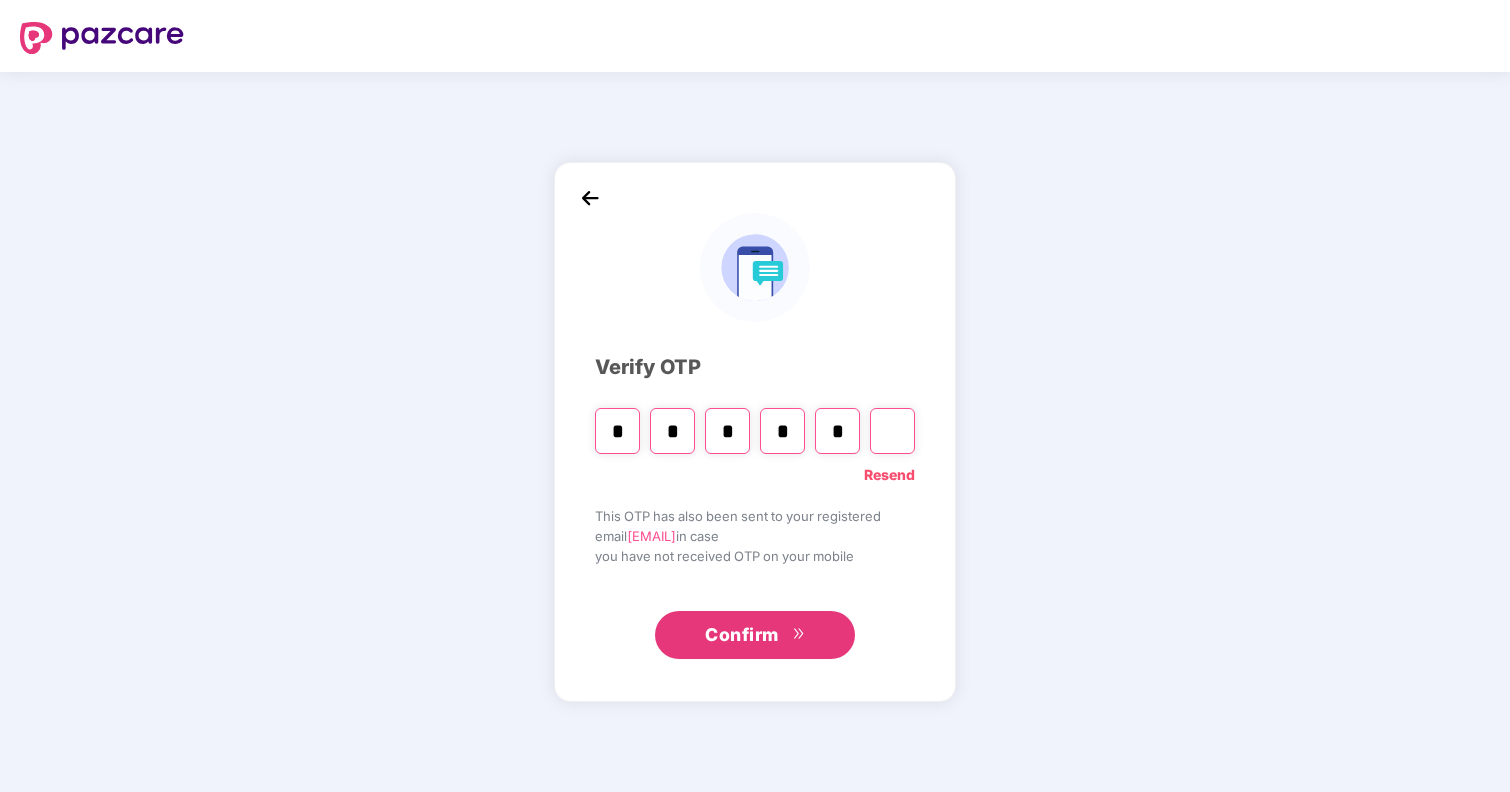 type on "*" 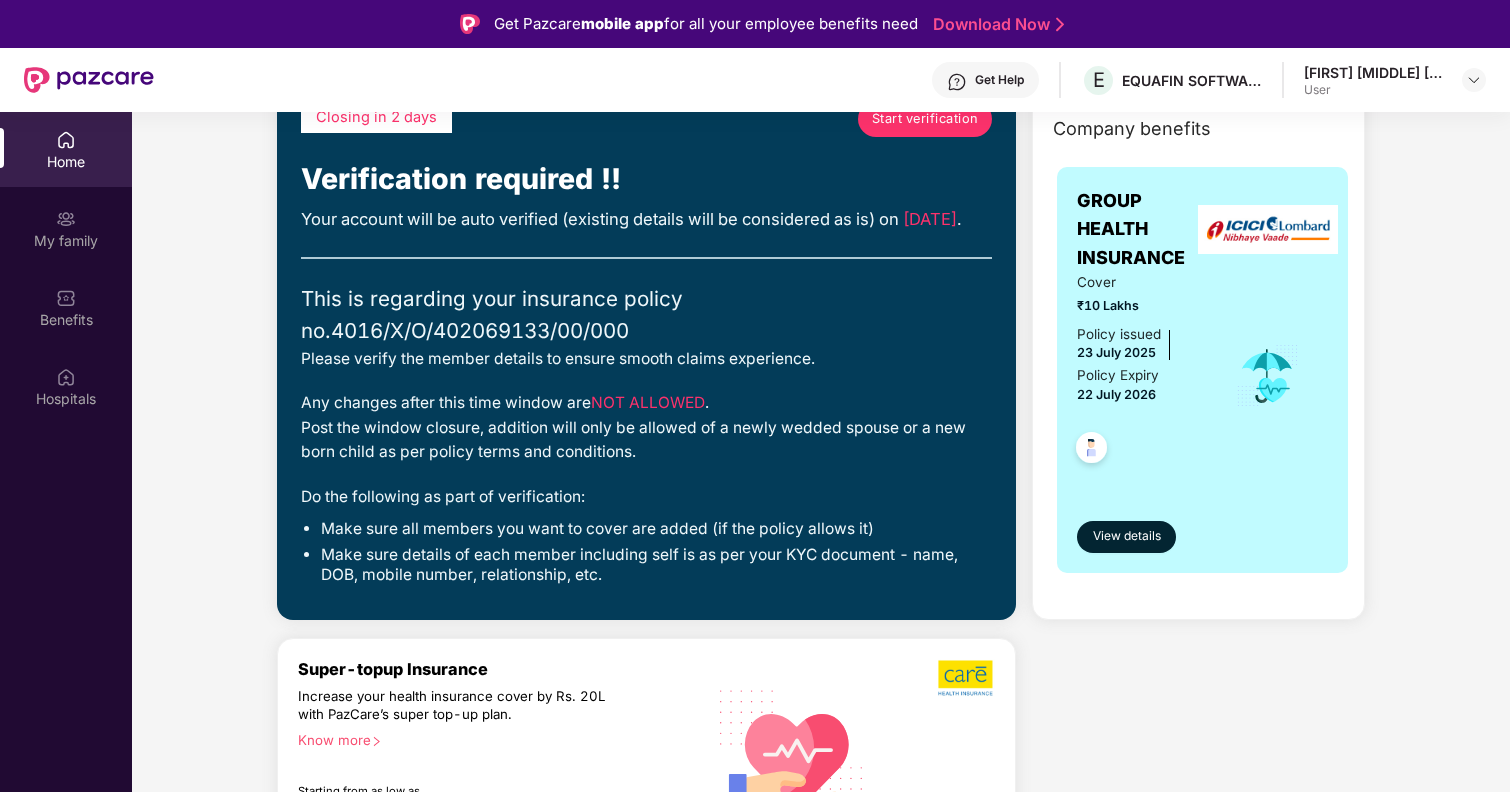 scroll, scrollTop: 0, scrollLeft: 0, axis: both 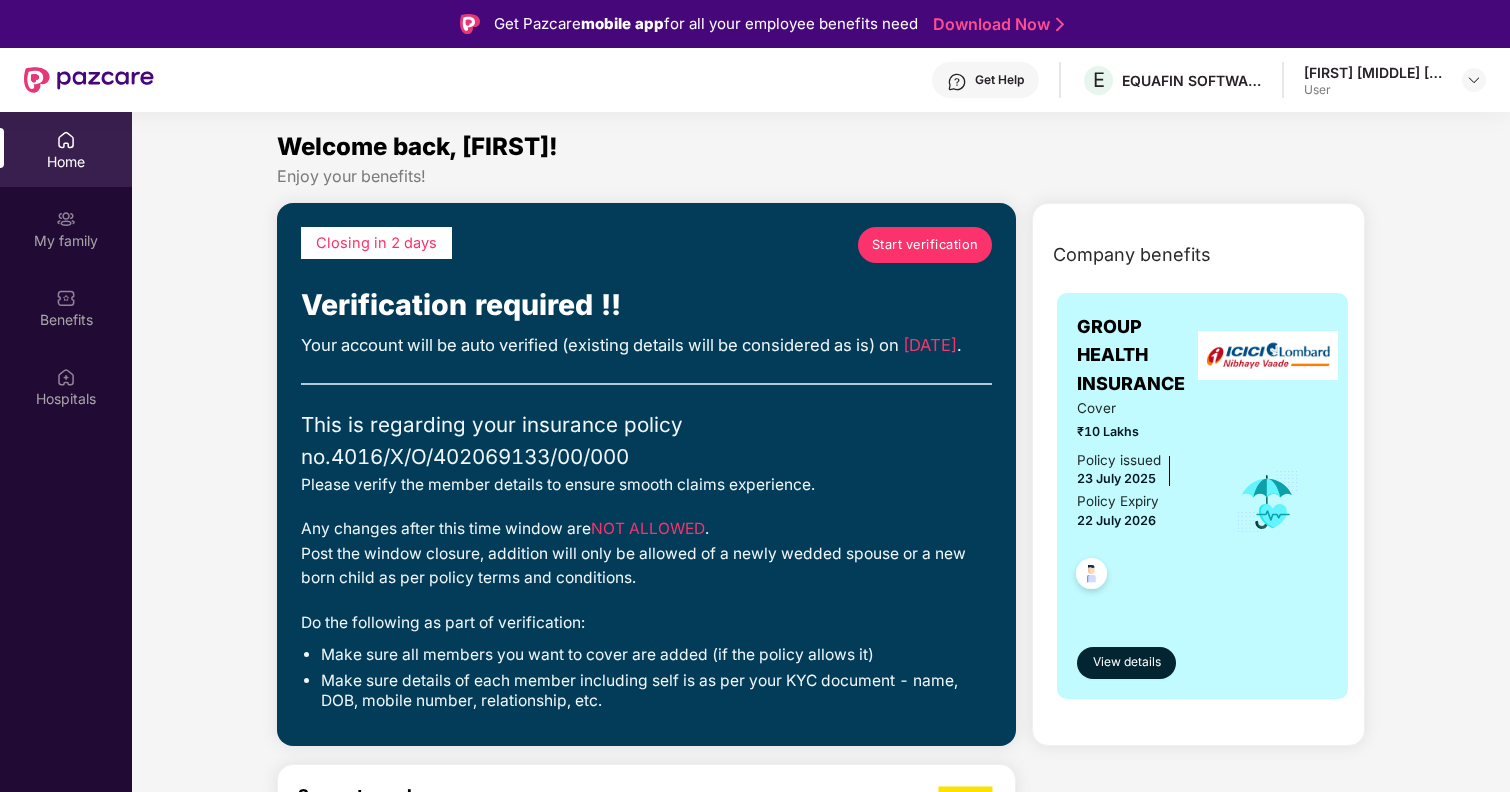 click on "Closing in  2 days Start verification Verification required !!  Your account will be auto verified (existing details will be considered as is) on   07/08/2025 . This is regarding your insurance policy no.  4016/X/O/402069133/00/000 Please verify the member details to ensure smooth claims experience. Any changes after this time window are  NOT ALLOWED .  Post the window closure, addition will only be allowed of a newly wedded spouse or a new born child as per policy terms and conditions. Do the following as part of verification: Make sure all members you want to cover are added (if the policy allows it) Make sure details of each member including self is as per your KYC document - name, DOB, mobile number, relationship, etc." at bounding box center [646, 474] 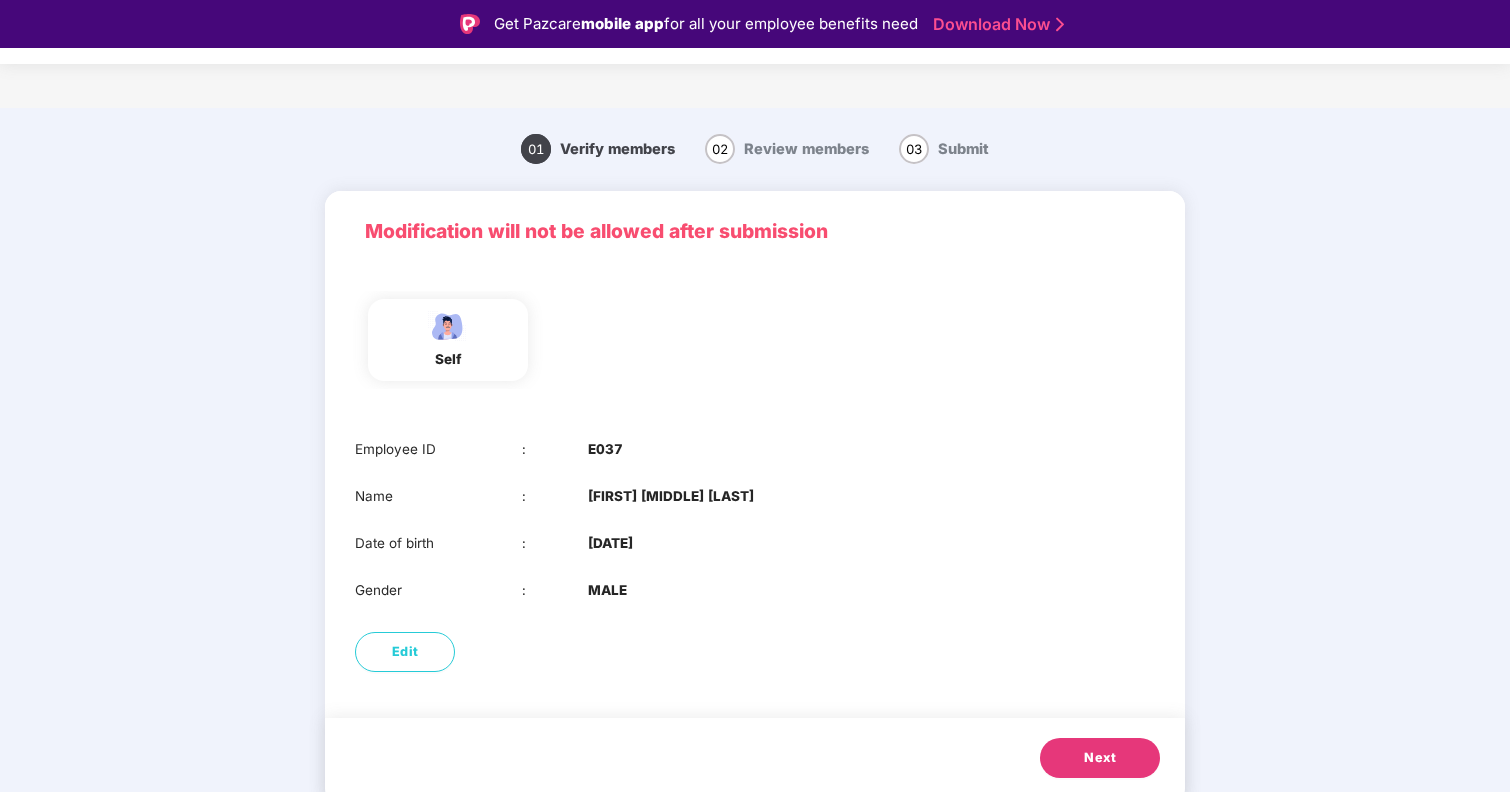 scroll, scrollTop: 3, scrollLeft: 0, axis: vertical 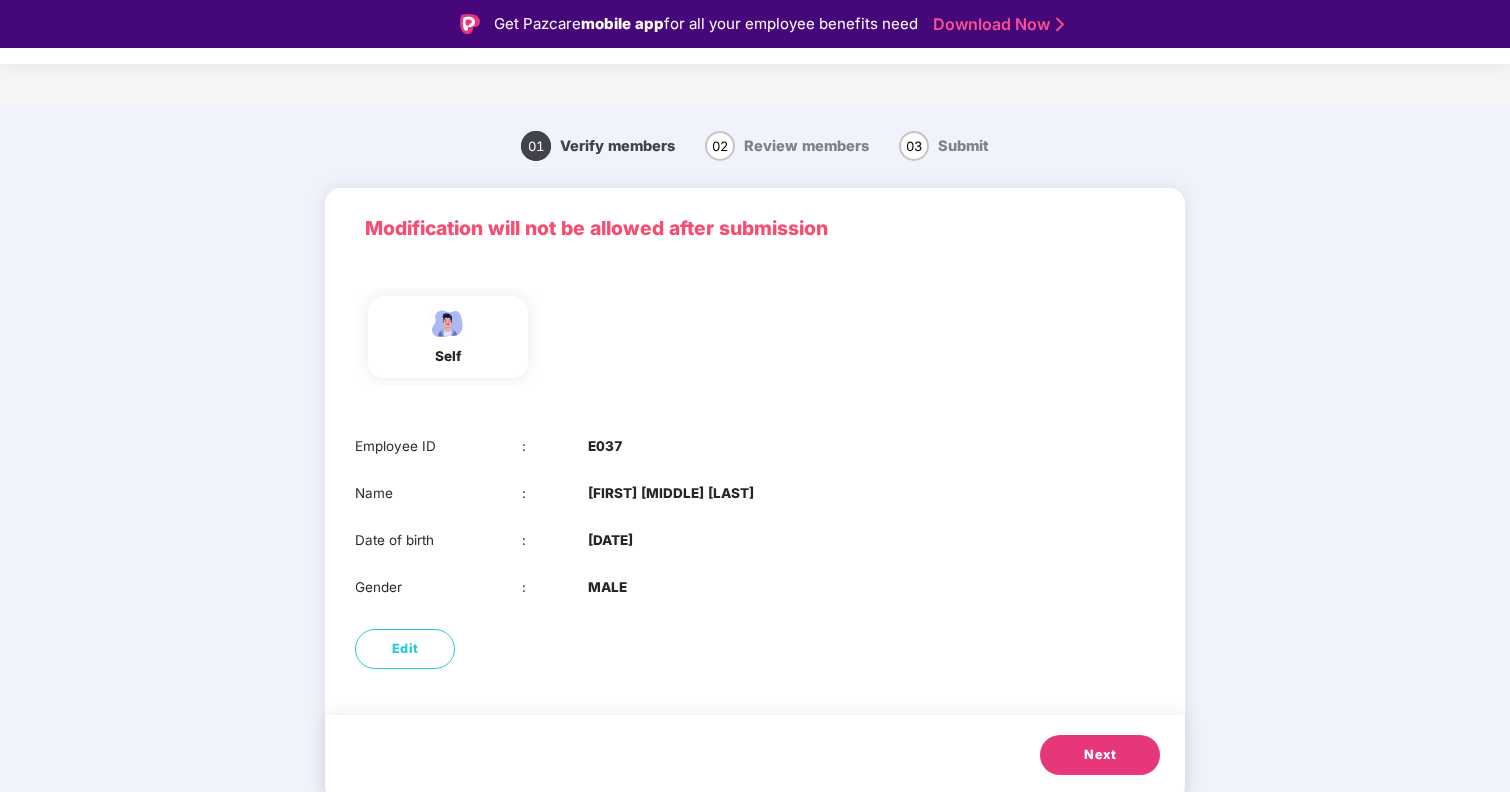 click on "Next" at bounding box center (1100, 755) 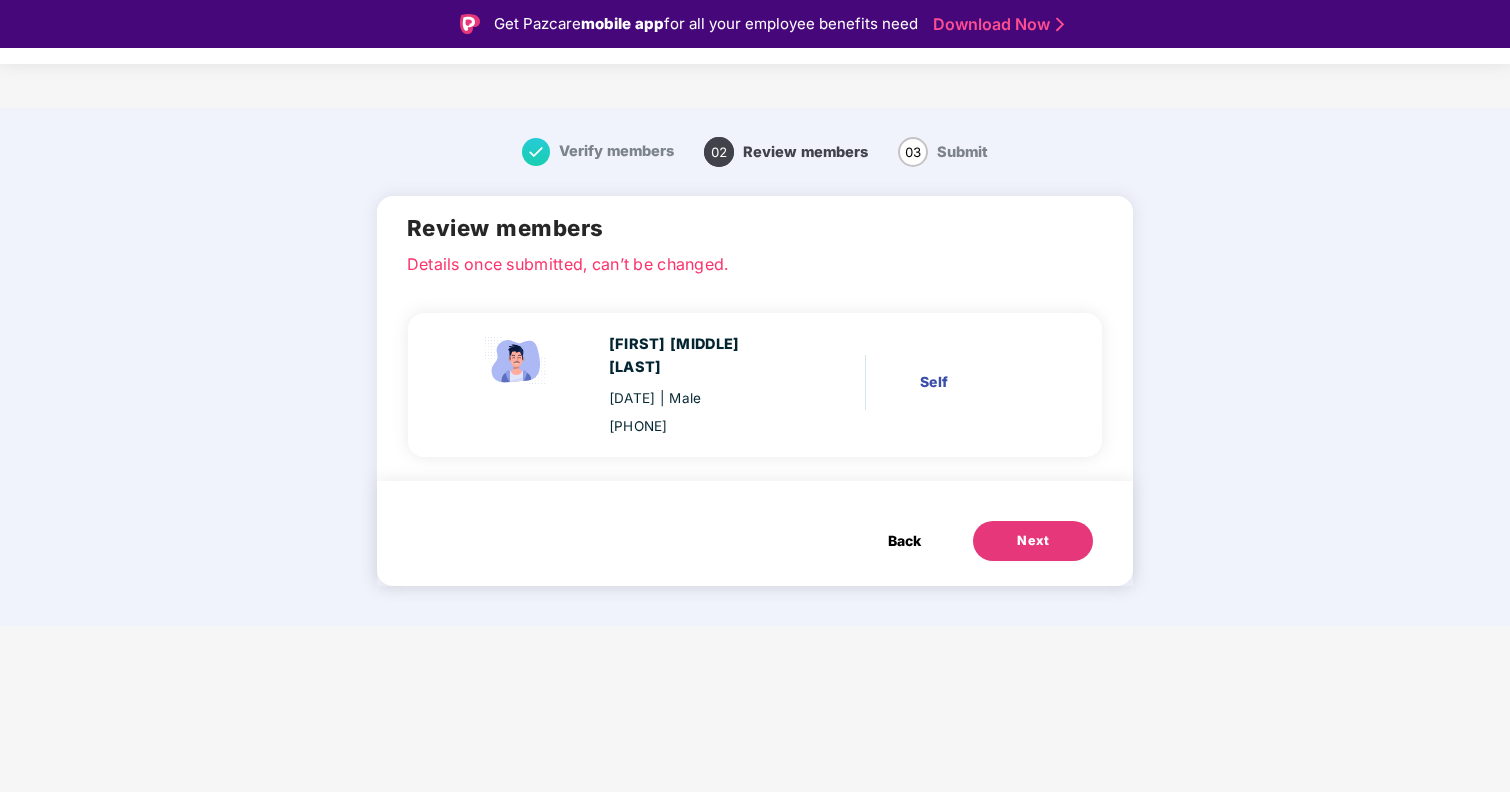 scroll, scrollTop: 48, scrollLeft: 0, axis: vertical 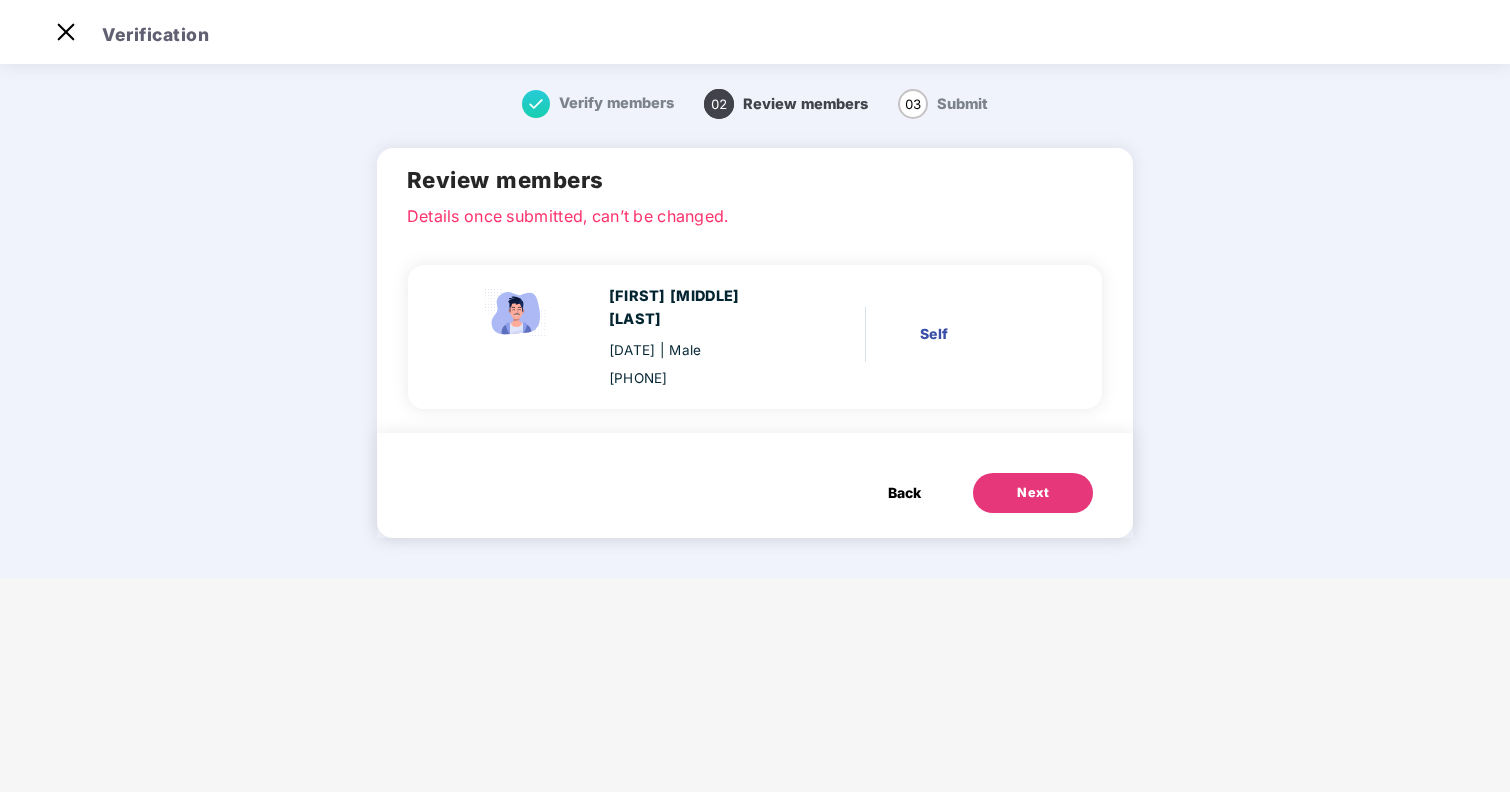 click on "Next" at bounding box center (1033, 493) 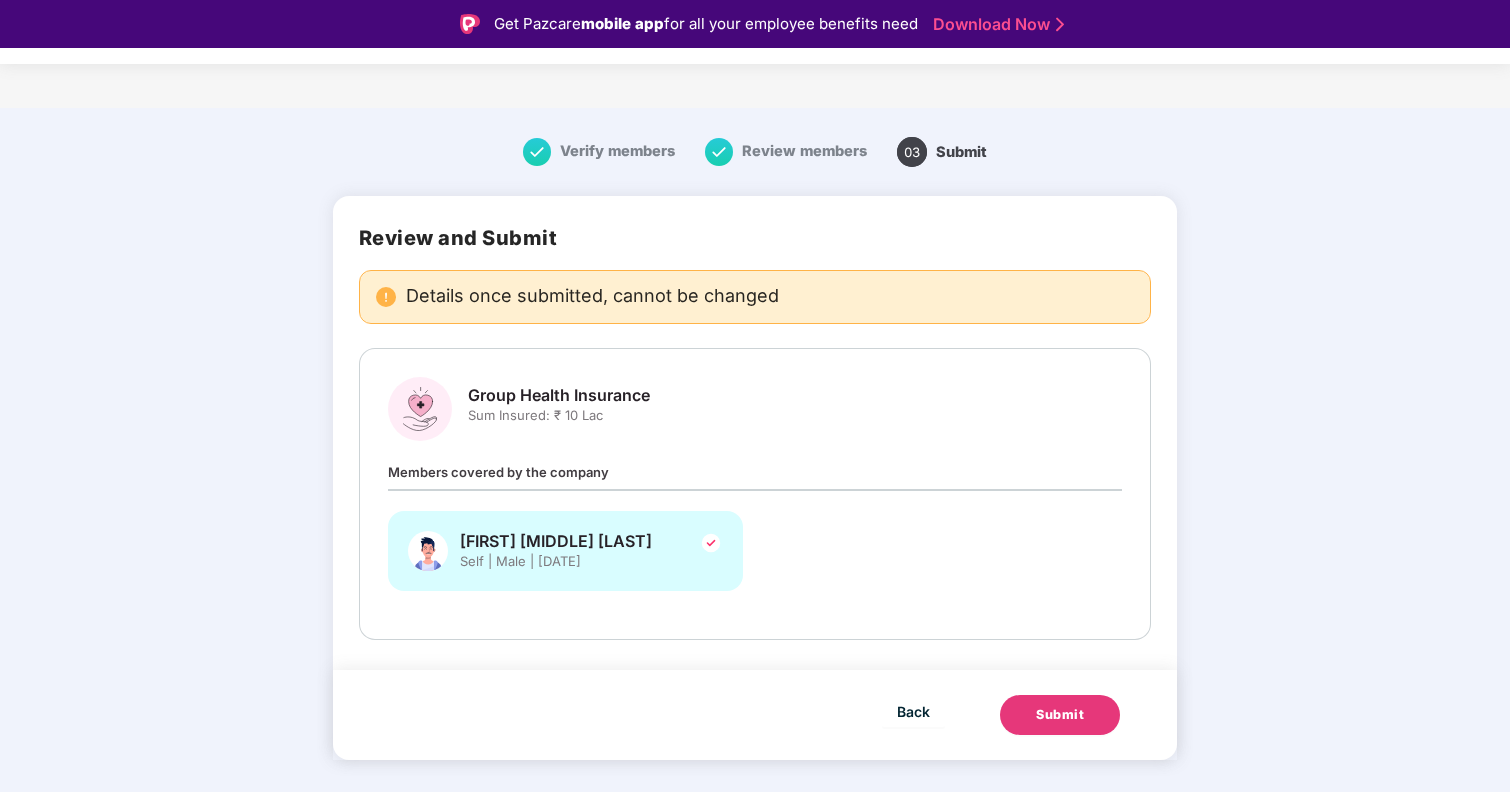 scroll, scrollTop: 48, scrollLeft: 0, axis: vertical 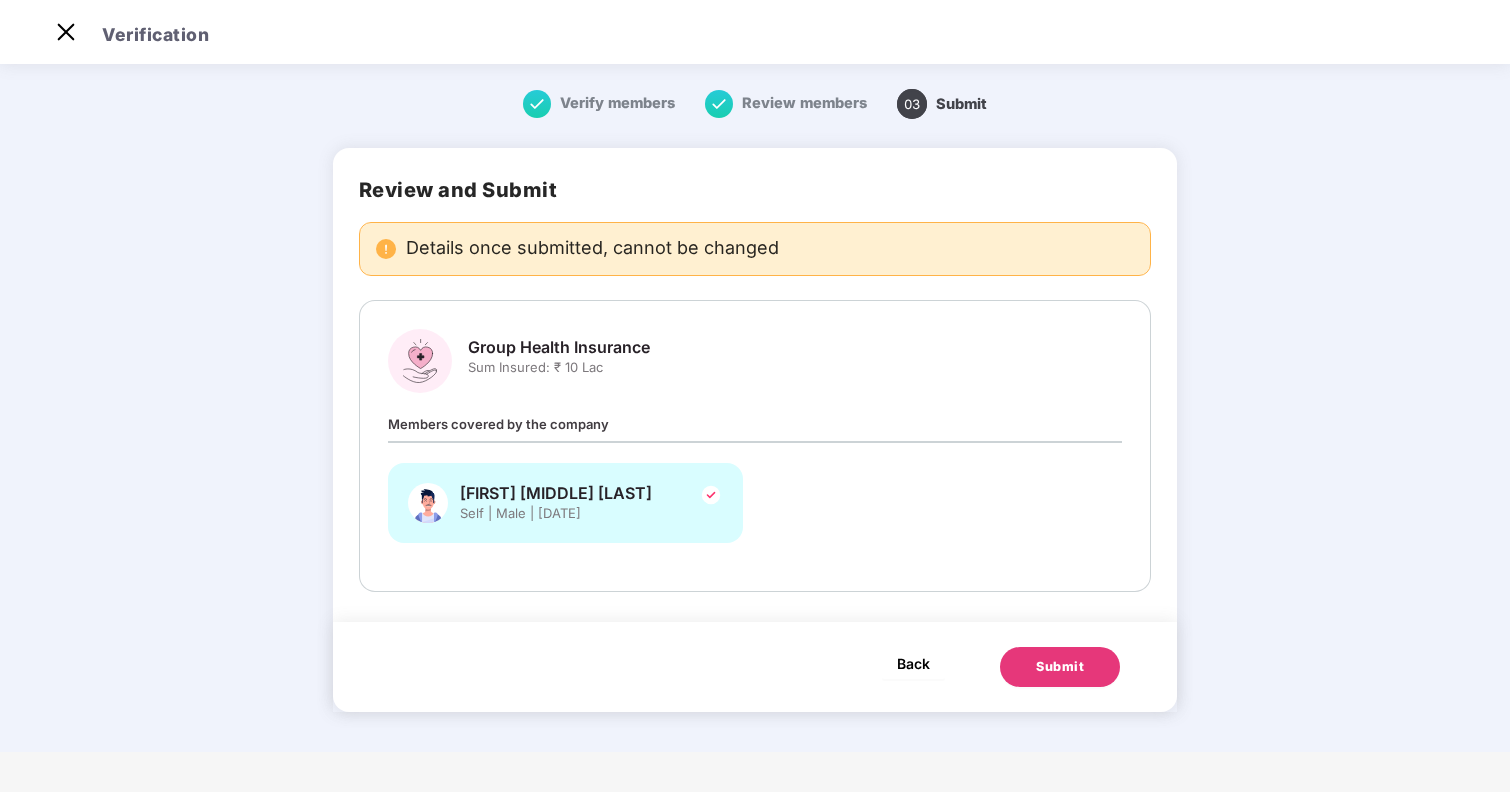 click on "Back" at bounding box center [913, 663] 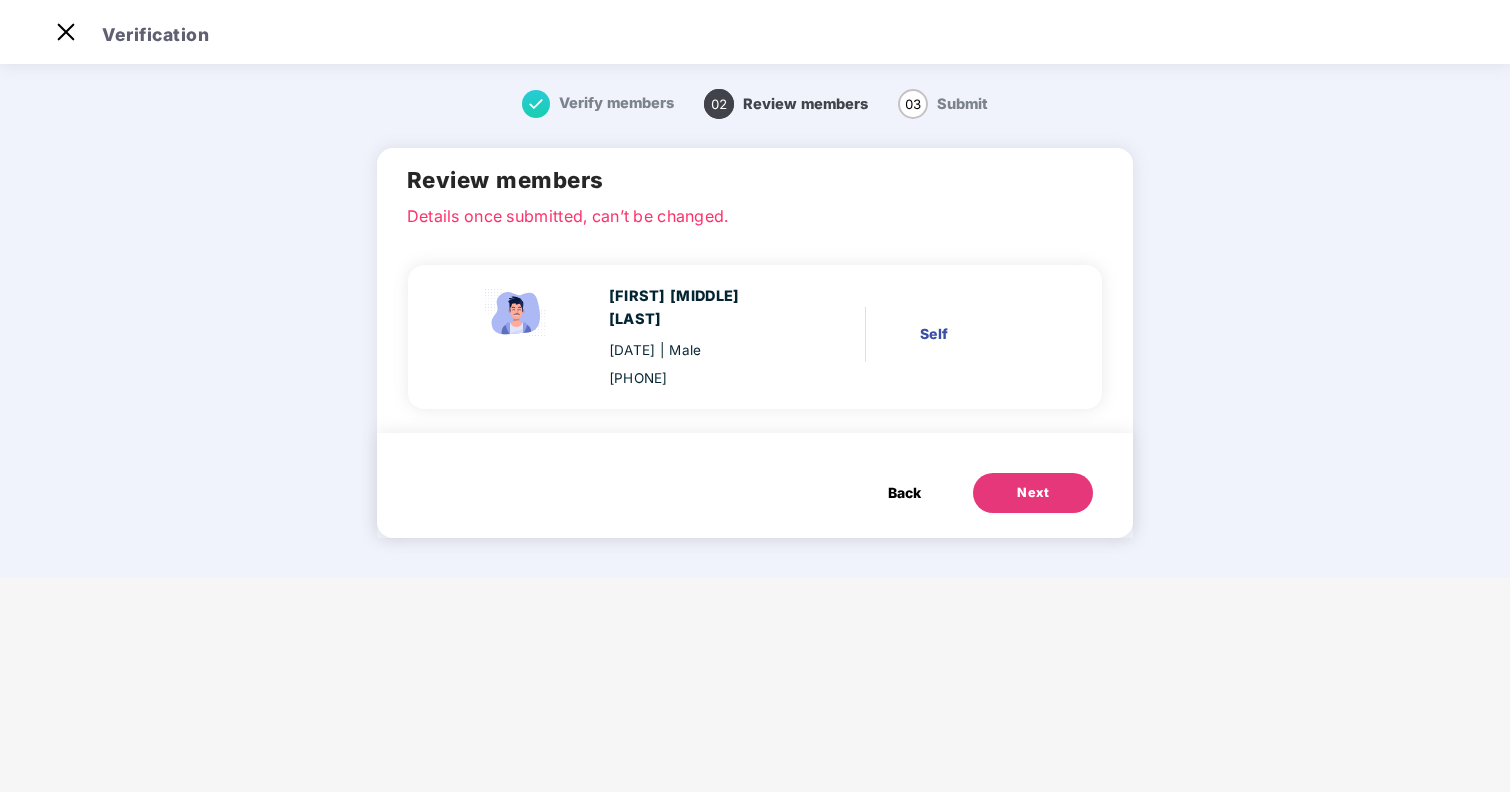 click on "Back" at bounding box center [904, 493] 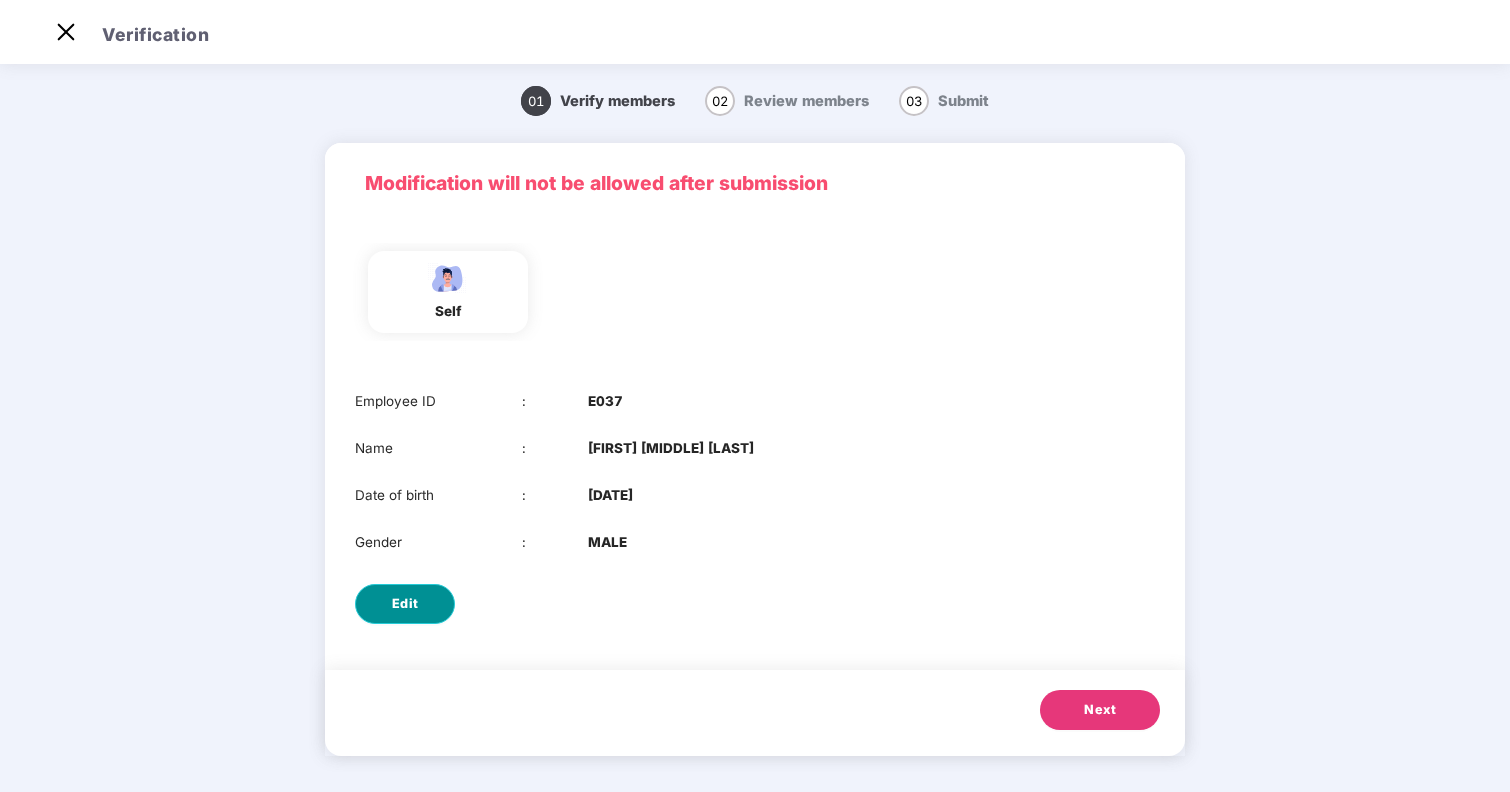 click on "Edit" at bounding box center (405, 604) 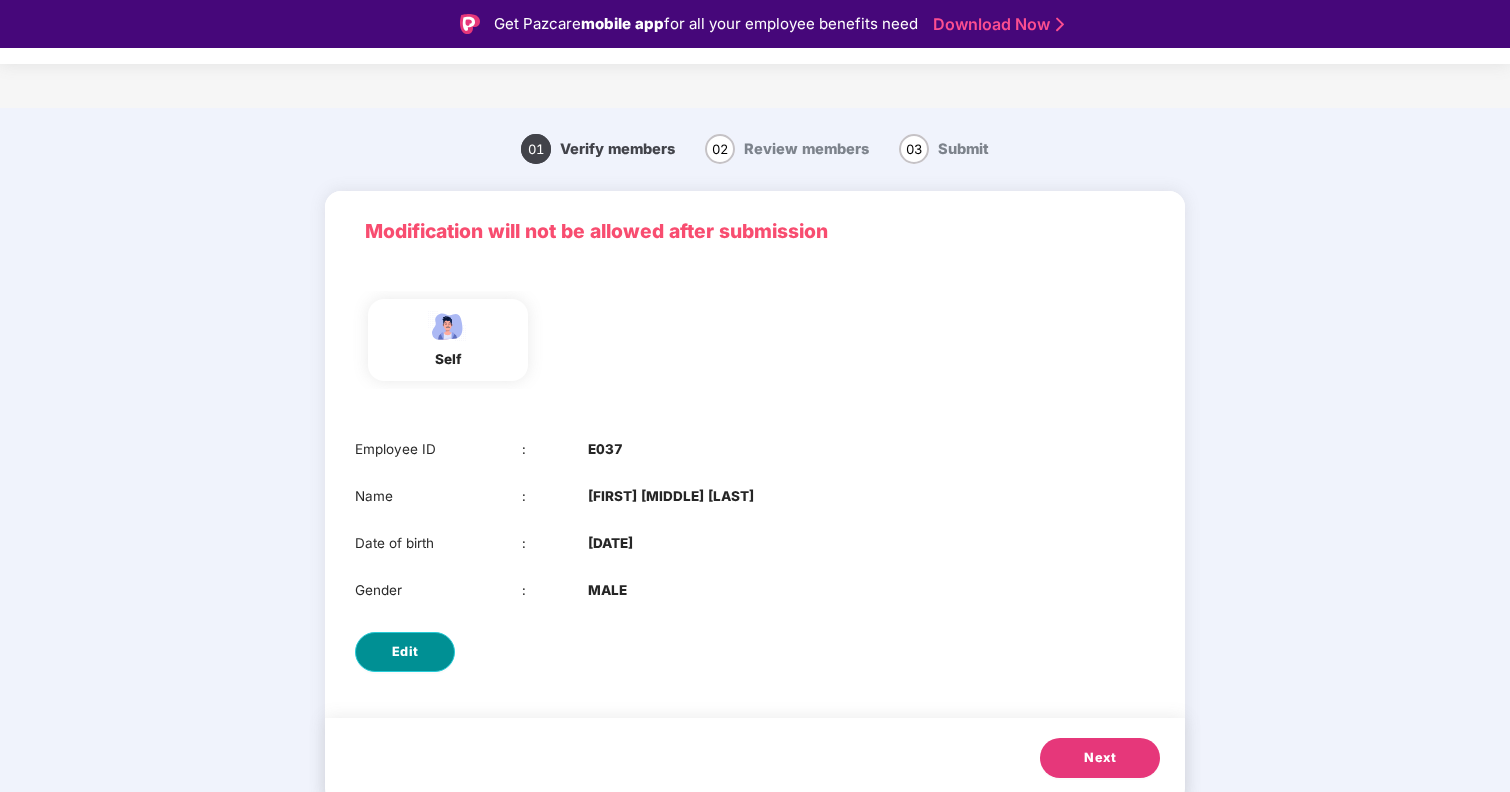 select on "****" 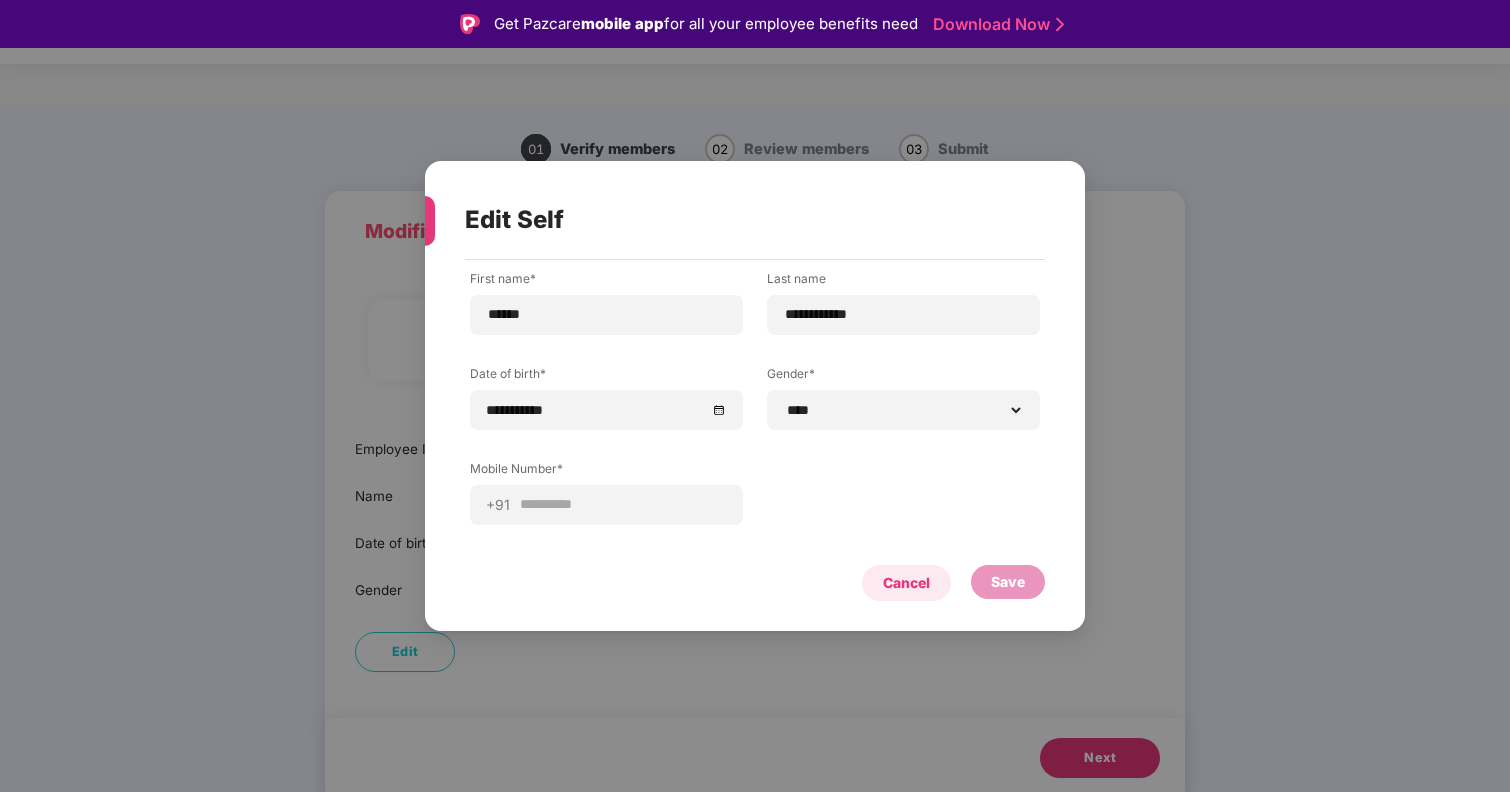 click on "Cancel" at bounding box center (906, 583) 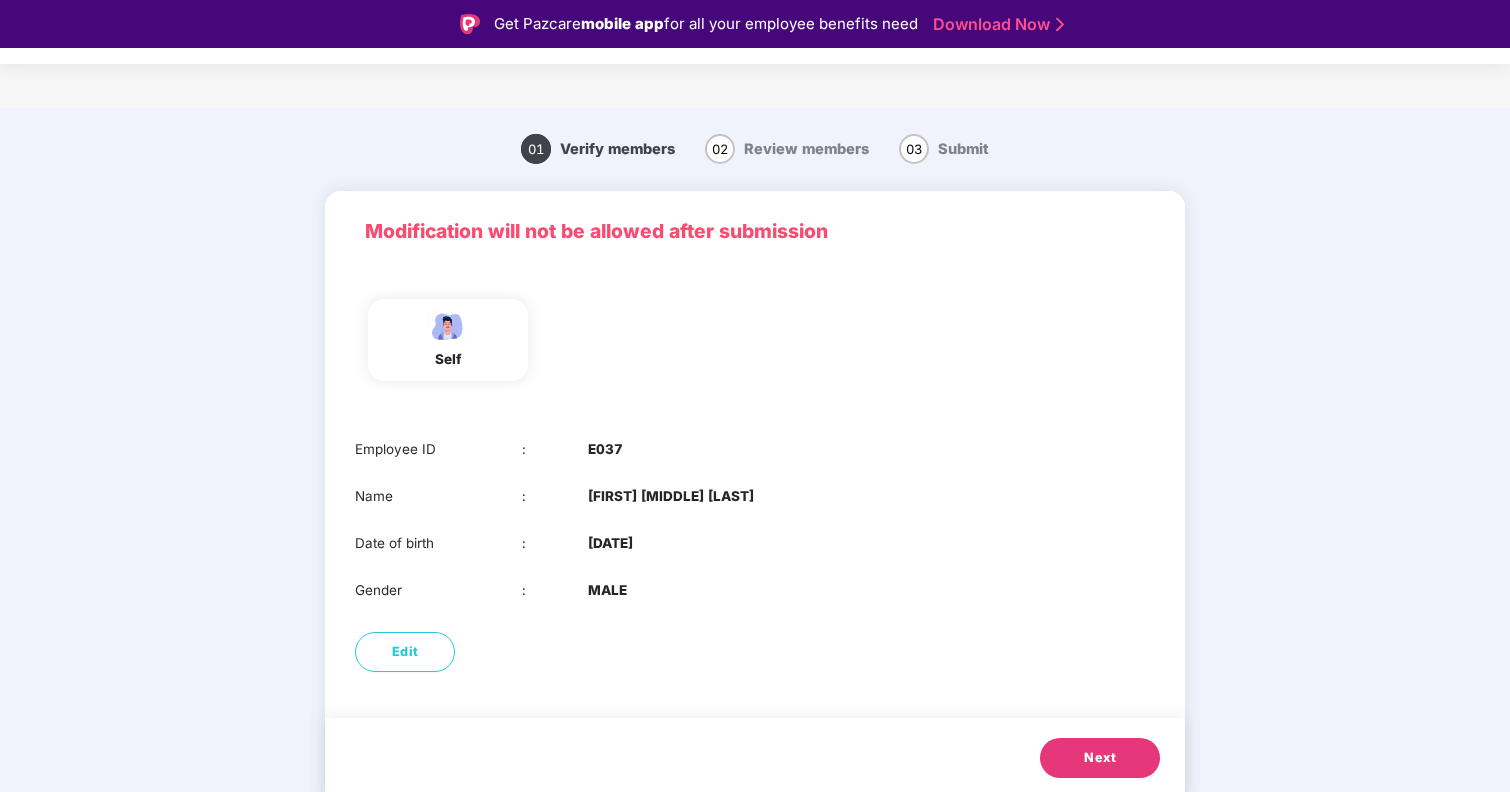 click on "Next" at bounding box center [755, 761] 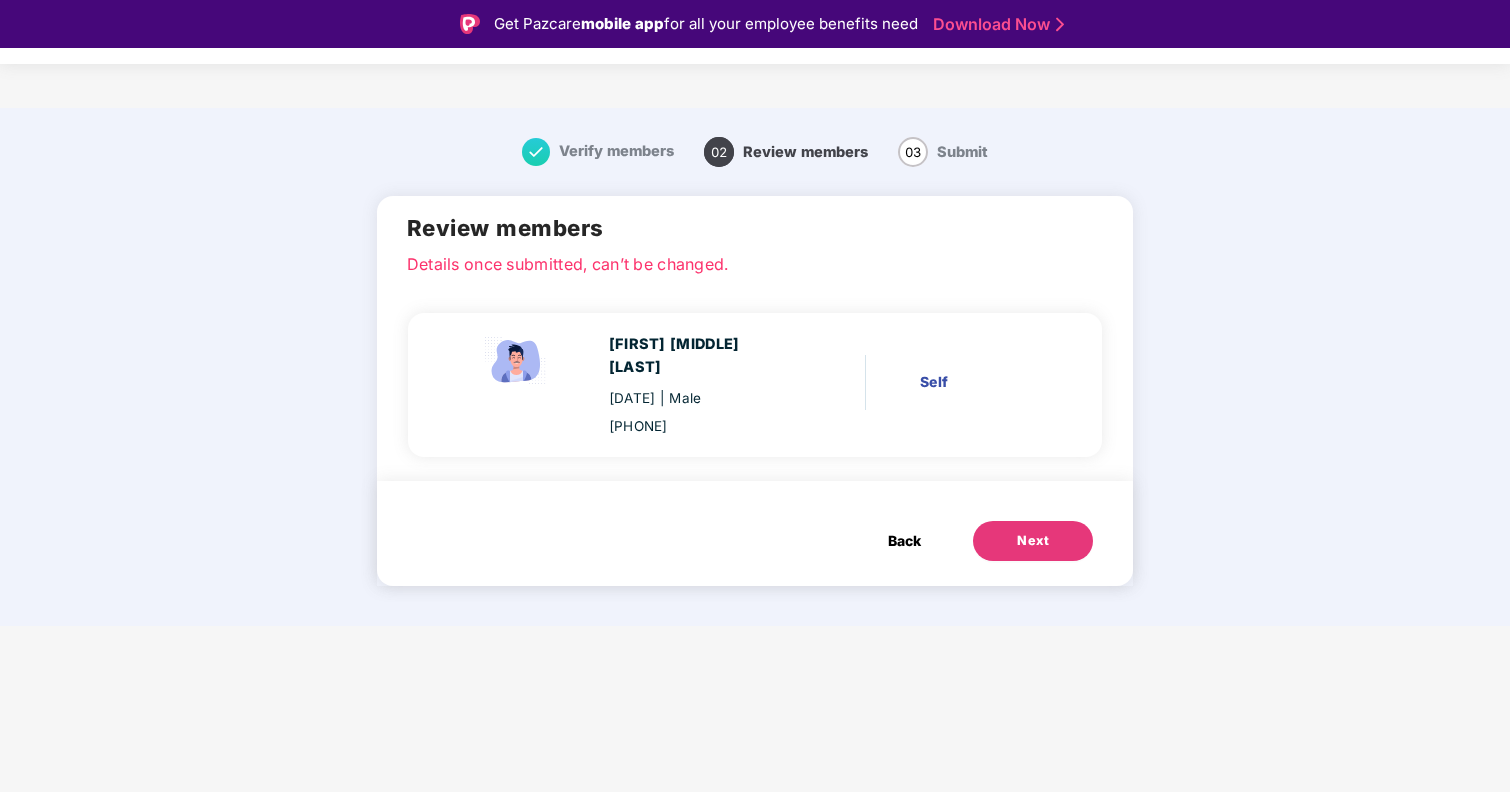 scroll, scrollTop: 48, scrollLeft: 0, axis: vertical 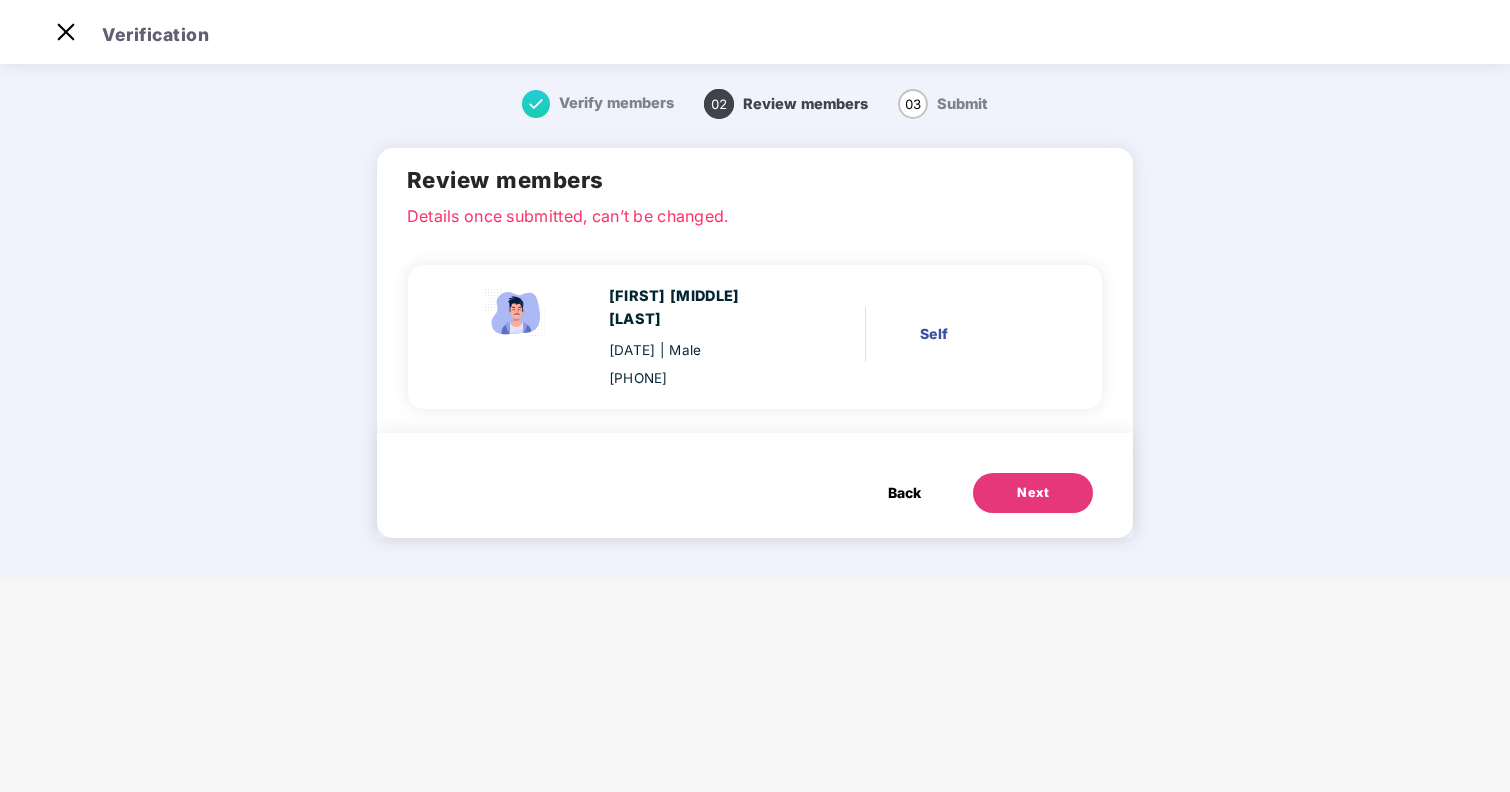click on "Next" at bounding box center (1033, 493) 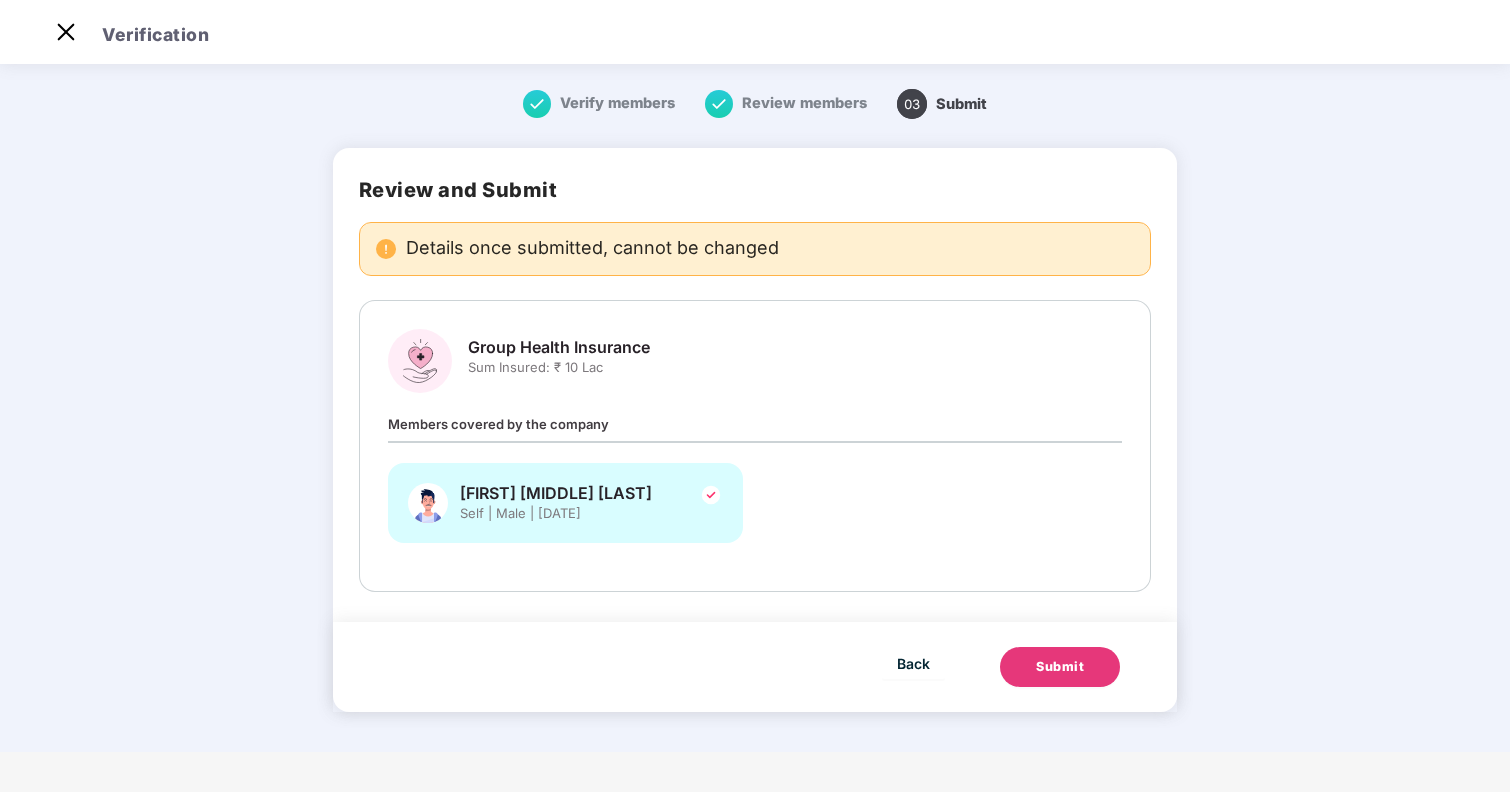 scroll, scrollTop: 0, scrollLeft: 0, axis: both 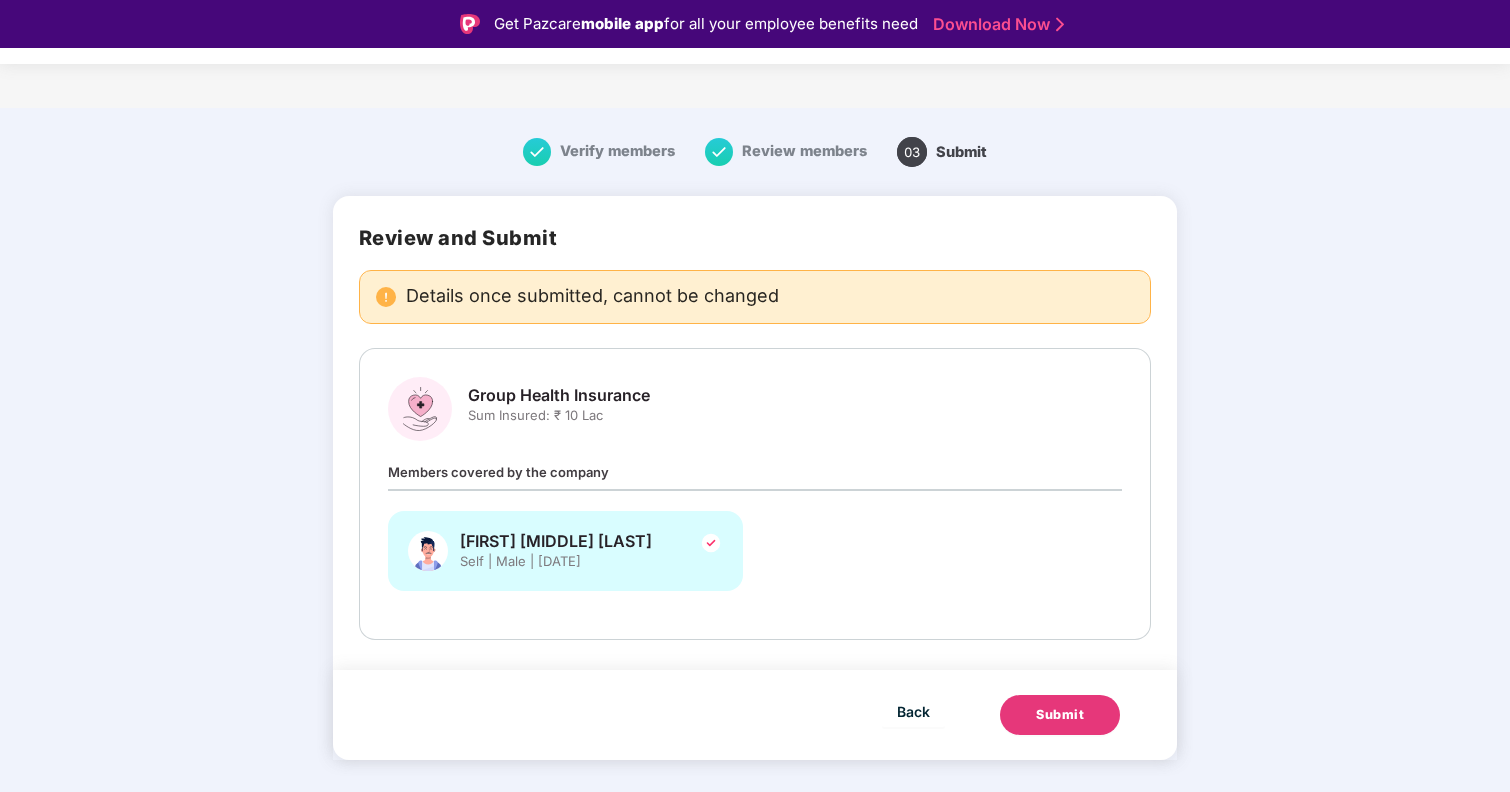 click on "Submit" at bounding box center (1060, 715) 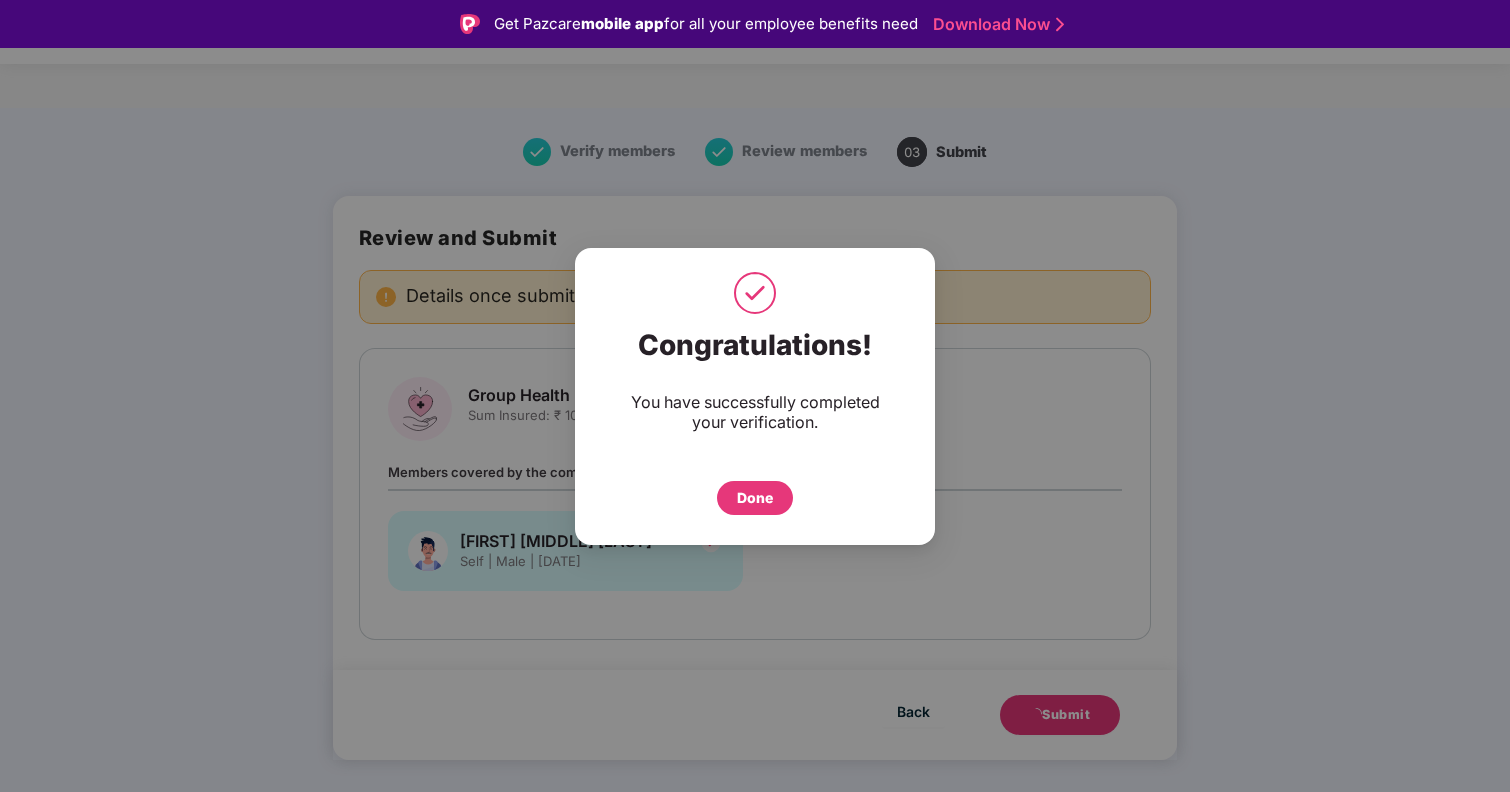 click on "Done" at bounding box center [755, 498] 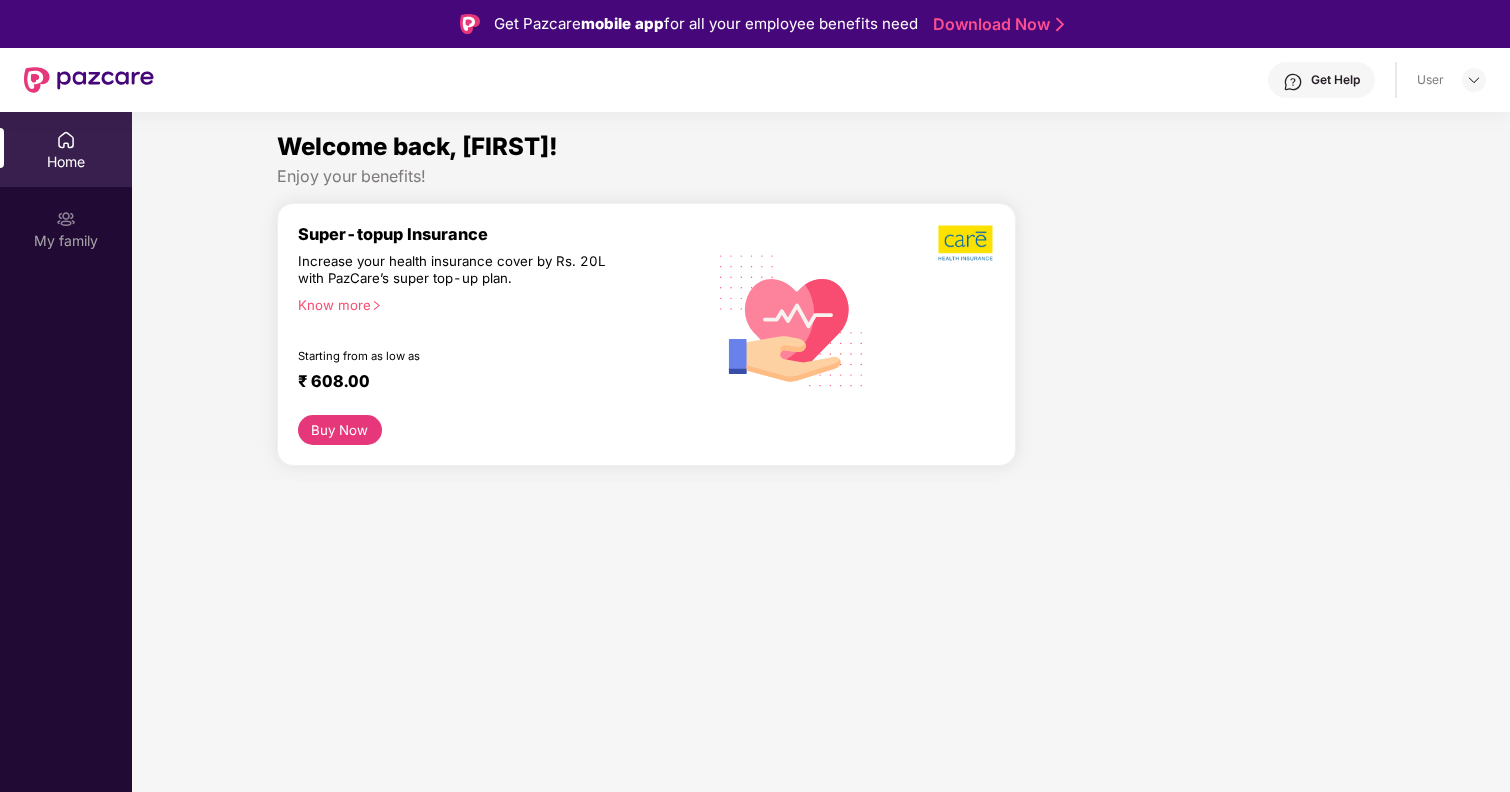 scroll, scrollTop: 0, scrollLeft: 0, axis: both 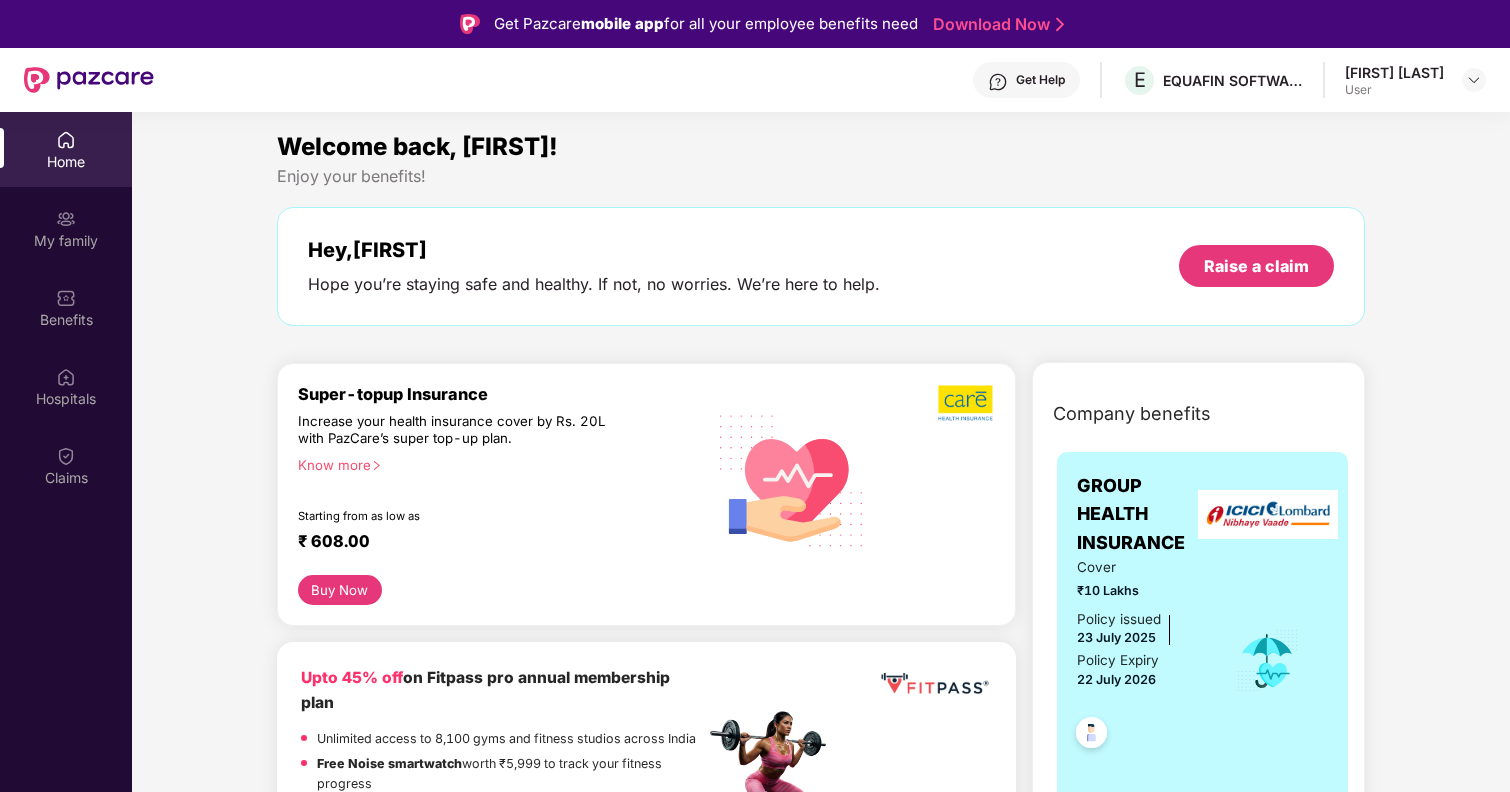 click on "Know more" at bounding box center (495, 464) 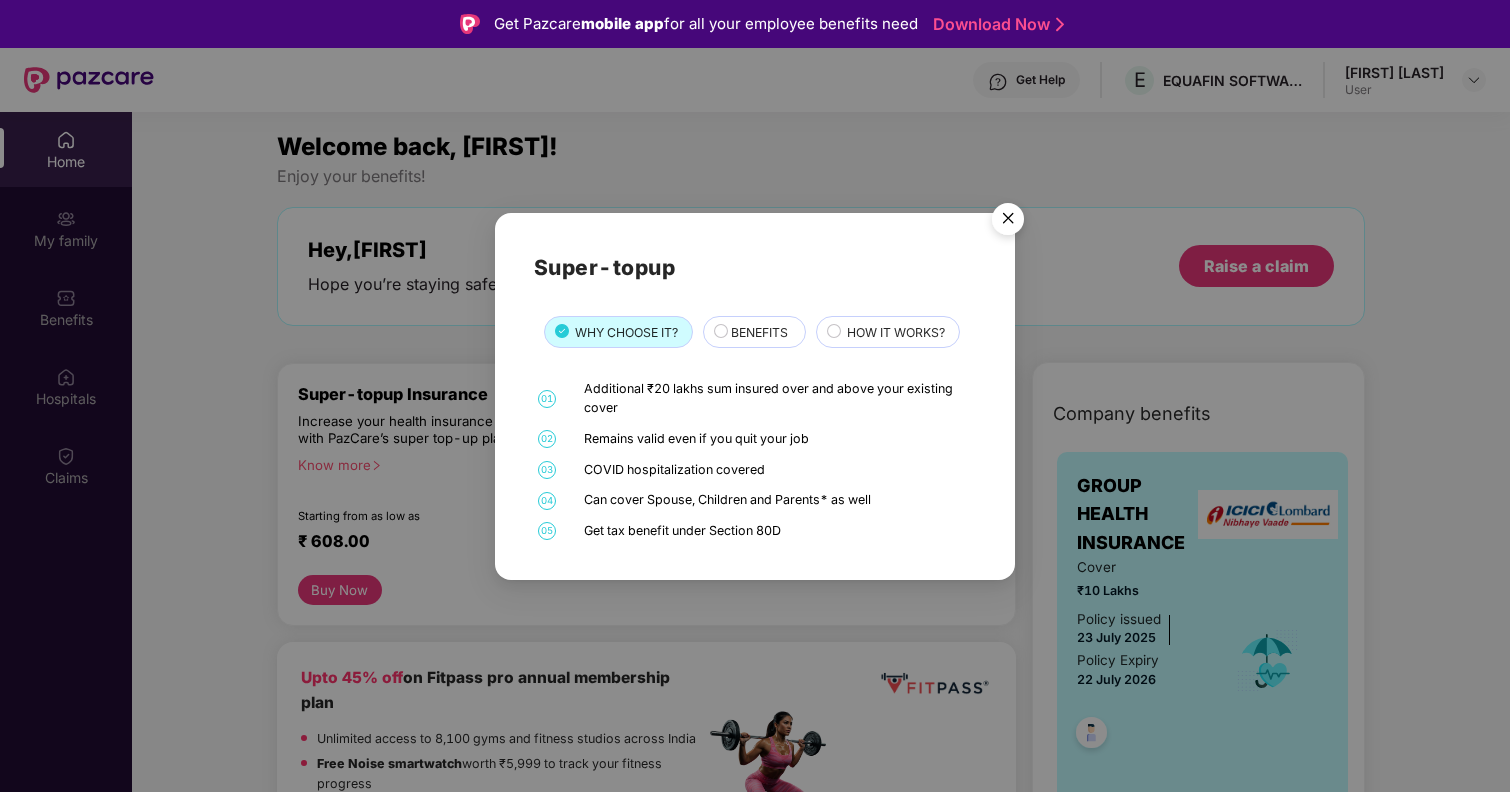 click on "BENEFITS" at bounding box center (758, 334) 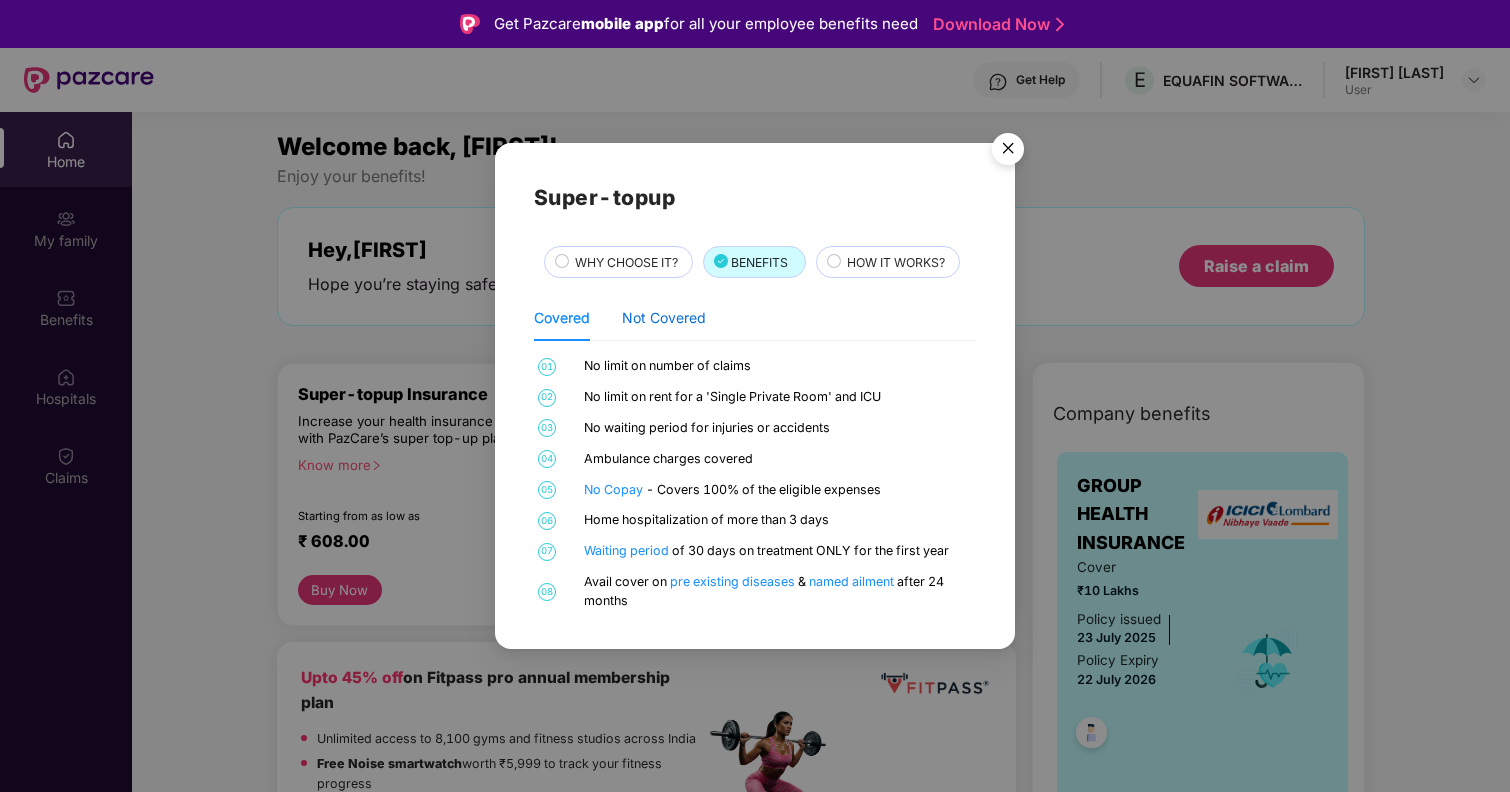 click on "Not Covered" at bounding box center [664, 318] 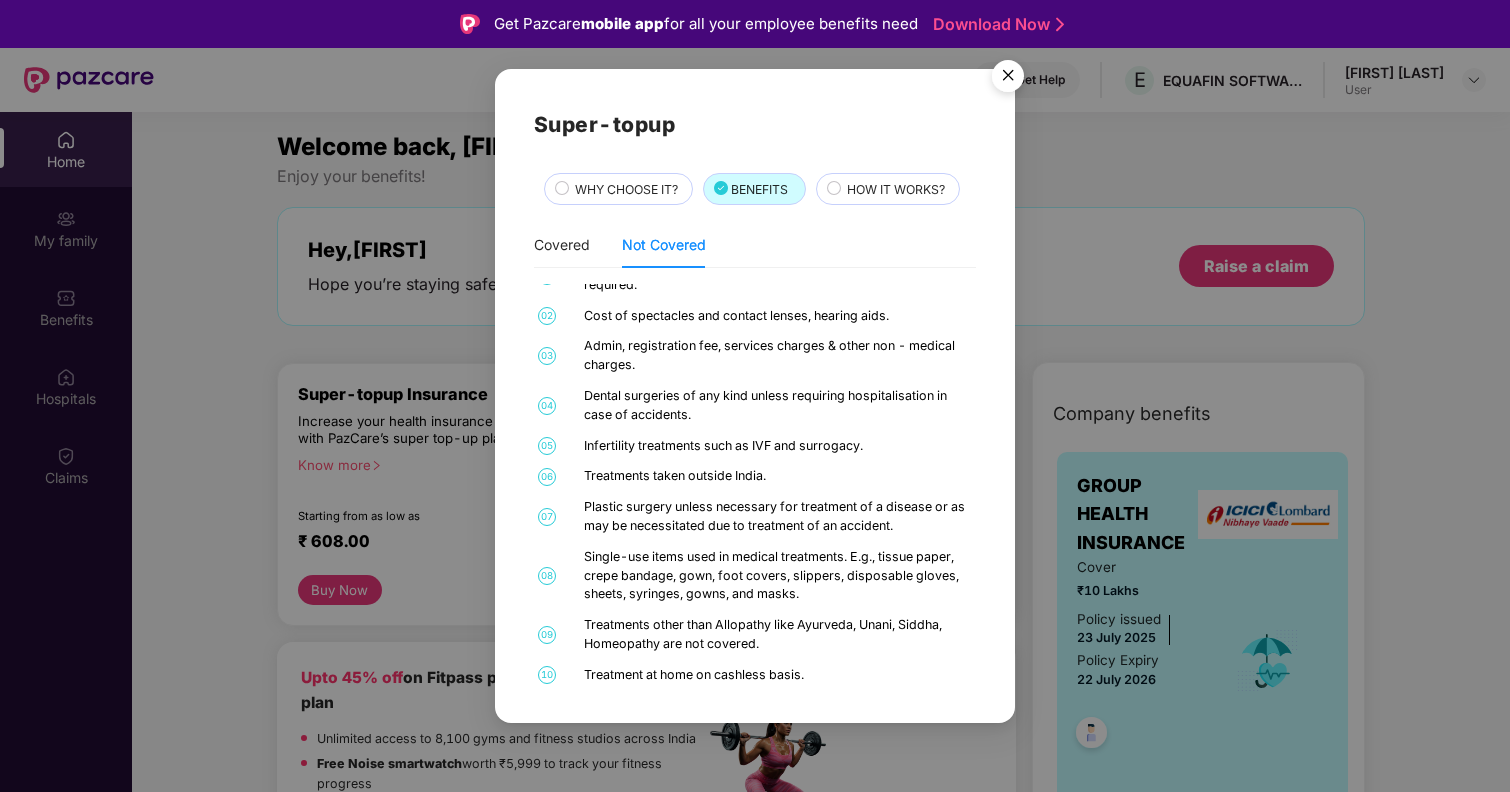 scroll, scrollTop: 0, scrollLeft: 0, axis: both 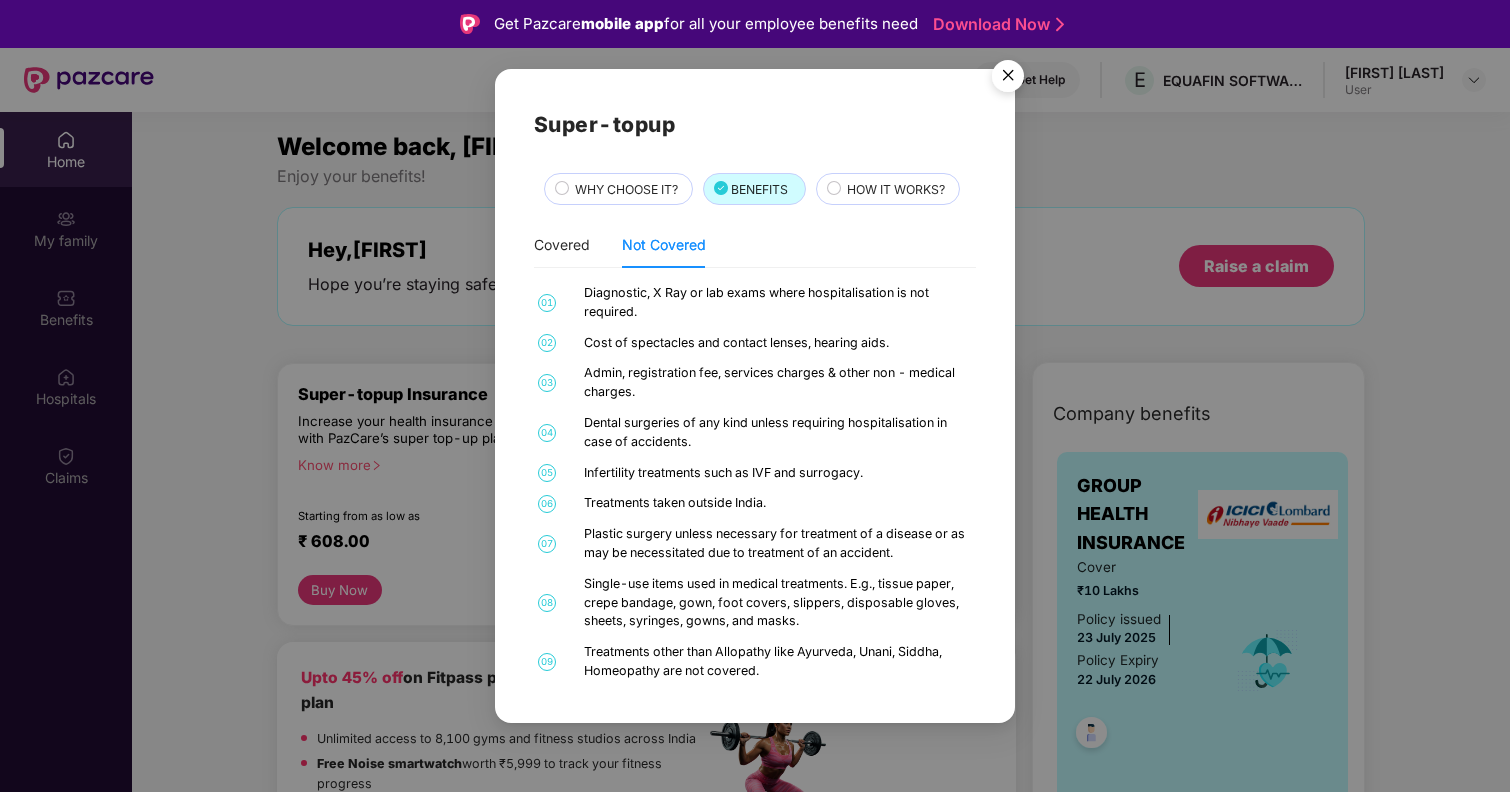 click 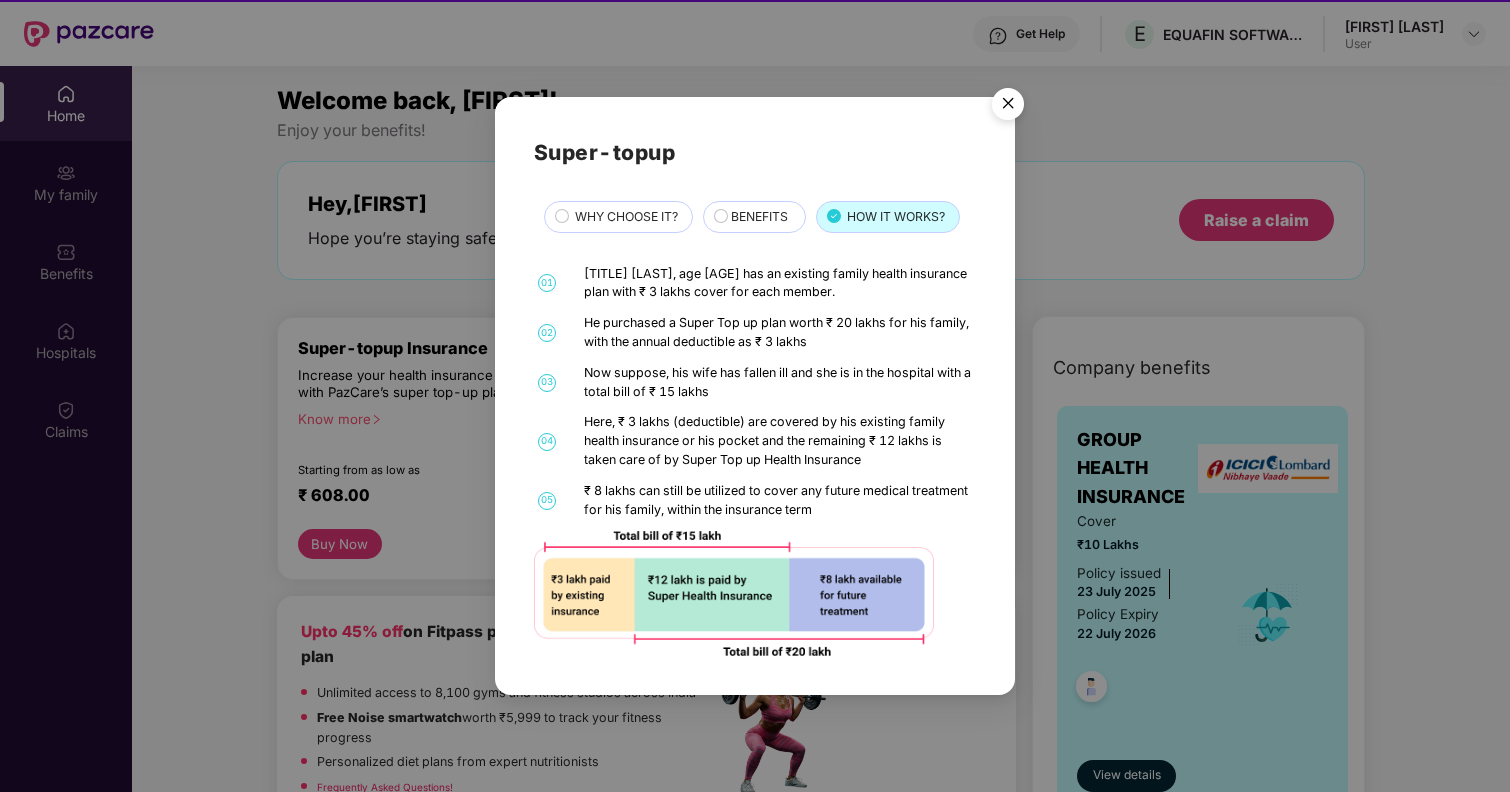 scroll, scrollTop: 0, scrollLeft: 0, axis: both 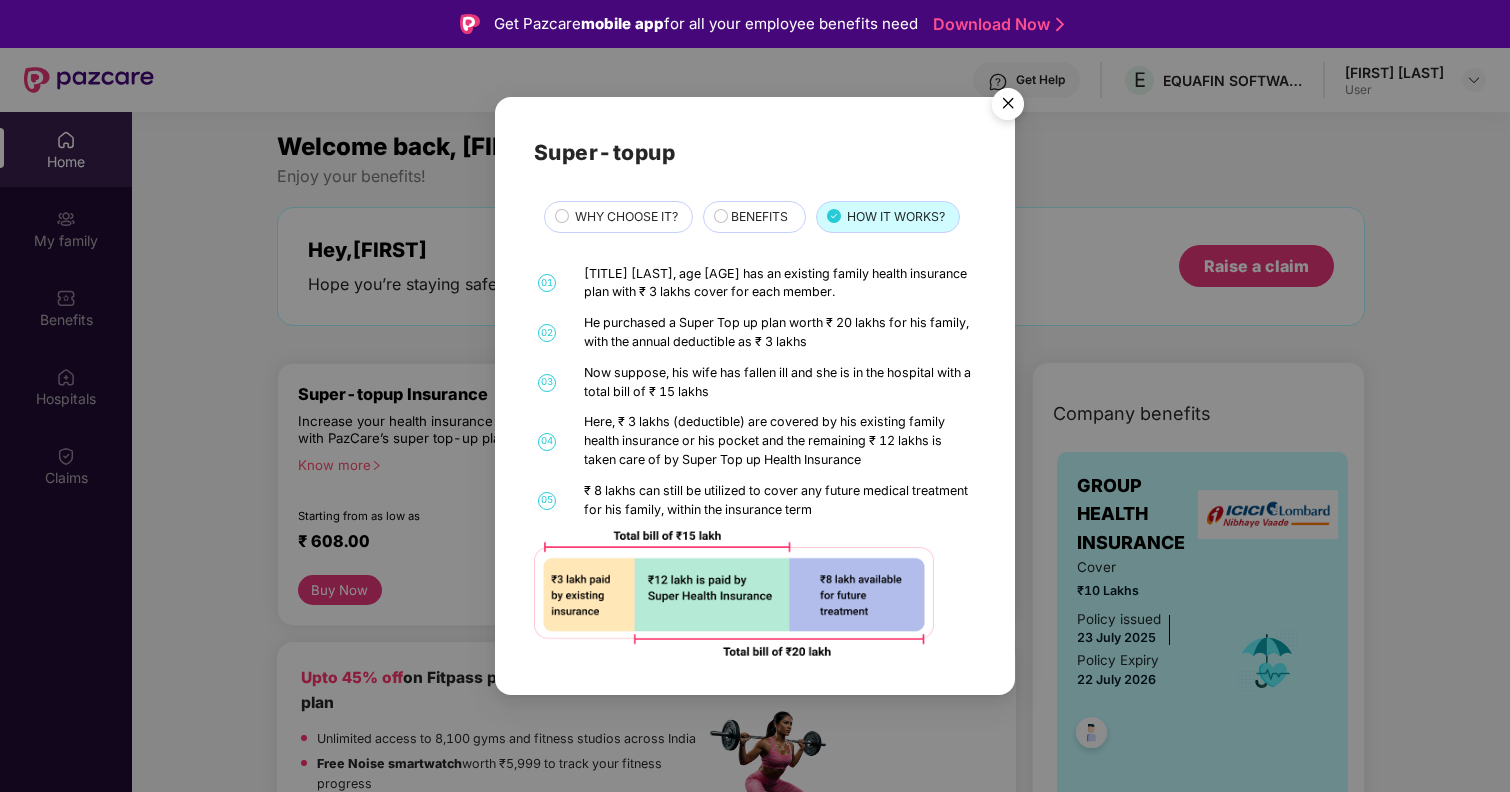click on "WHY CHOOSE IT?" at bounding box center [626, 216] 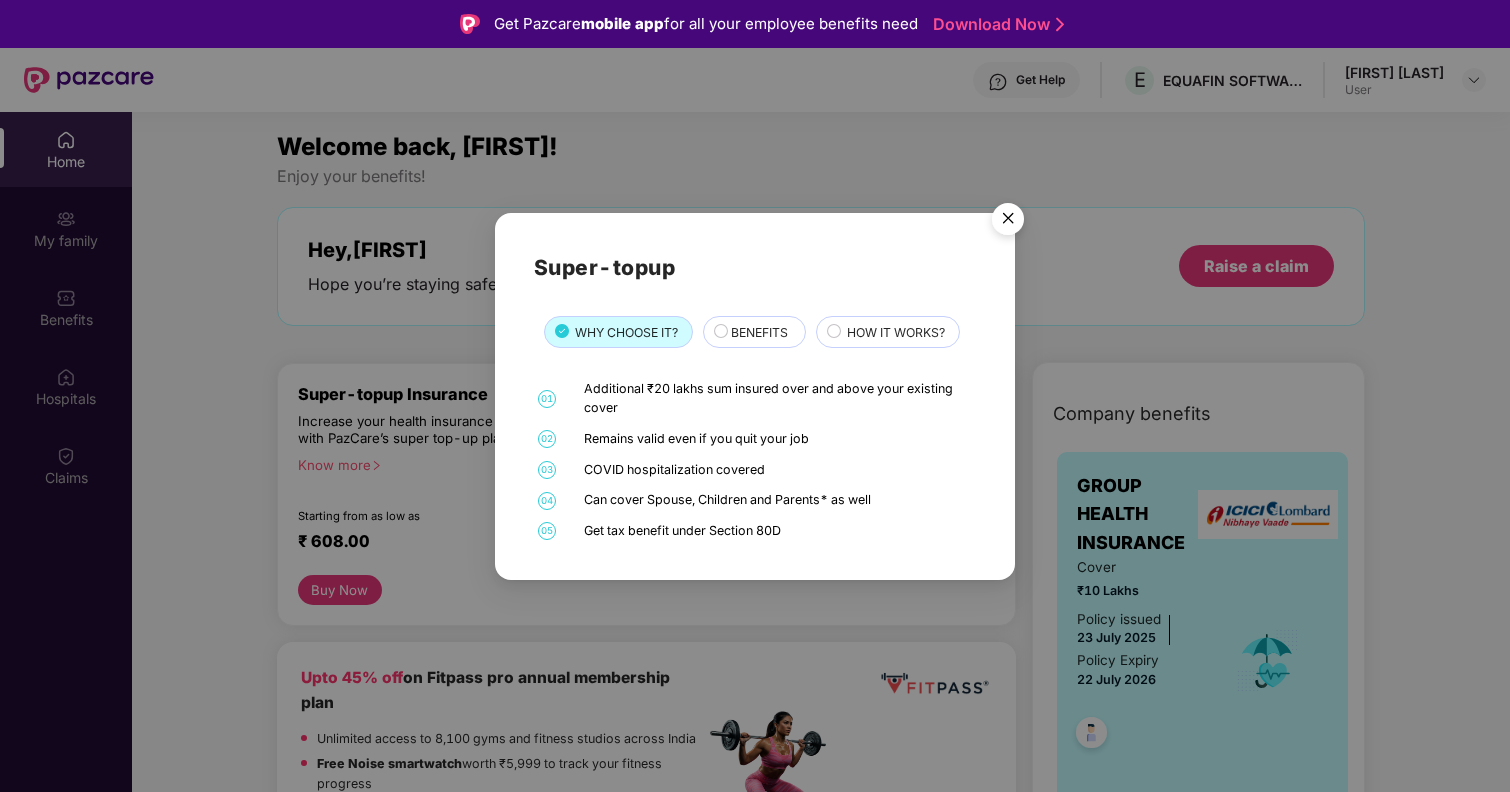 click at bounding box center (1008, 222) 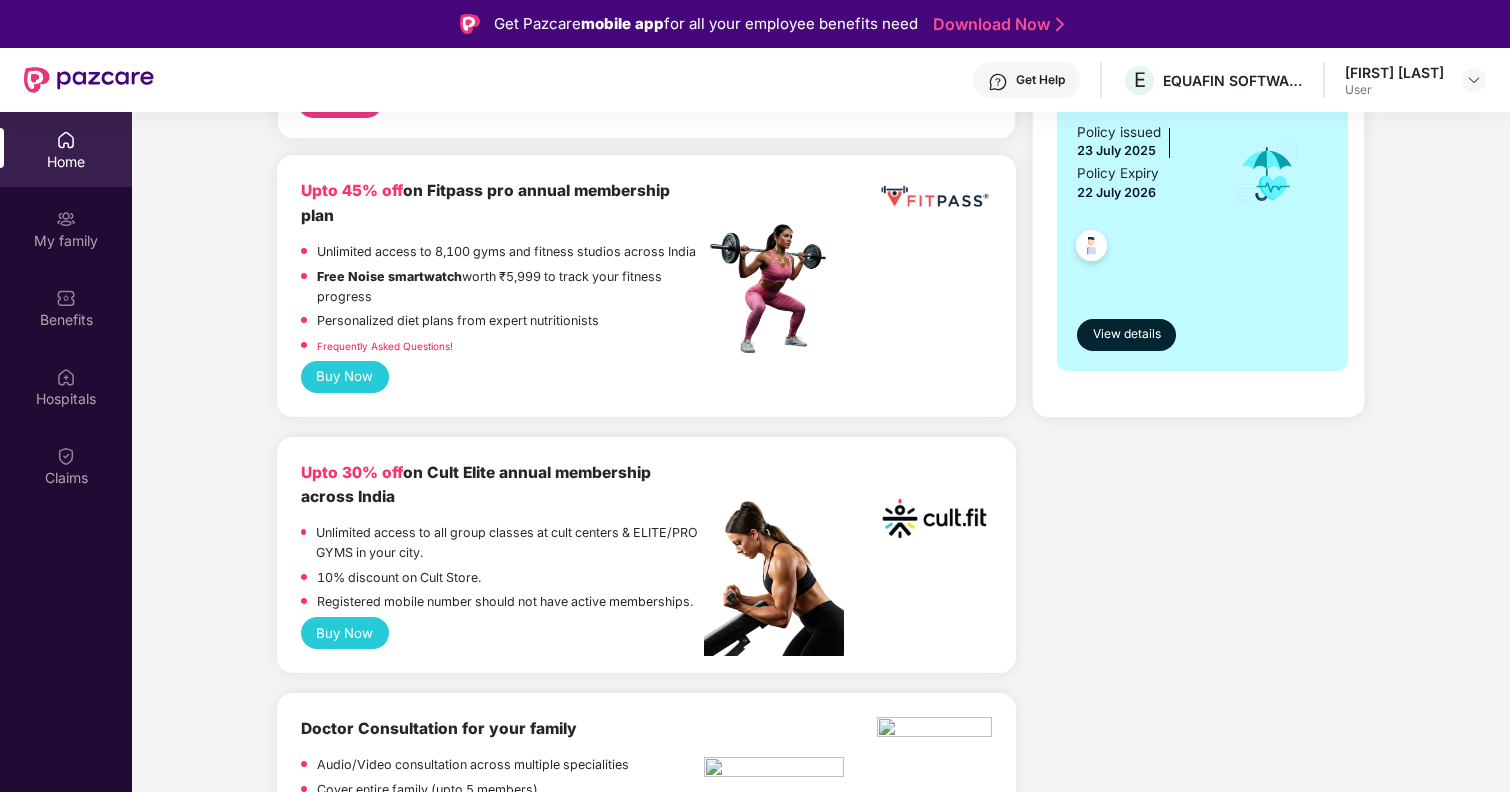 scroll, scrollTop: 699, scrollLeft: 0, axis: vertical 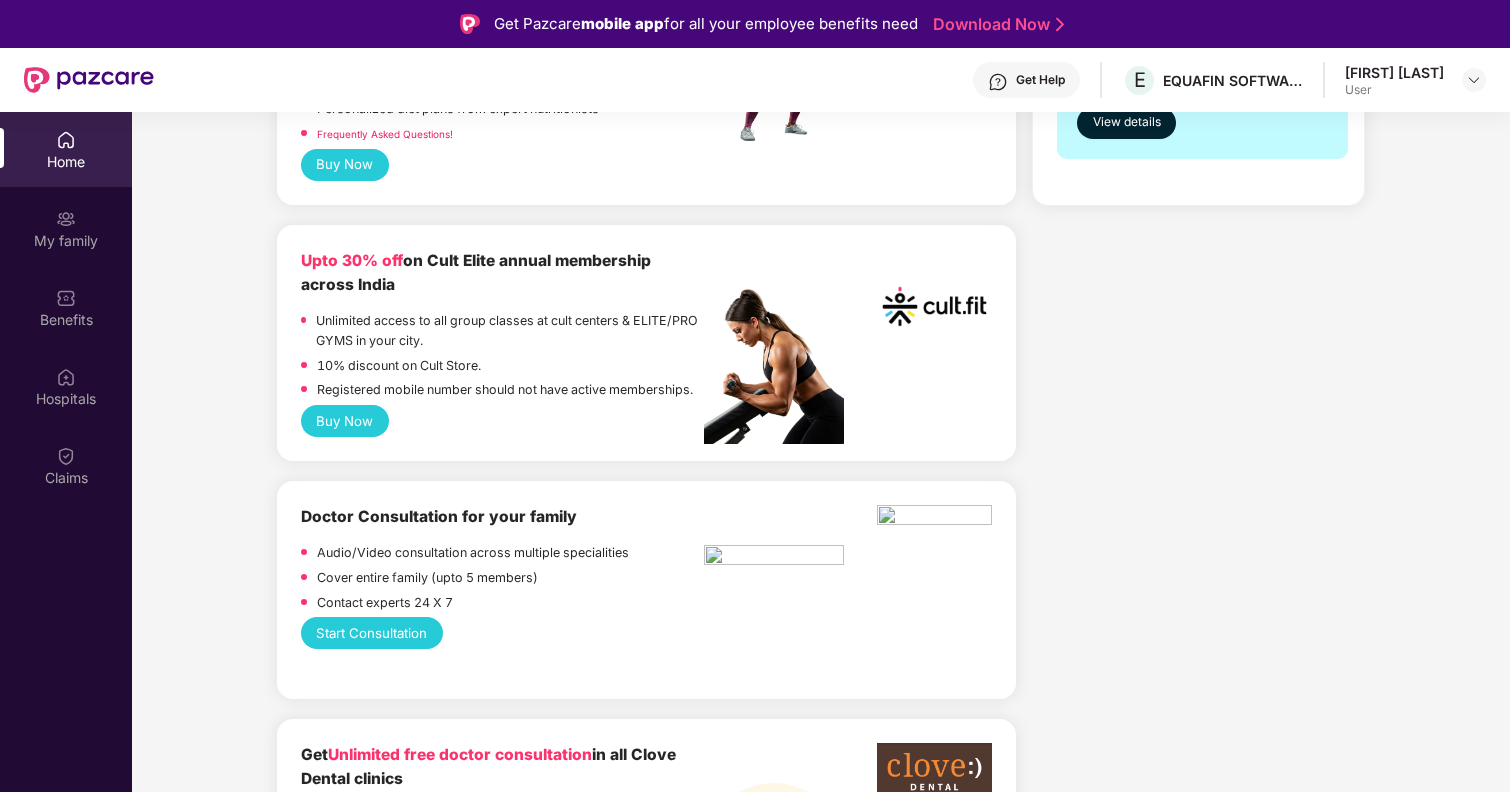 click on "Buy Now" at bounding box center (345, 421) 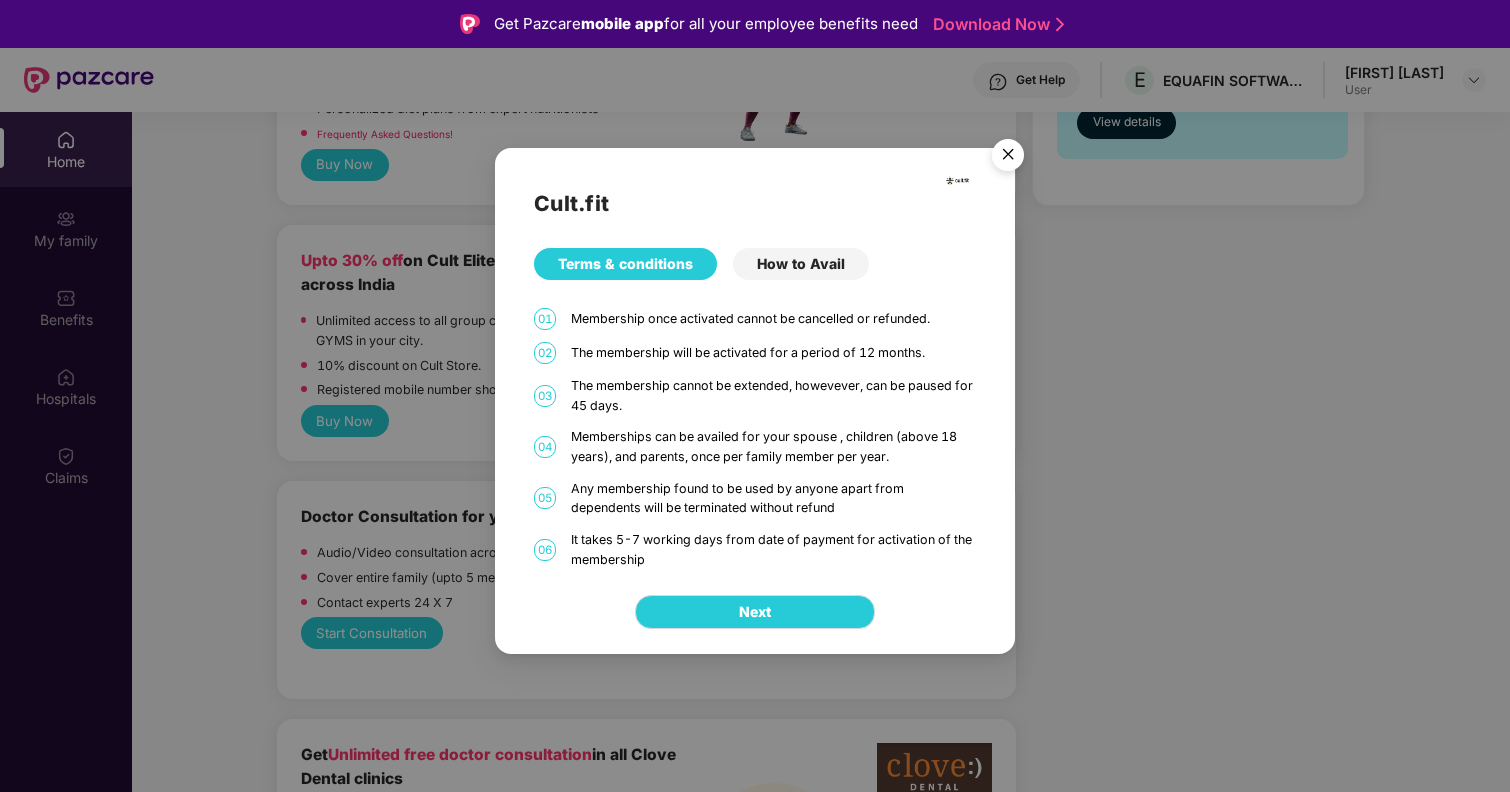 click on "How to Avail" at bounding box center (801, 264) 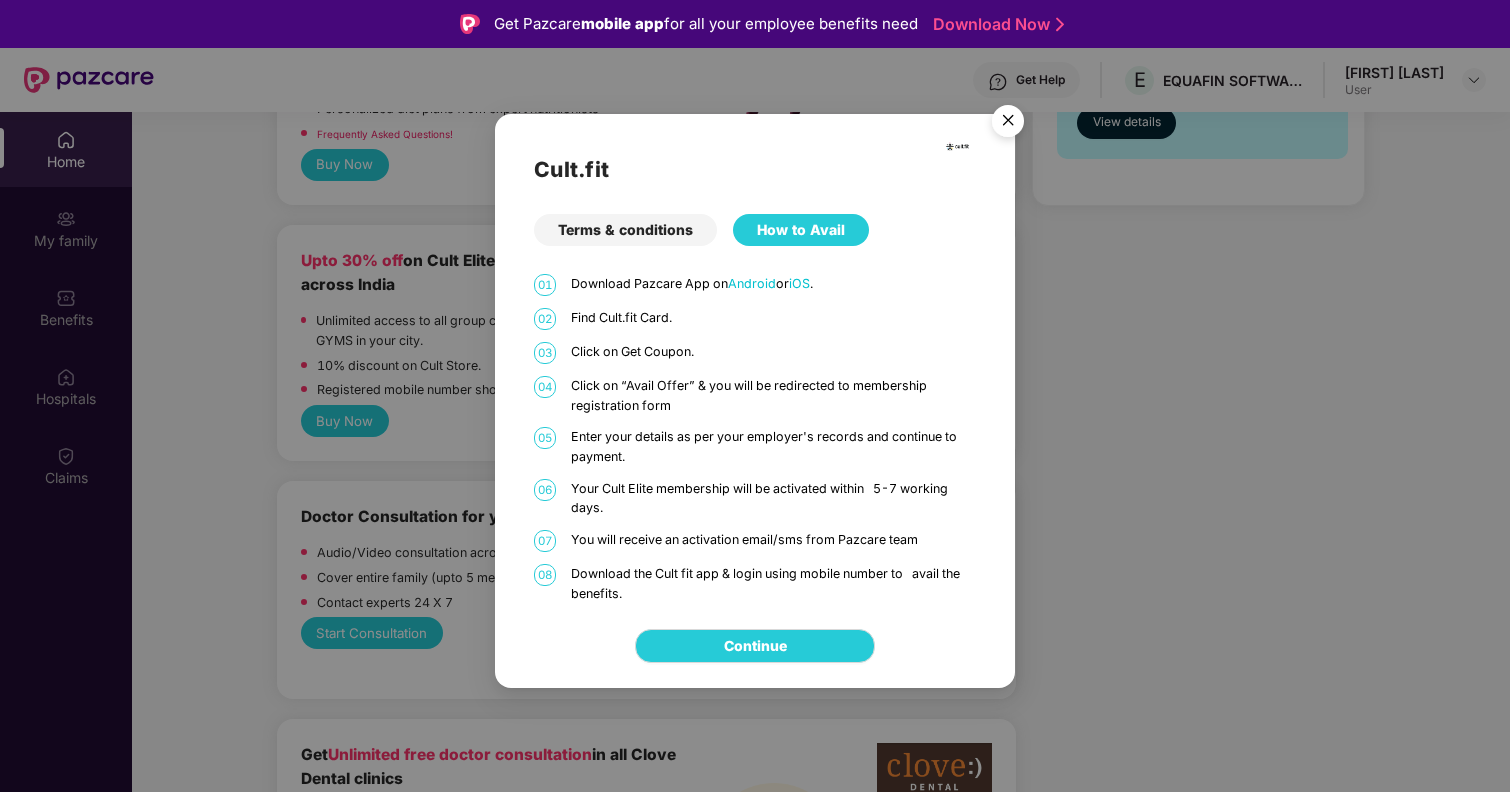 click at bounding box center [1008, 124] 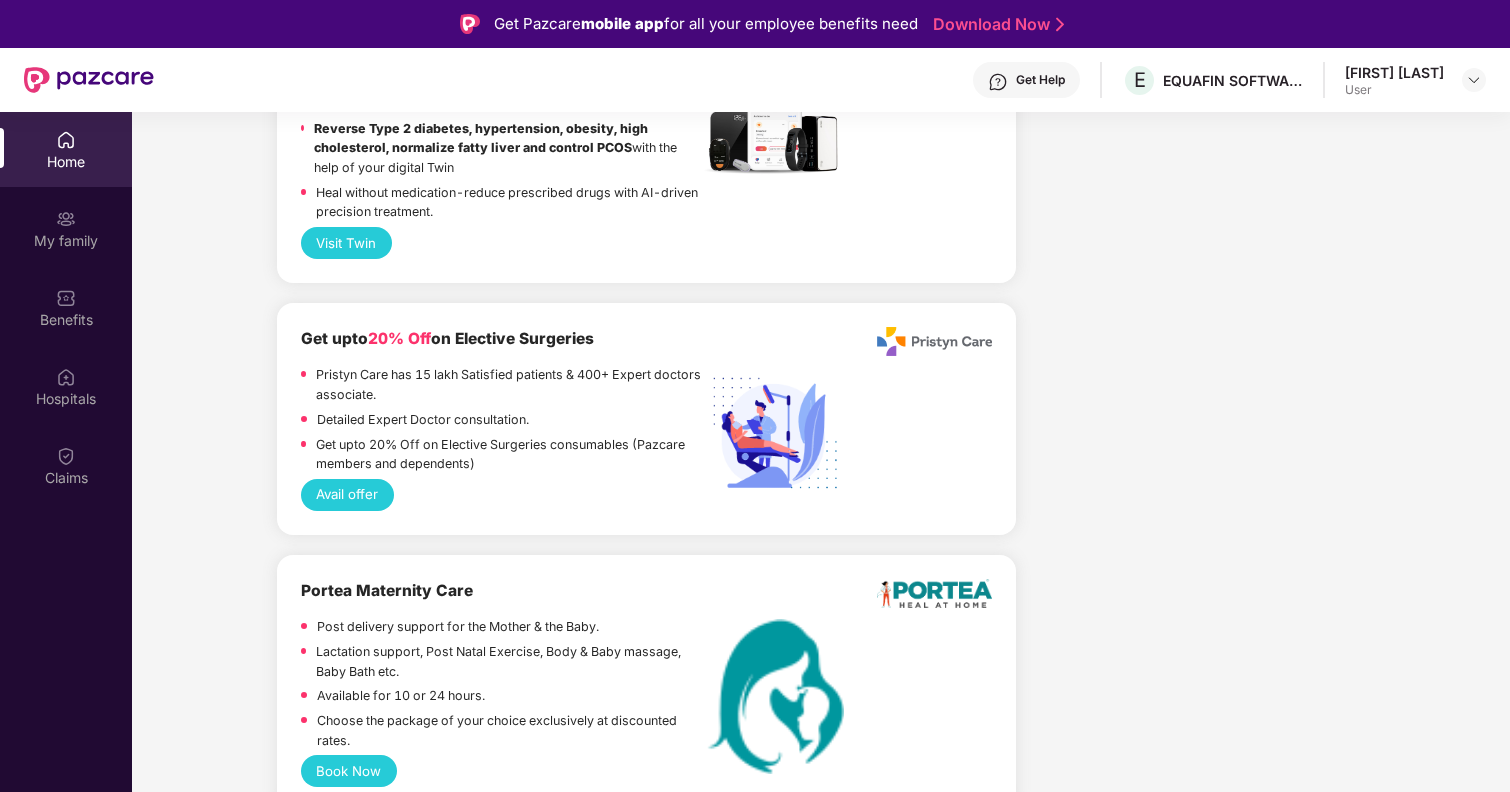scroll, scrollTop: 5100, scrollLeft: 0, axis: vertical 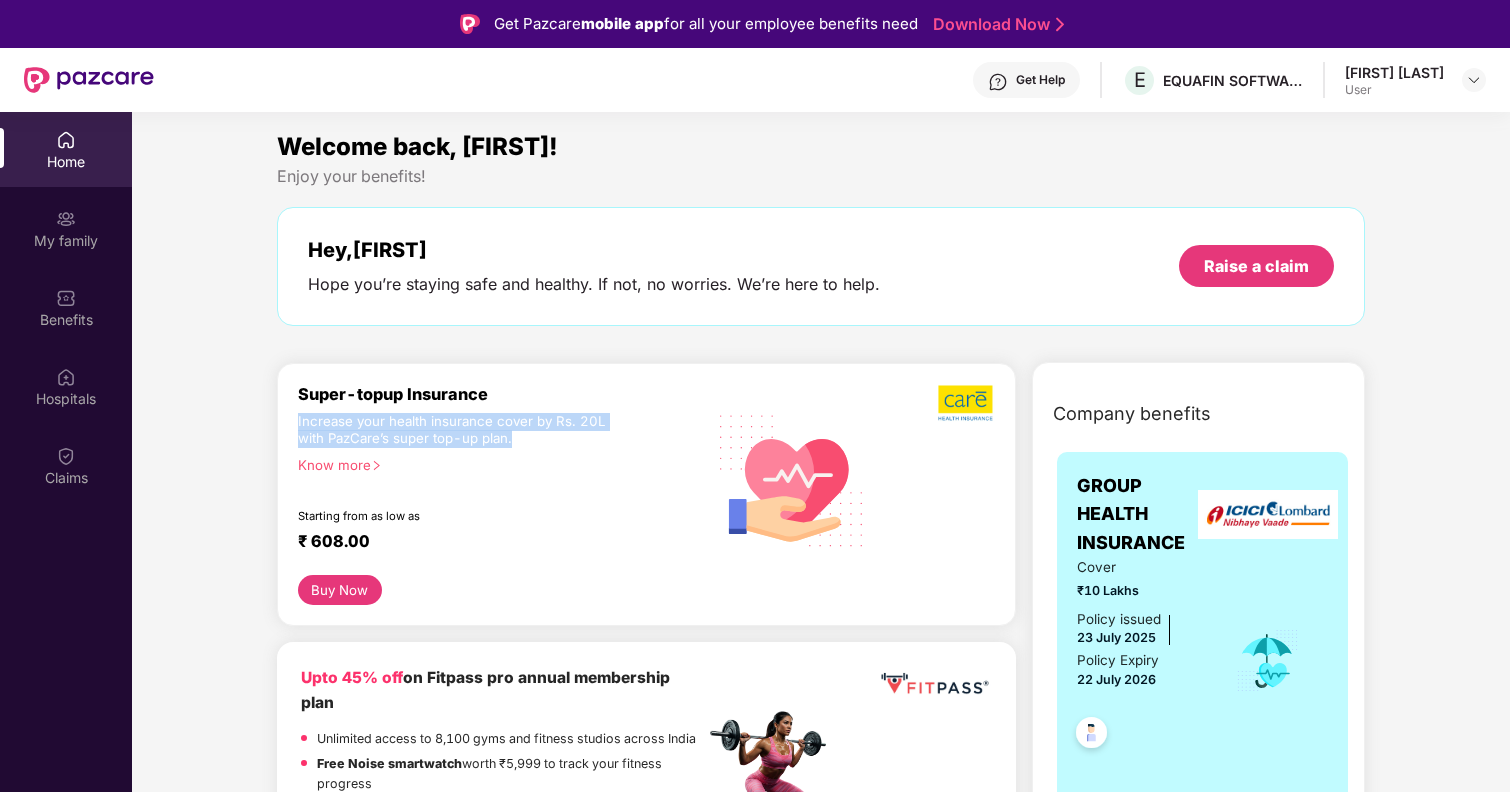 drag, startPoint x: 512, startPoint y: 439, endPoint x: 284, endPoint y: 427, distance: 228.31557 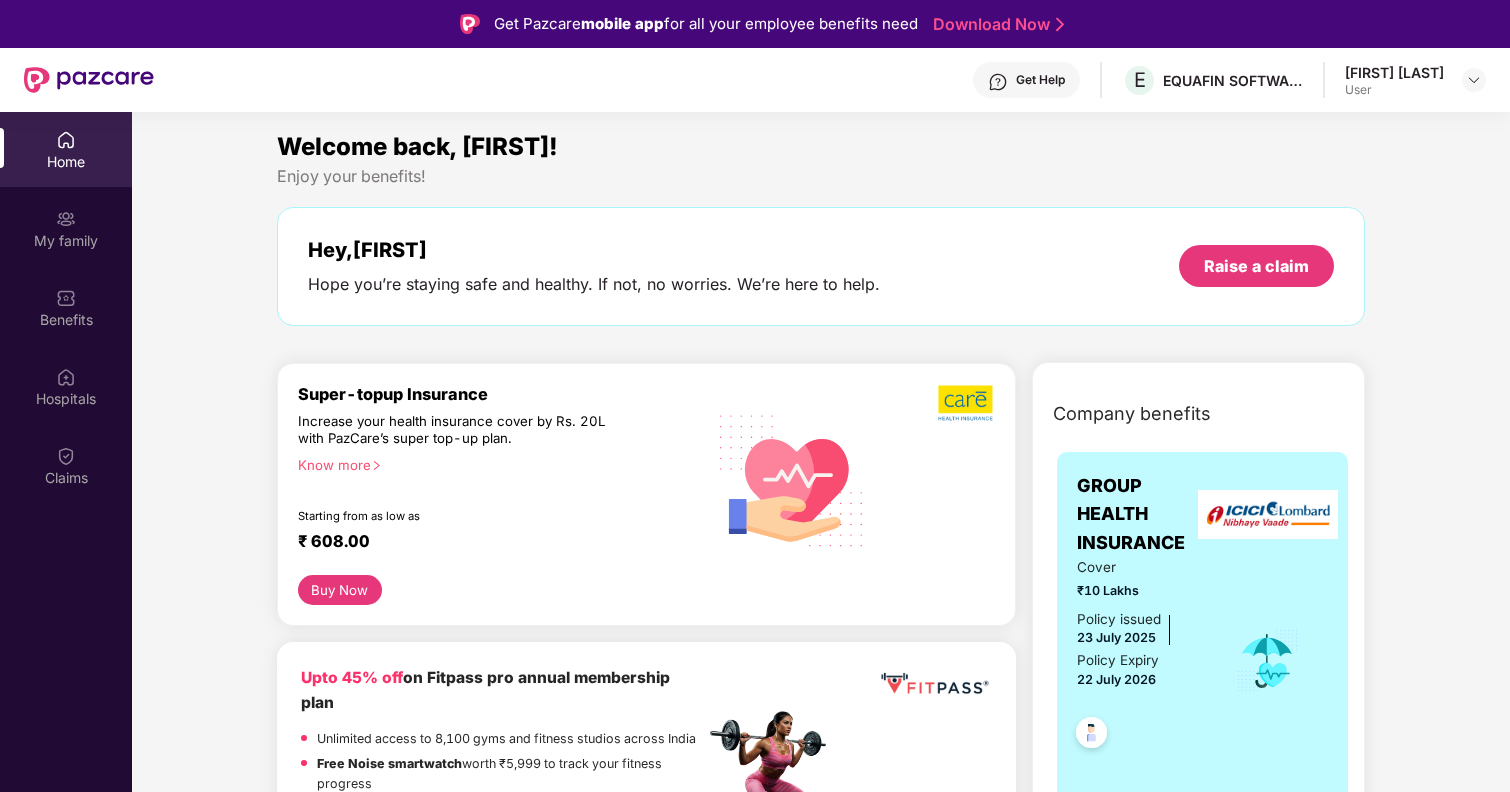 click on "Increase your health insurance cover by Rs. 20L with PazCare’s super top-up plan." at bounding box center [458, 430] 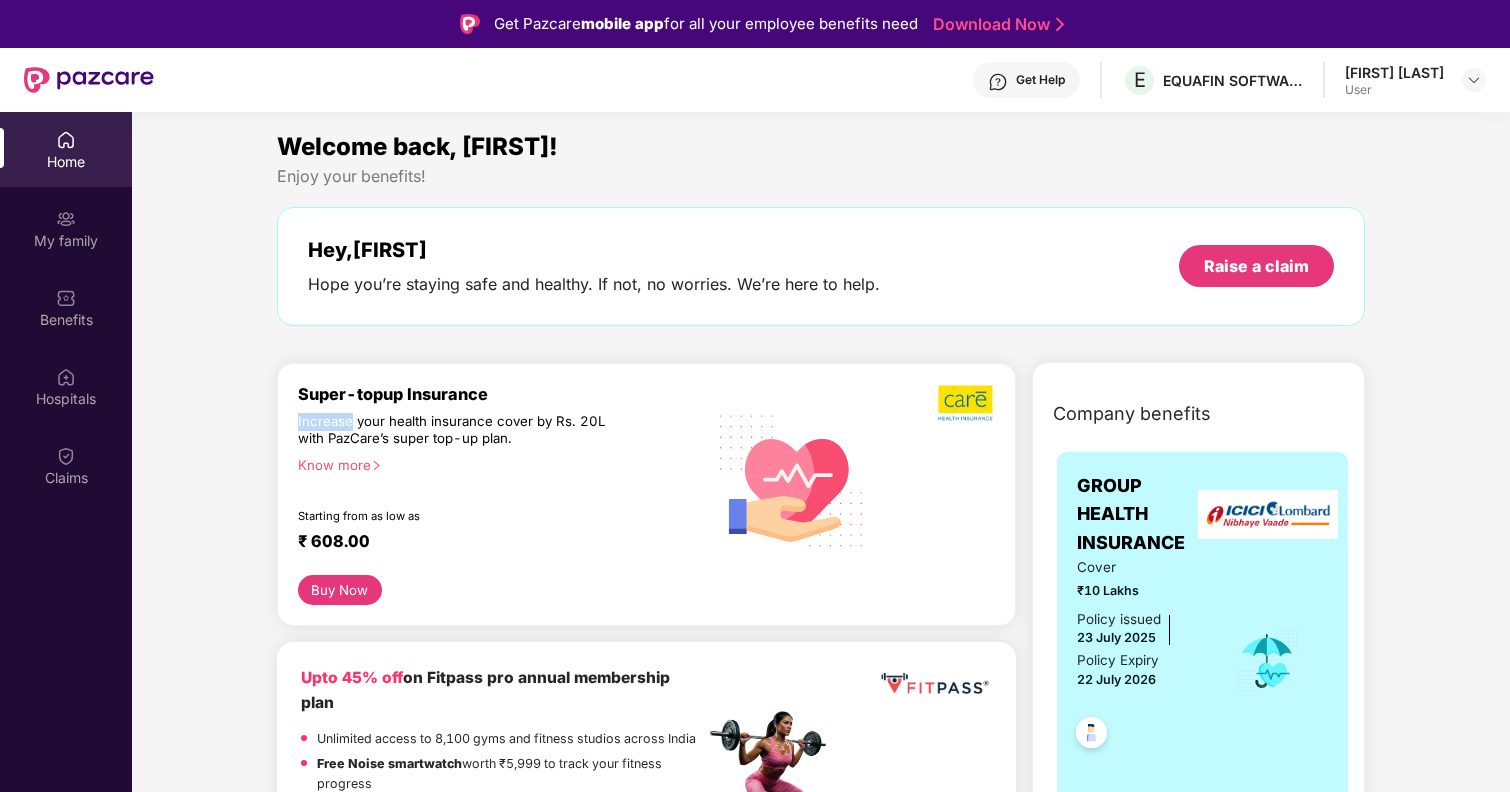 click on "Increase your health insurance cover by Rs. 20L with PazCare’s super top-up plan." at bounding box center [458, 430] 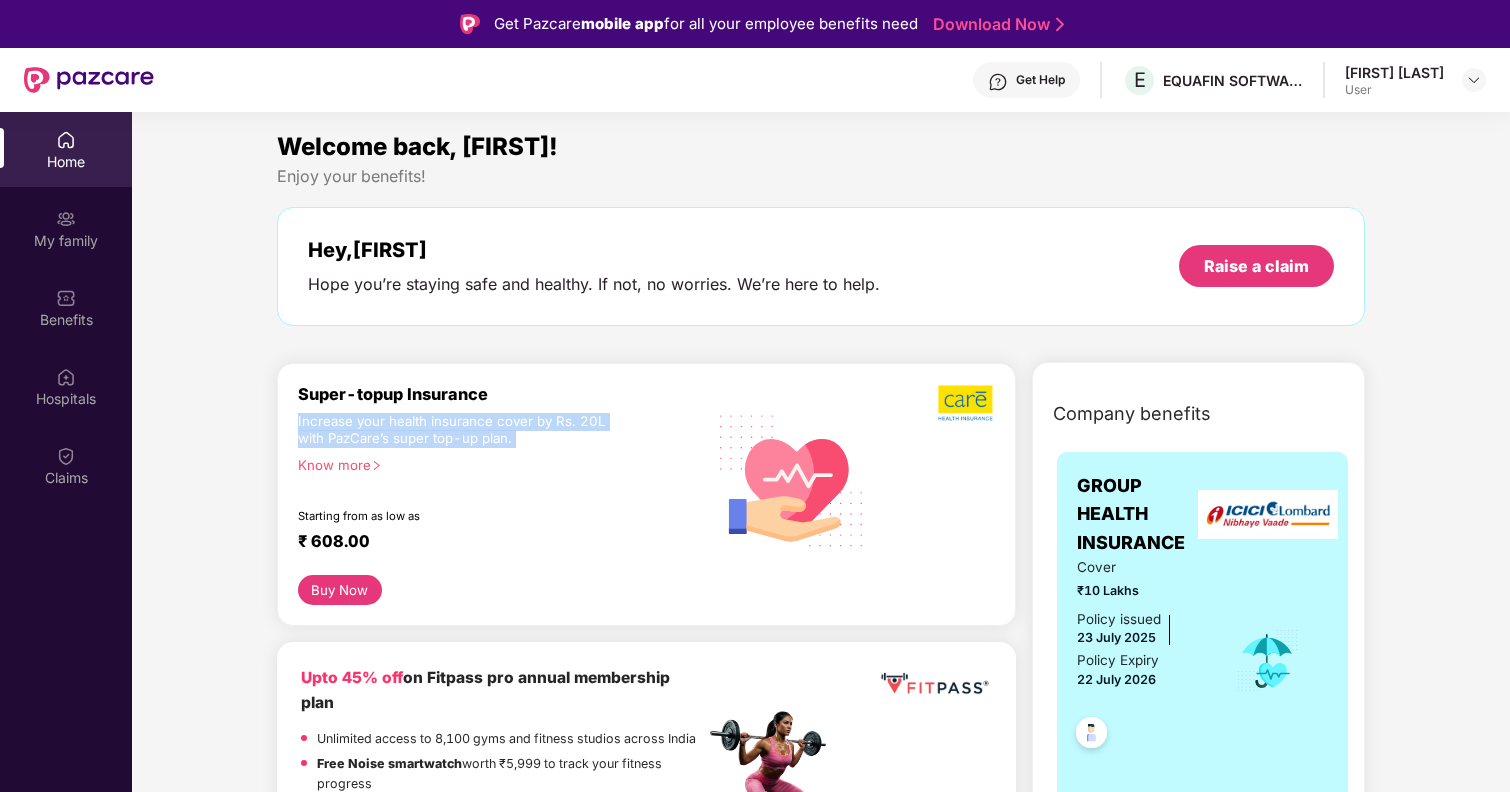 click on "Increase your health insurance cover by Rs. 20L with PazCare’s super top-up plan." at bounding box center [458, 430] 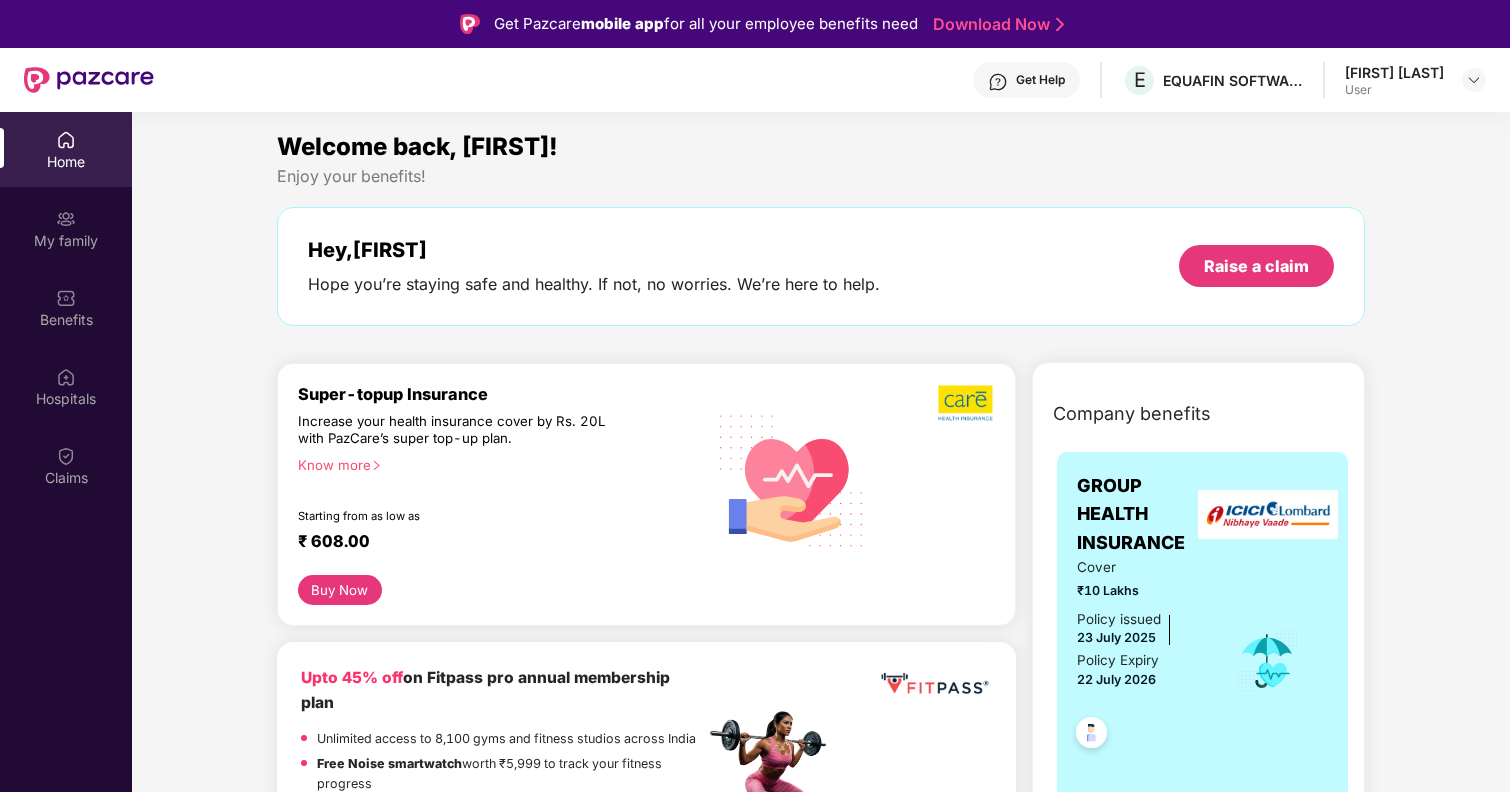 click on "Increase your health insurance cover by Rs. 20L with PazCare’s super top-up plan." at bounding box center [458, 430] 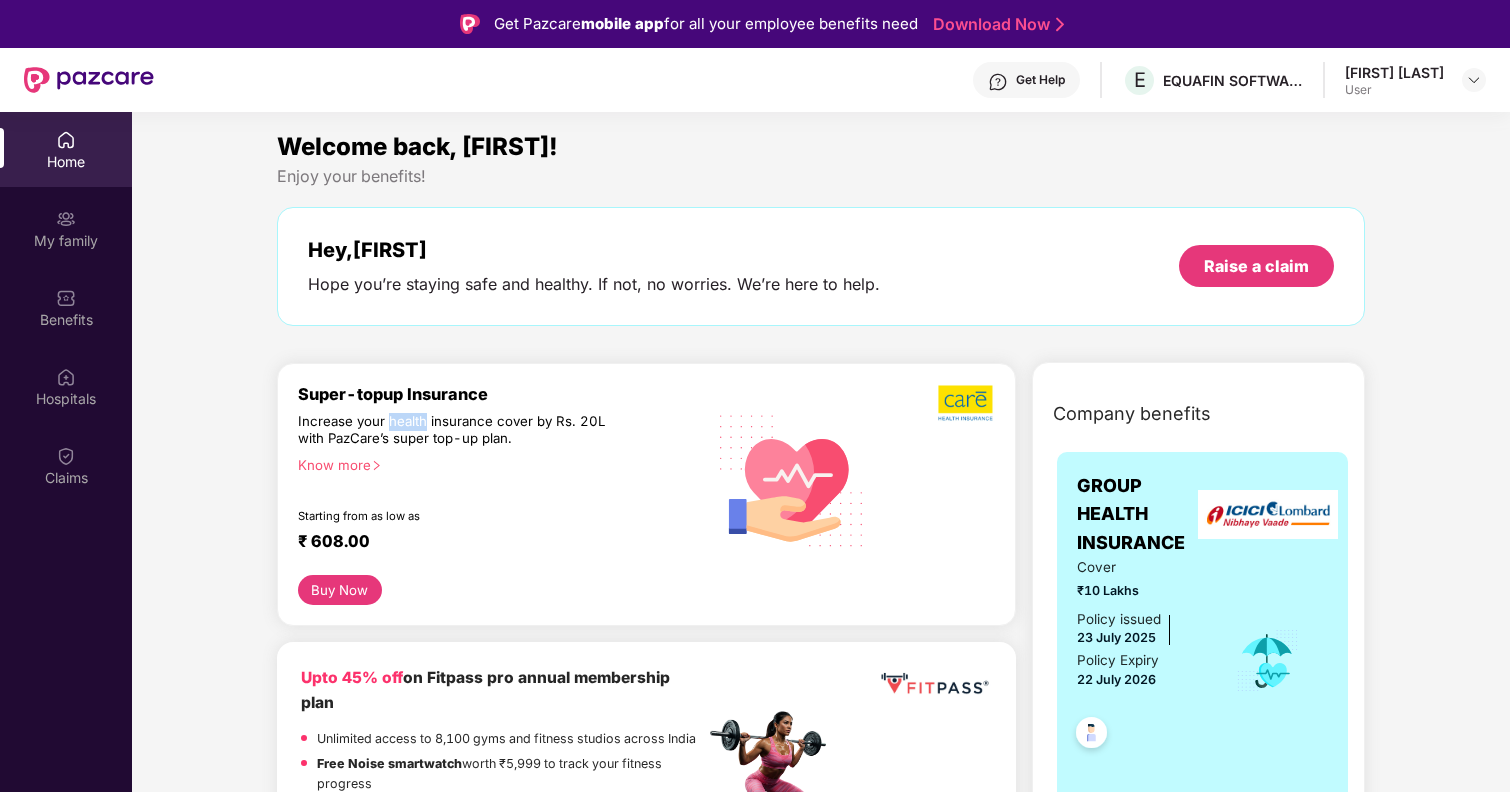 click on "Increase your health insurance cover by Rs. 20L with PazCare’s super top-up plan." at bounding box center (458, 430) 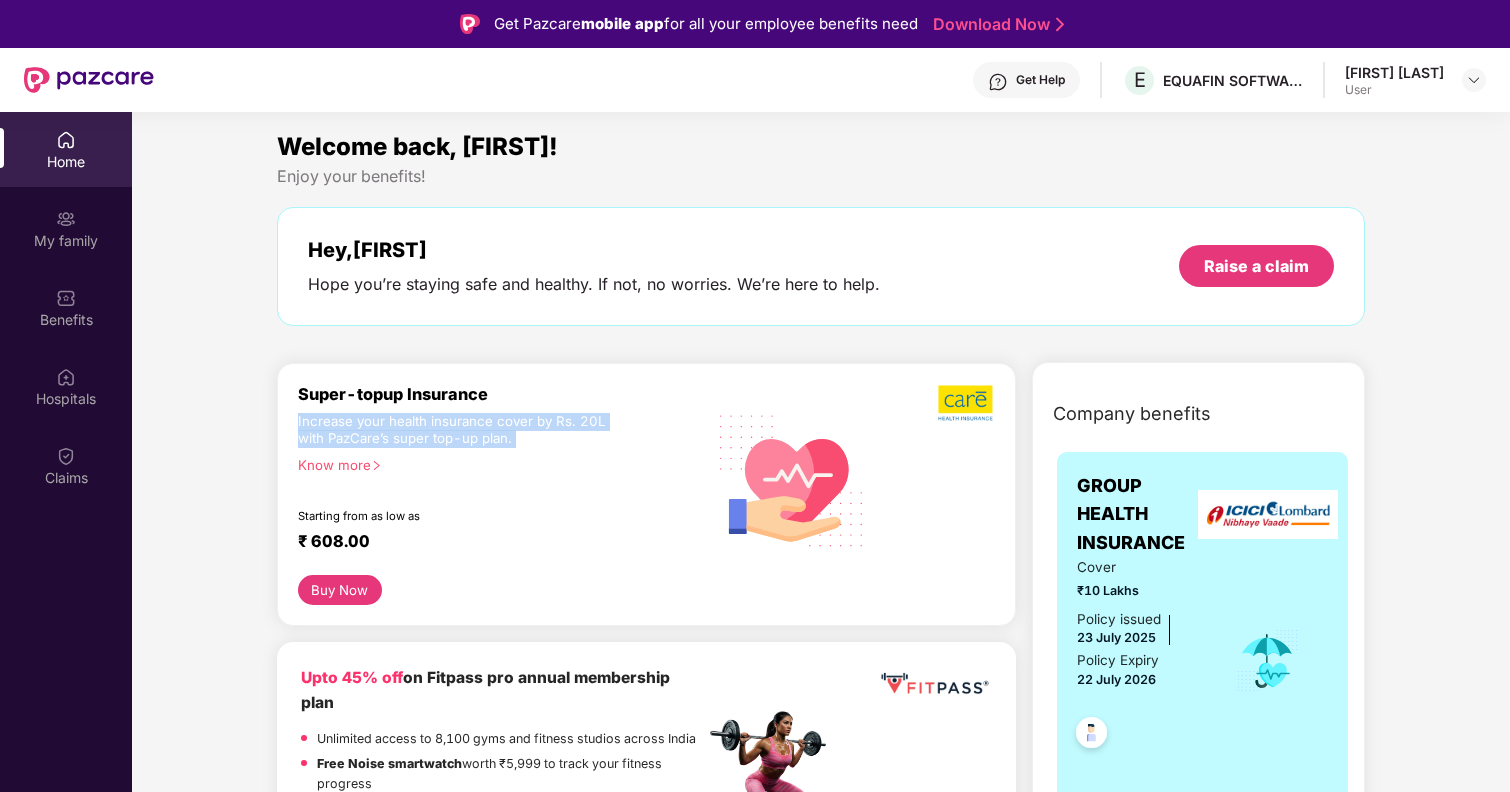 click on "Increase your health insurance cover by Rs. 20L with PazCare’s super top-up plan." at bounding box center (458, 430) 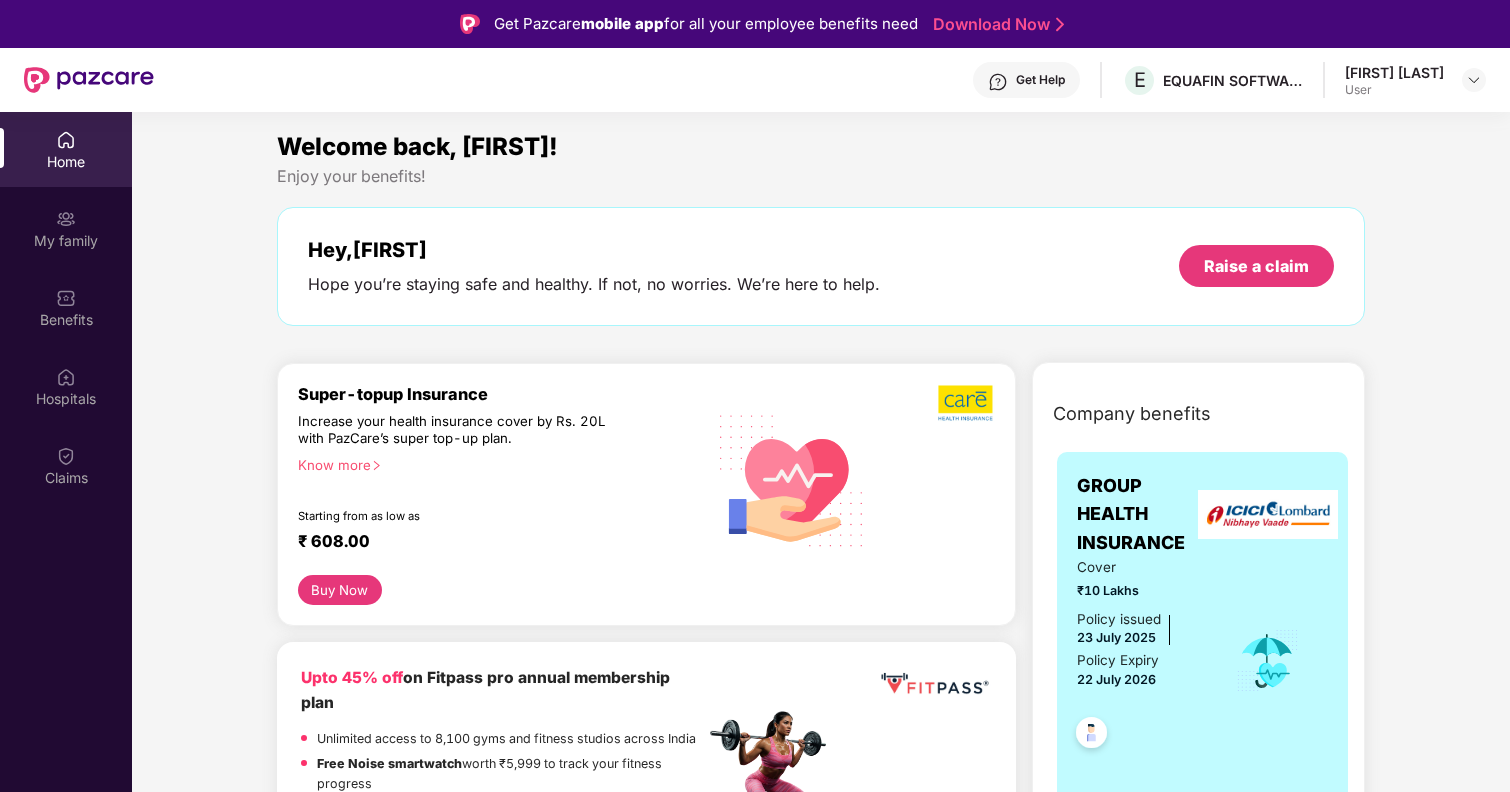 click on "Increase your health insurance cover by Rs. 20L with PazCare’s super top-up plan." at bounding box center [458, 430] 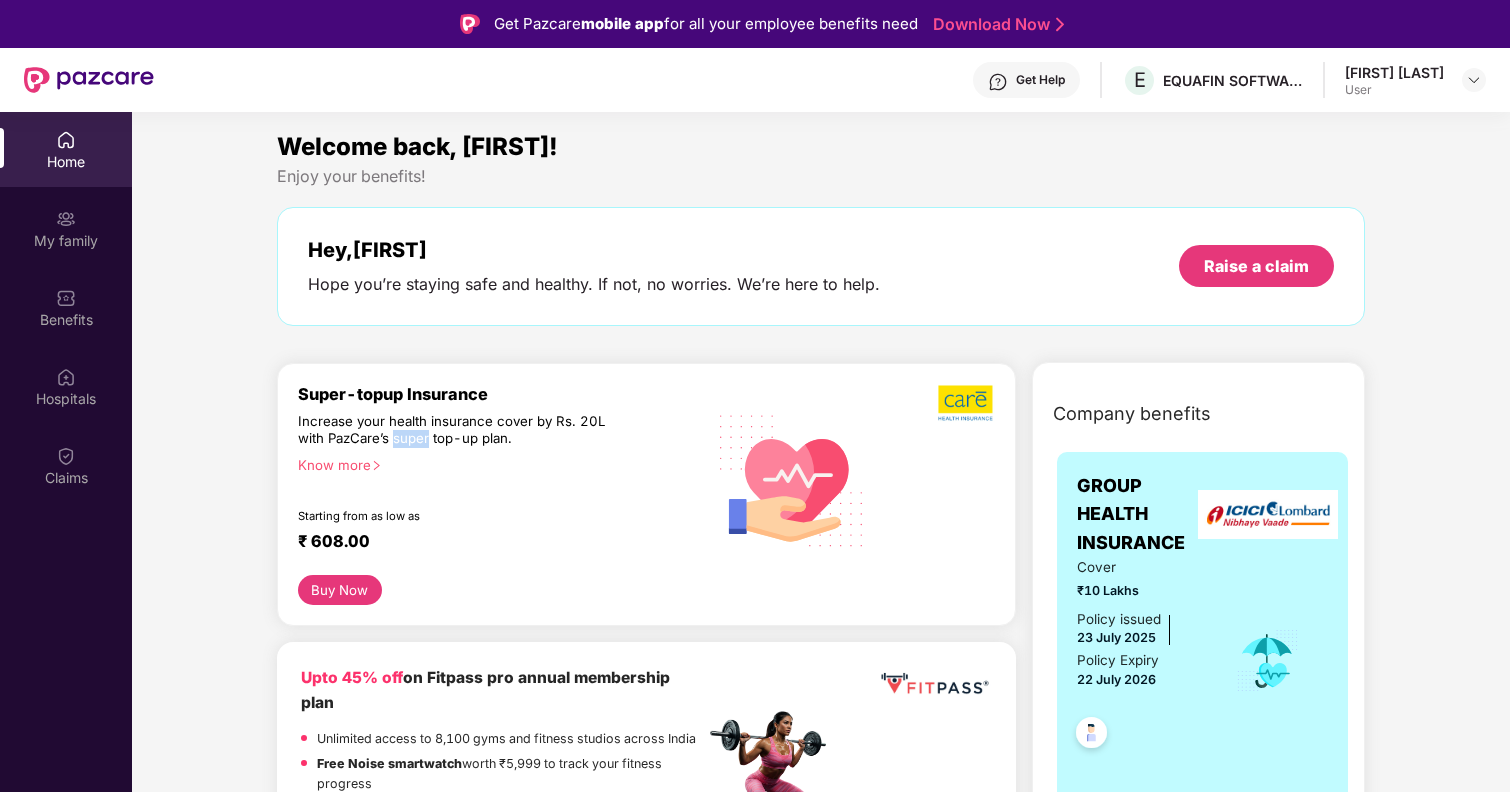 click on "Increase your health insurance cover by Rs. 20L with PazCare’s super top-up plan." at bounding box center [458, 430] 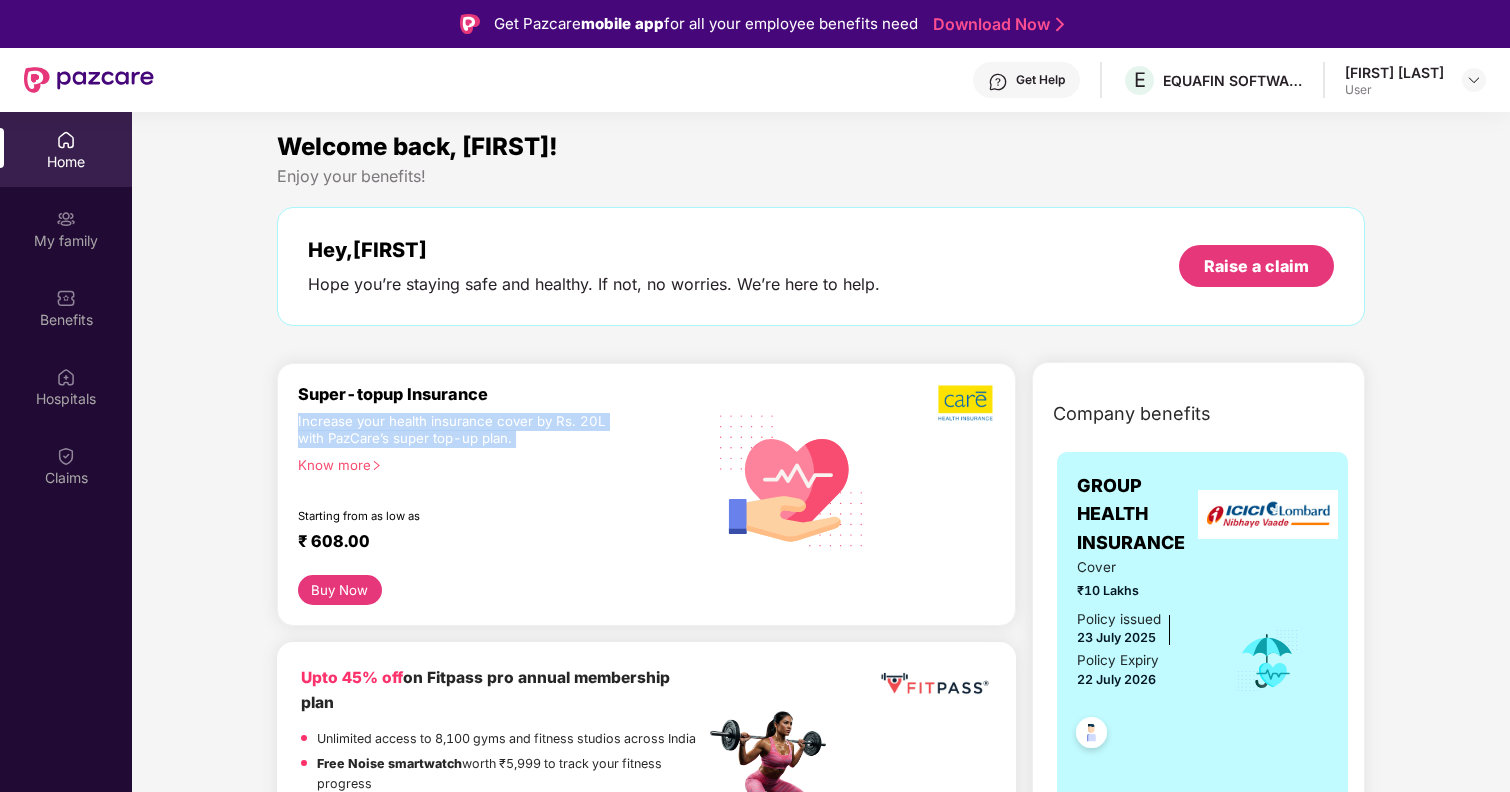 click on "Increase your health insurance cover by Rs. 20L with PazCare’s super top-up plan." at bounding box center [458, 430] 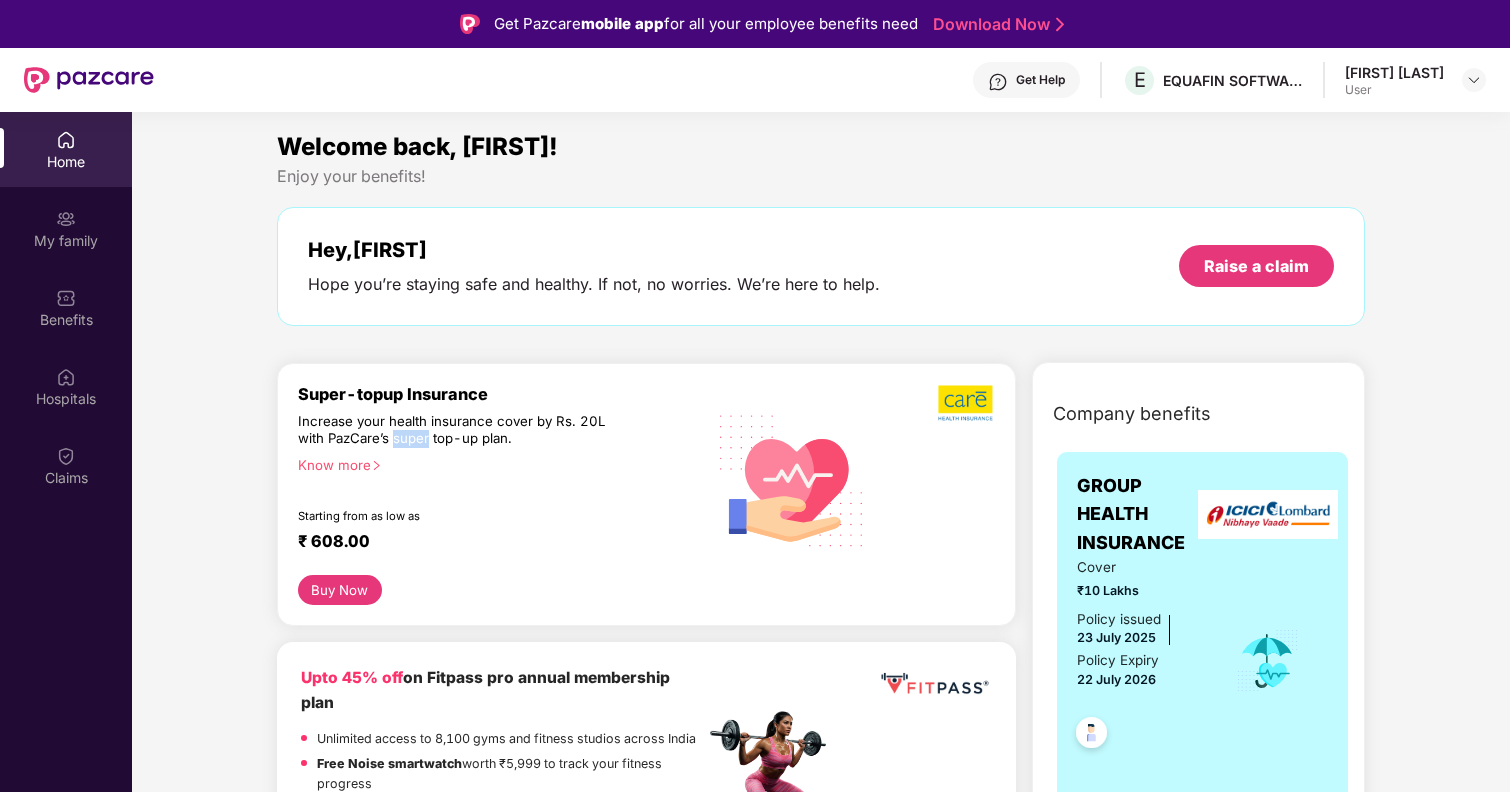 click on "Increase your health insurance cover by Rs. 20L with PazCare’s super top-up plan." at bounding box center [458, 430] 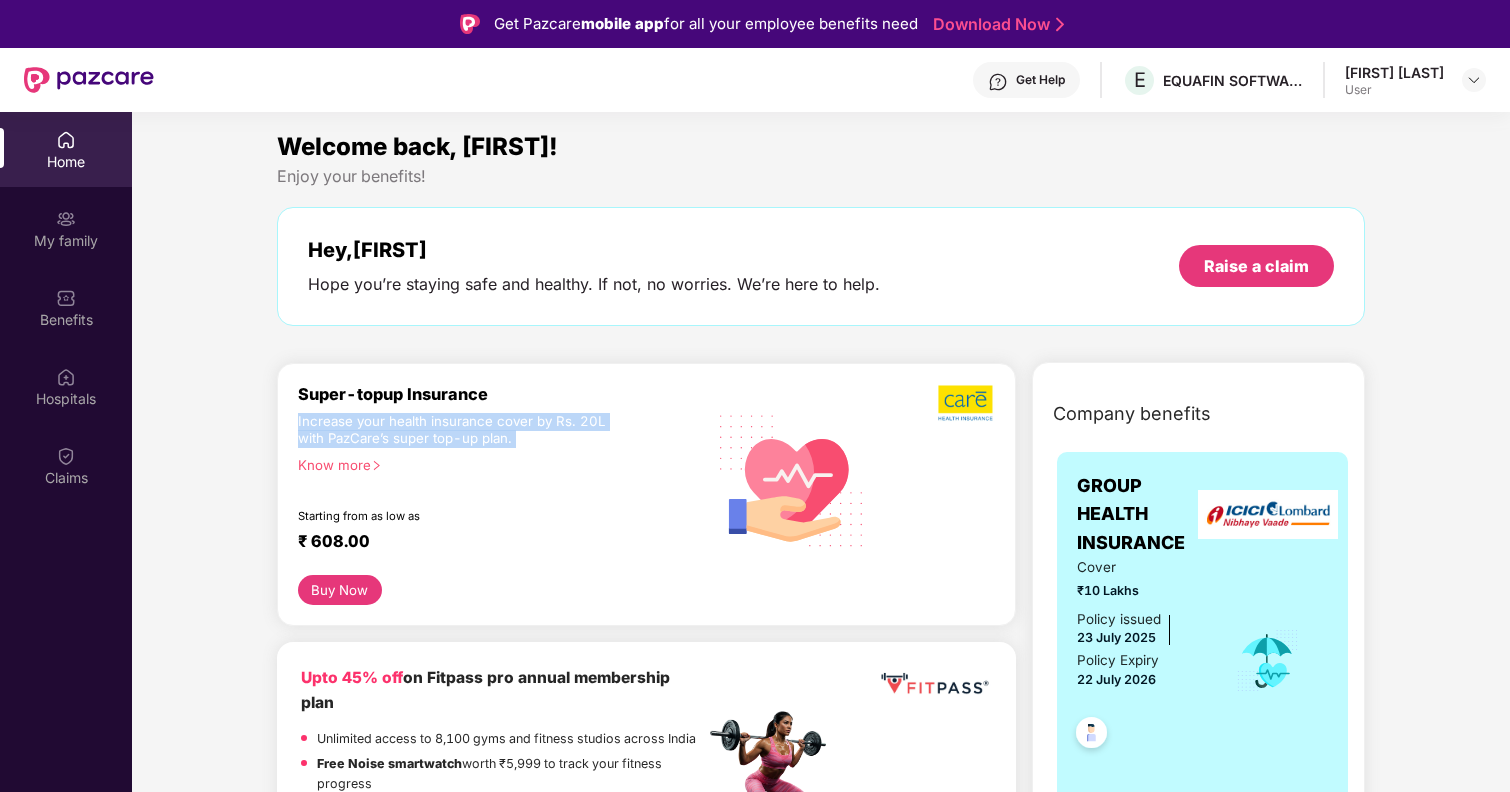 click on "Increase your health insurance cover by Rs. 20L with PazCare’s super top-up plan." at bounding box center [458, 430] 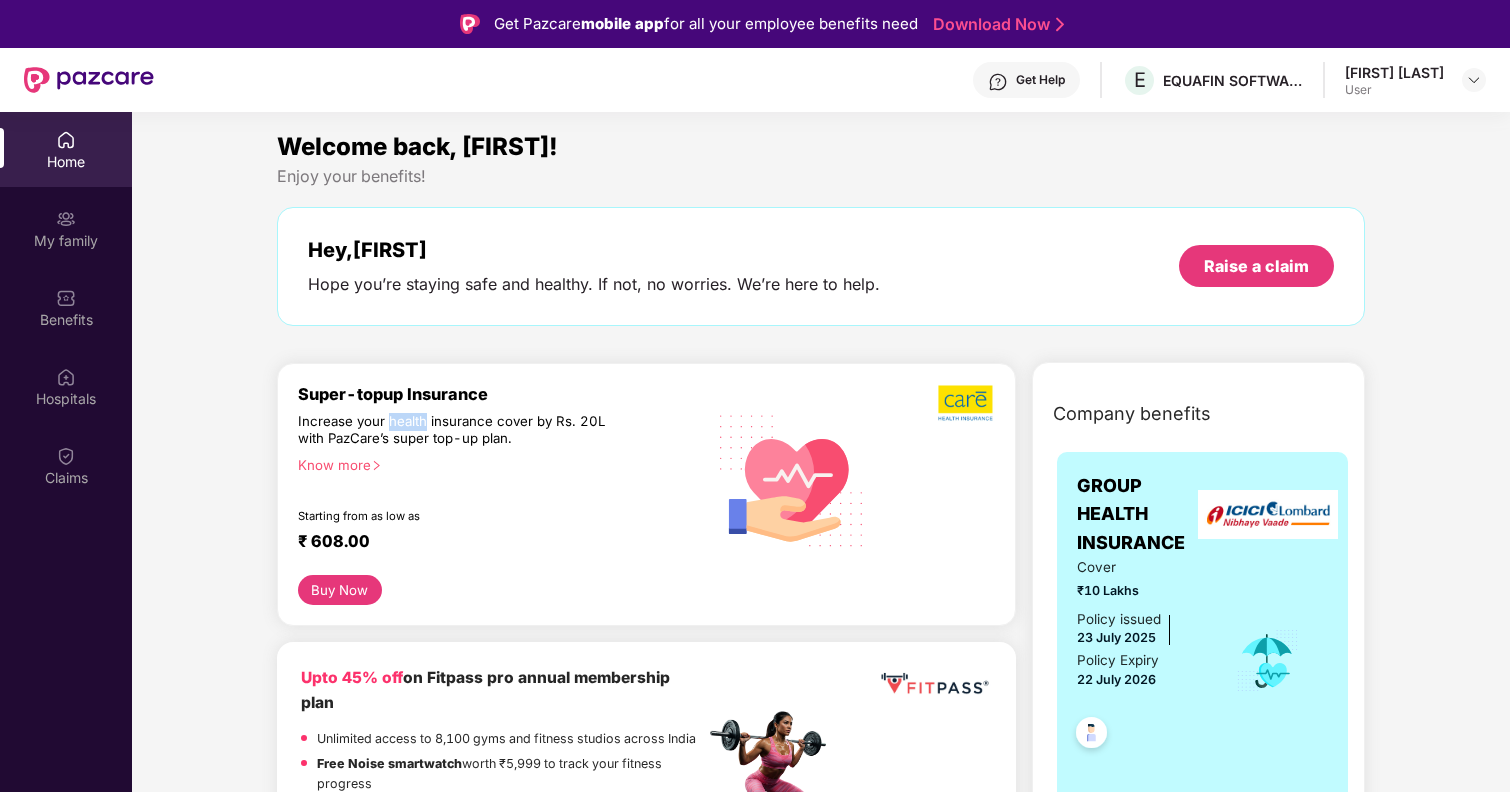 click on "Increase your health insurance cover by Rs. 20L with PazCare’s super top-up plan." at bounding box center (458, 430) 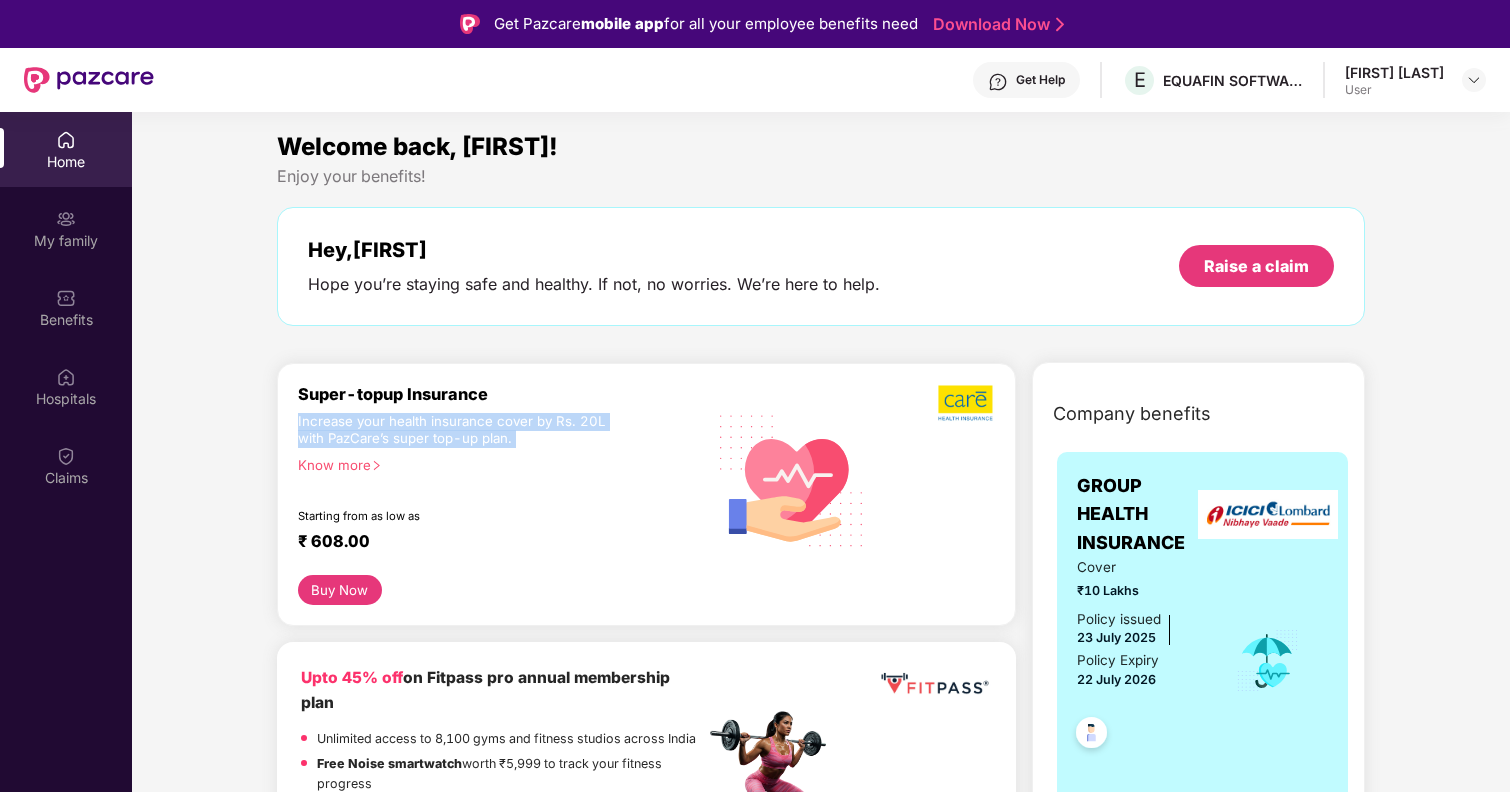 click on "Increase your health insurance cover by Rs. 20L with PazCare’s super top-up plan." at bounding box center [458, 430] 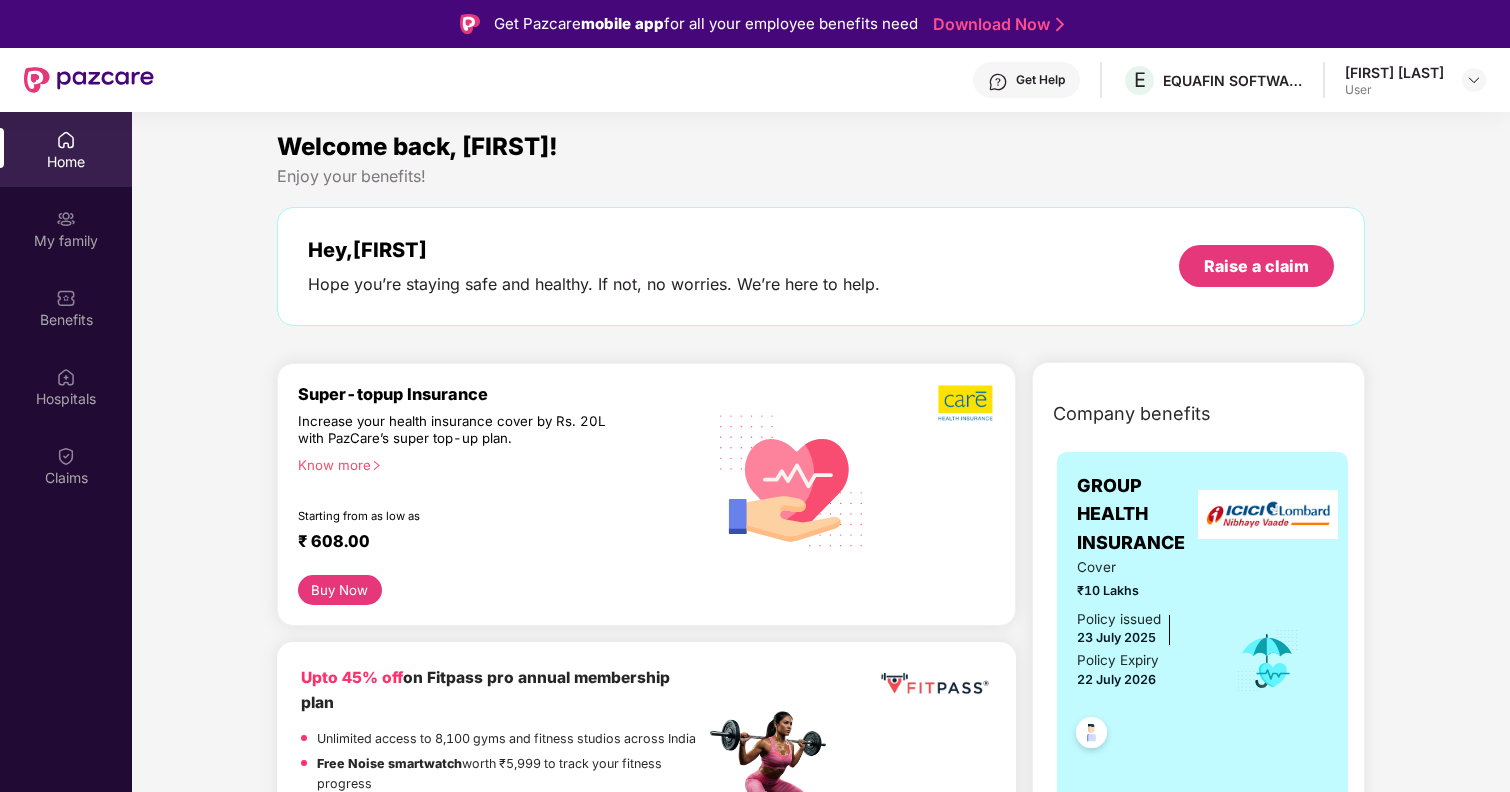 click on "Increase your health insurance cover by Rs. 20L with PazCare’s super top-up plan." at bounding box center (458, 430) 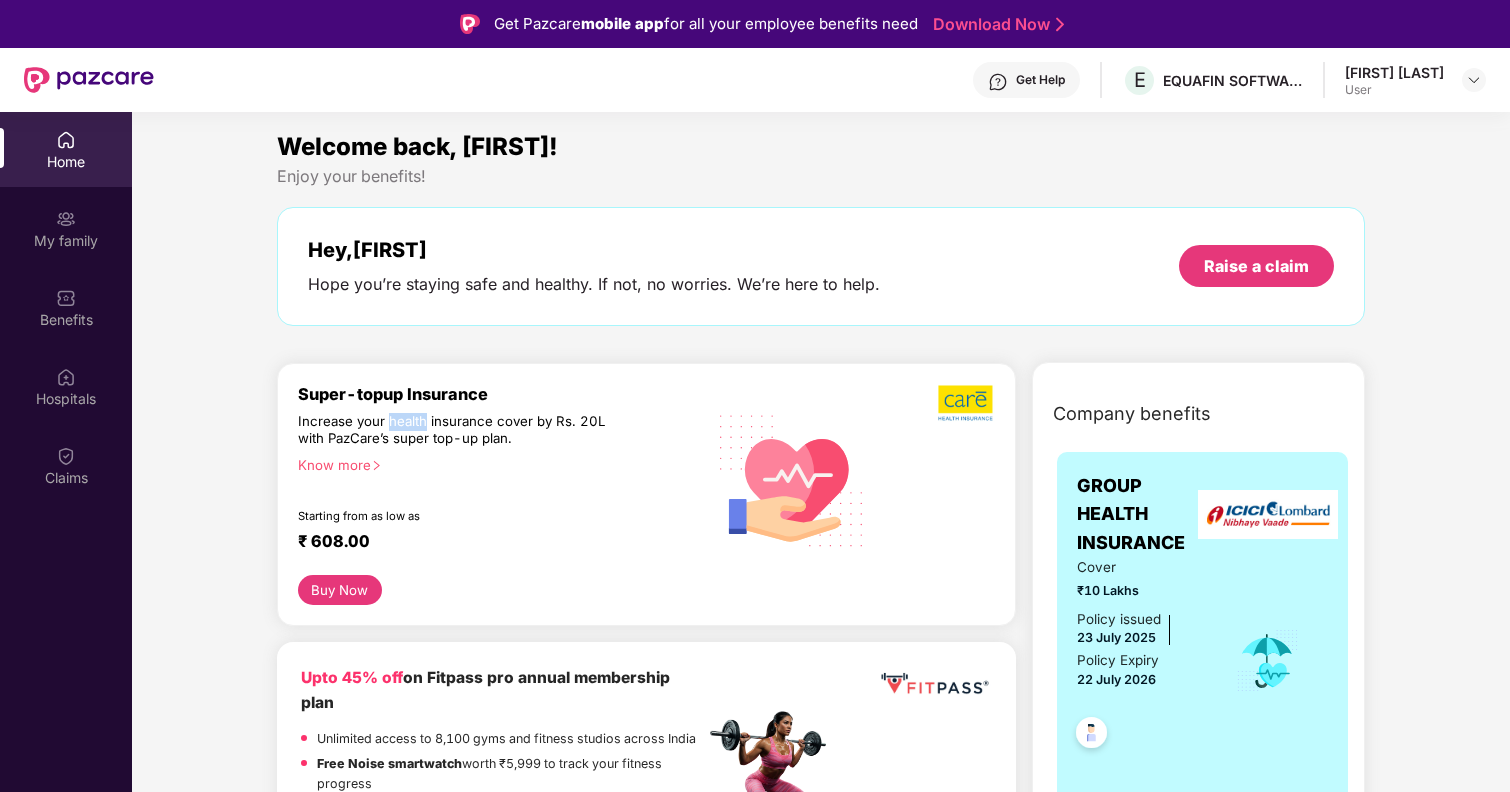 click on "Increase your health insurance cover by Rs. 20L with PazCare’s super top-up plan." at bounding box center (458, 430) 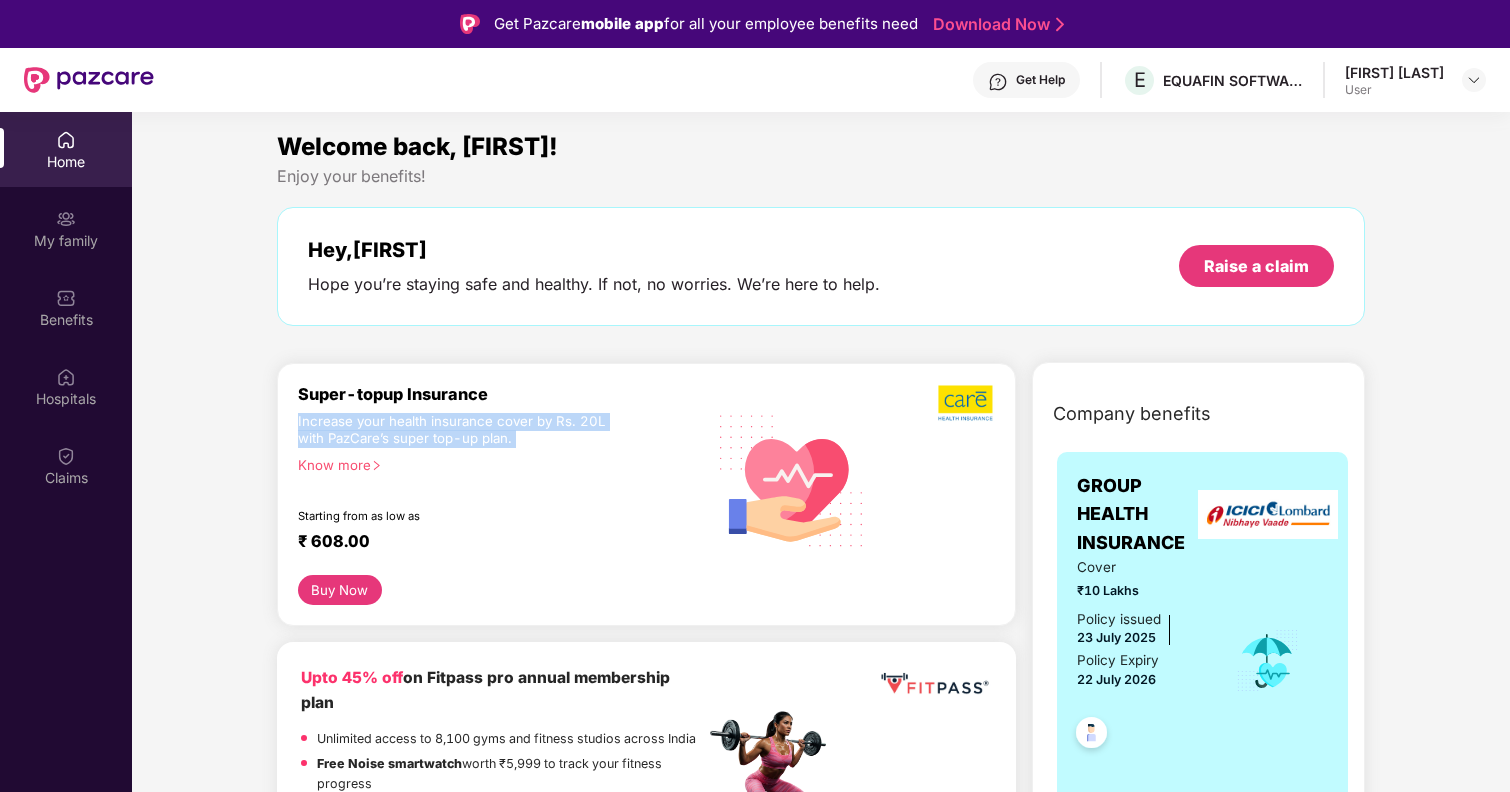 click on "Increase your health insurance cover by Rs. 20L with PazCare’s super top-up plan." at bounding box center [458, 430] 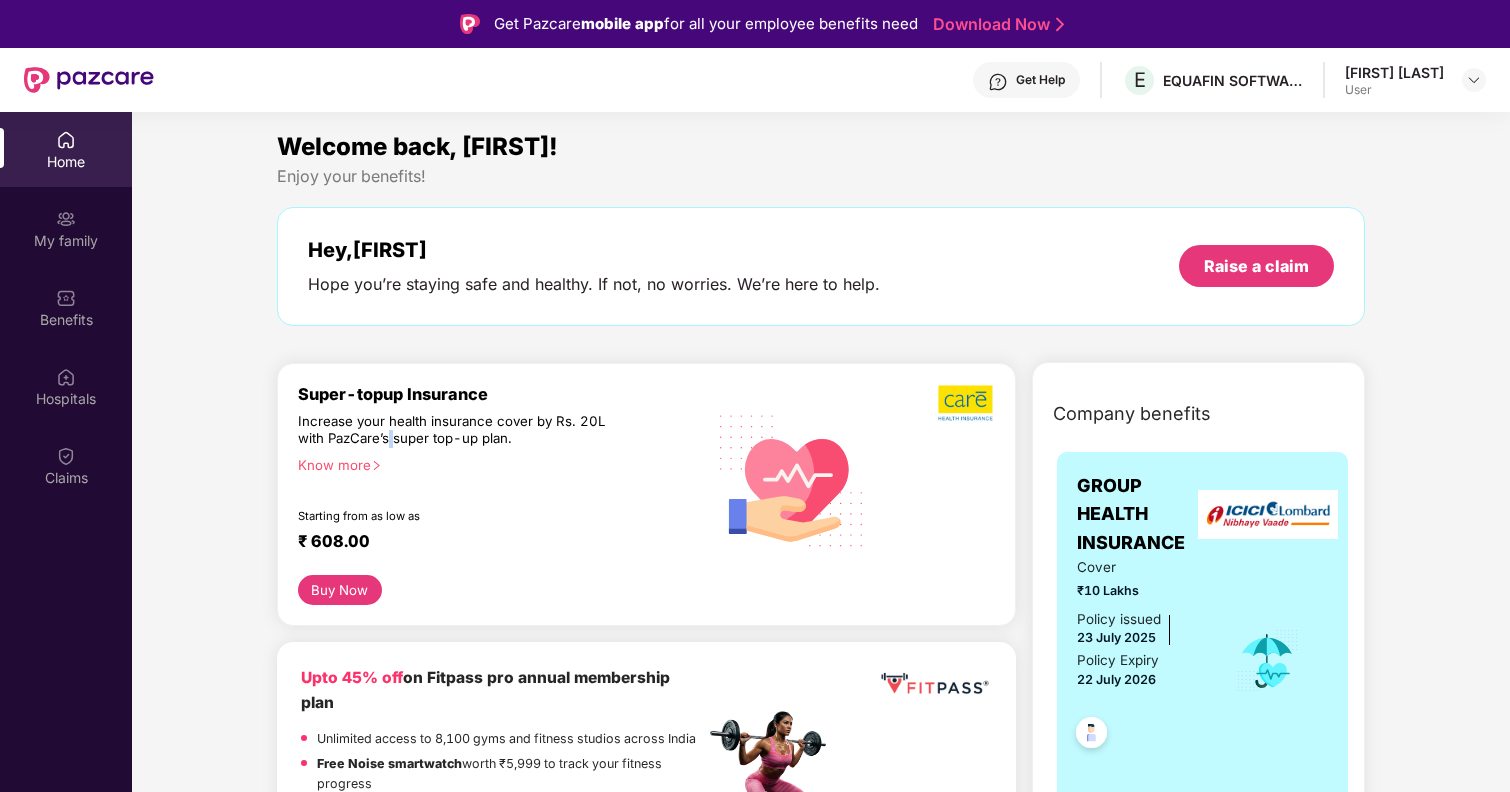 click on "Increase your health insurance cover by Rs. 20L with PazCare’s super top-up plan." at bounding box center (458, 430) 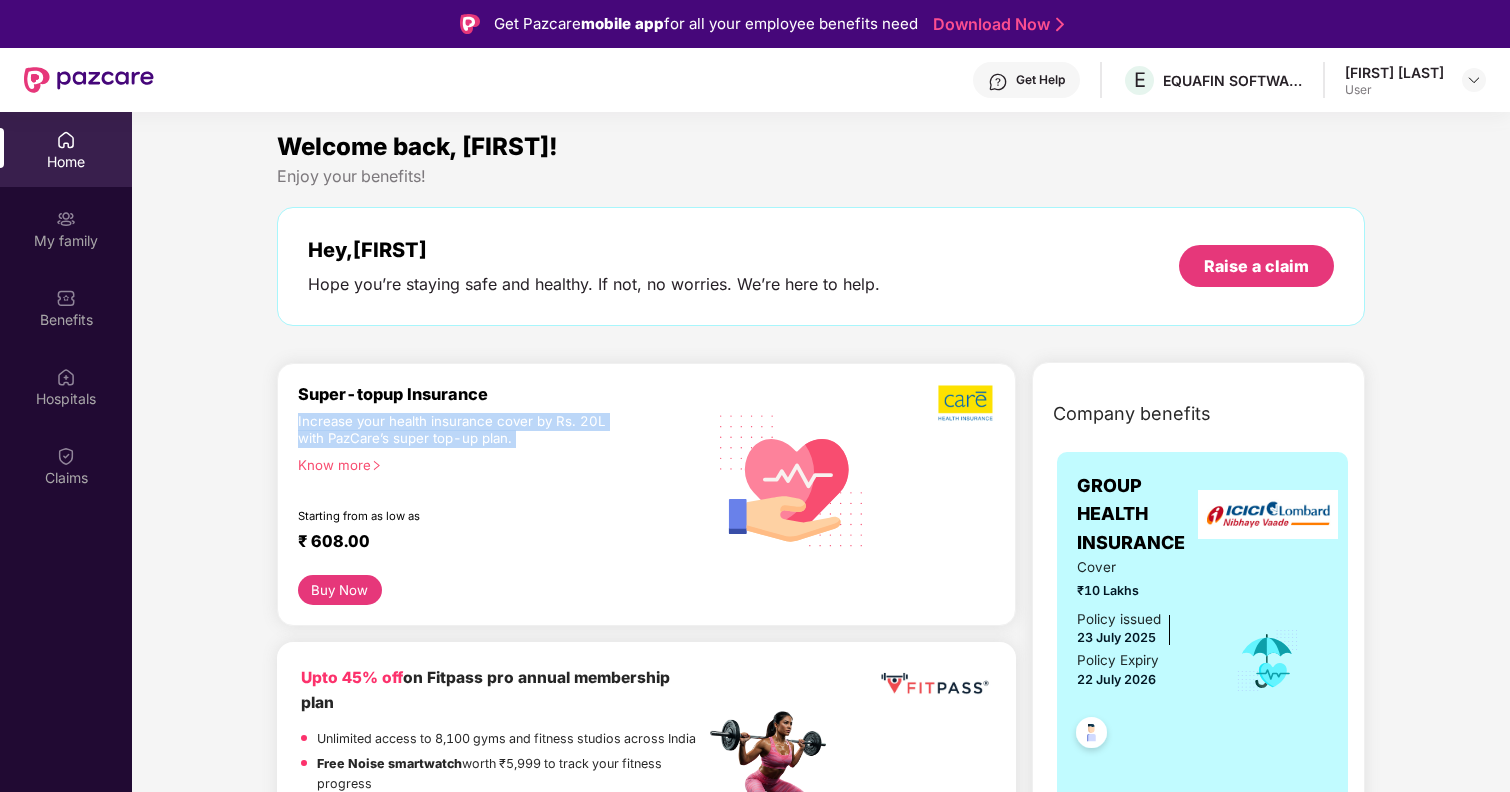 click on "Increase your health insurance cover by Rs. 20L with PazCare’s super top-up plan." at bounding box center [458, 430] 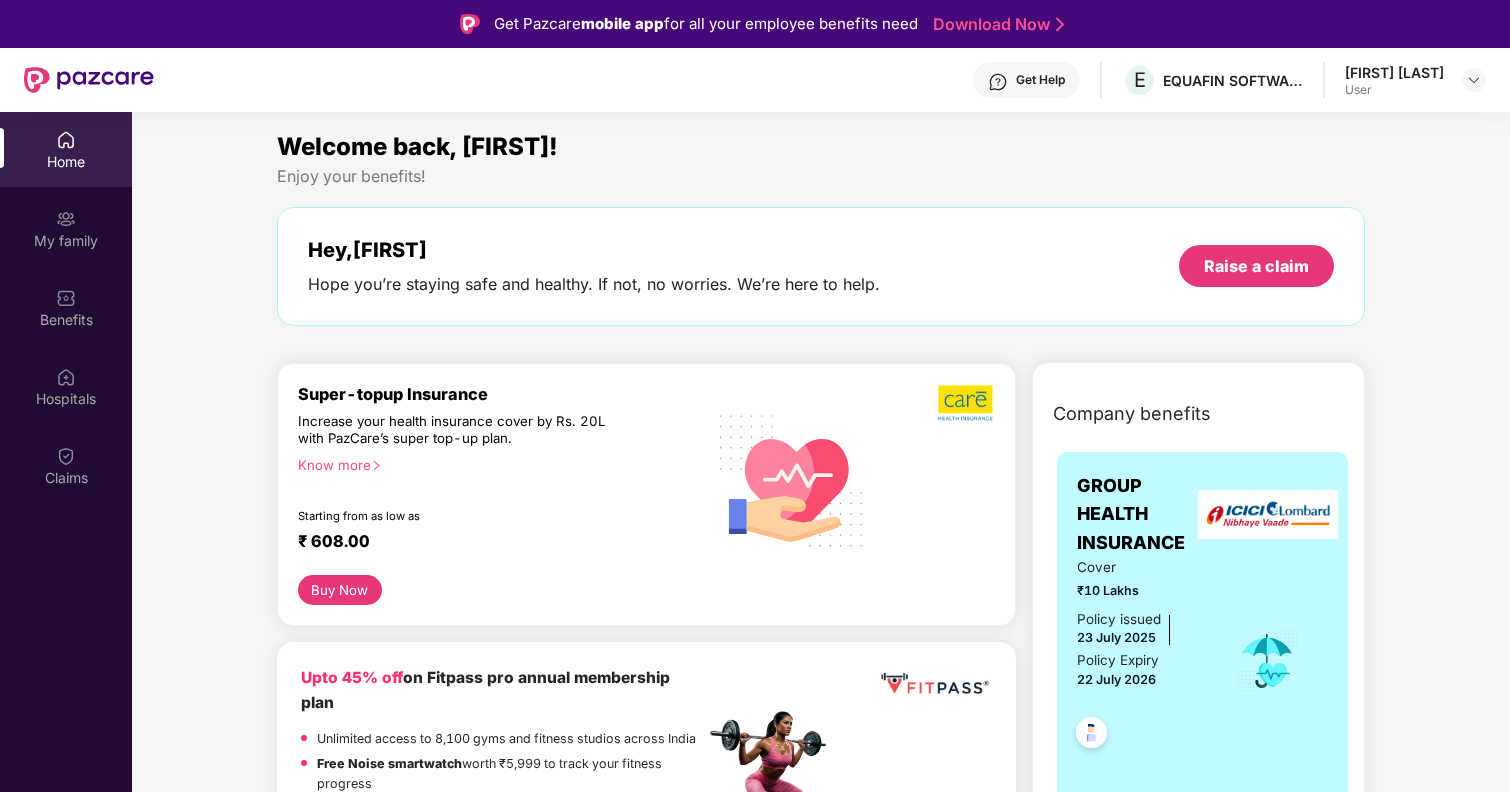 click on "Increase your health insurance cover by Rs. 20L with PazCare’s super top-up plan." at bounding box center [458, 430] 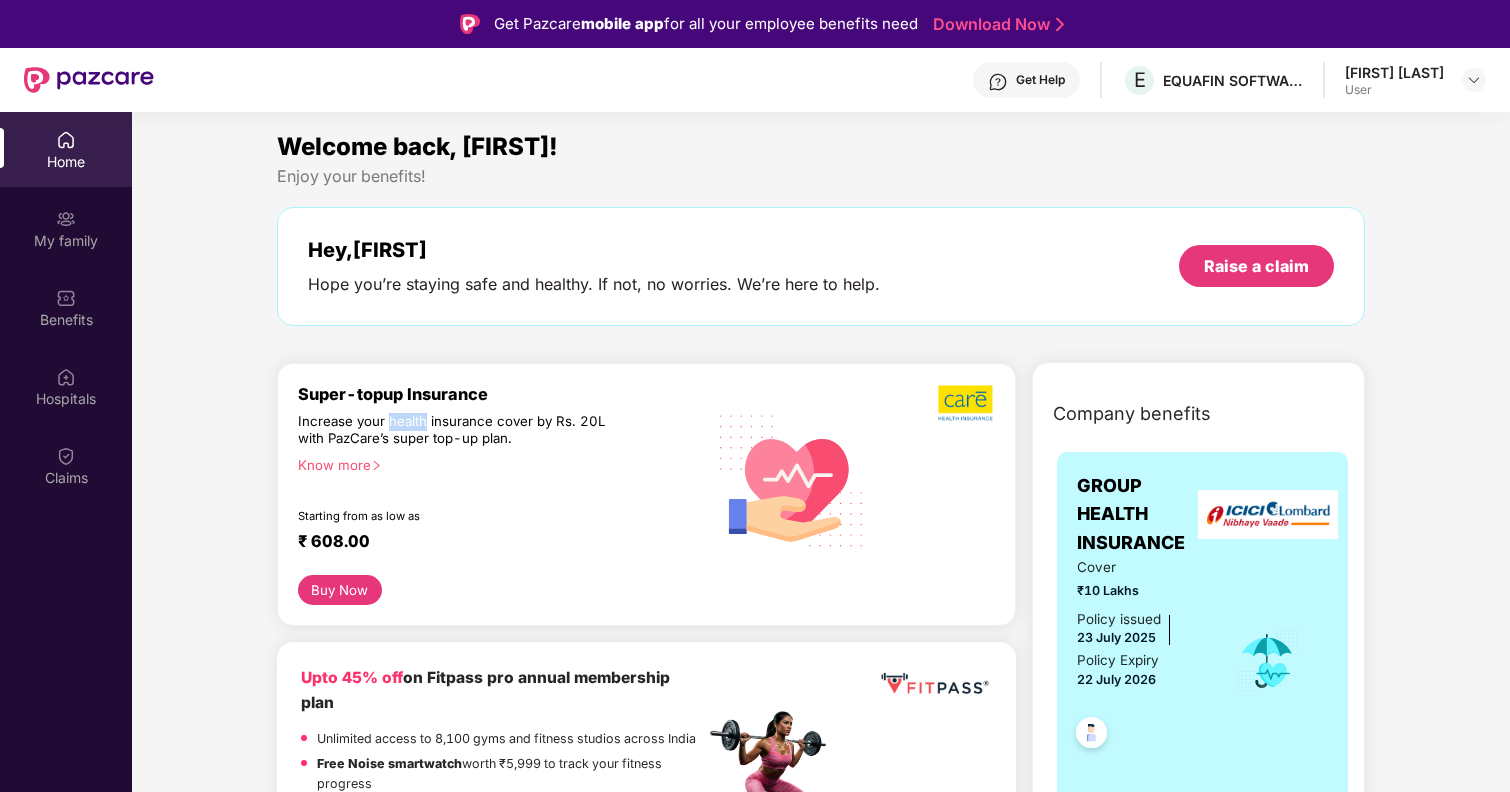 click on "Increase your health insurance cover by Rs. 20L with PazCare’s super top-up plan." at bounding box center (458, 430) 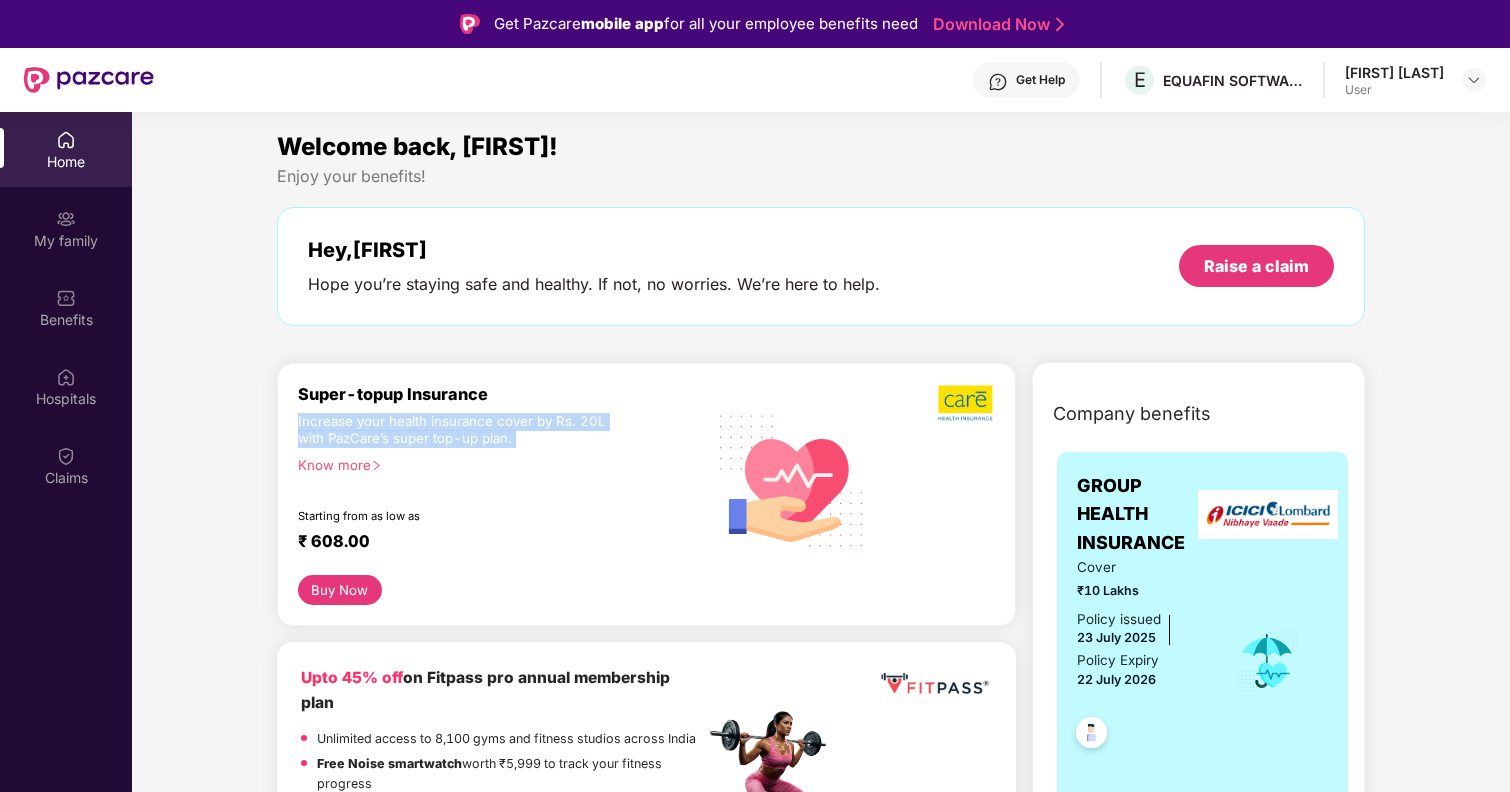 click on "Increase your health insurance cover by Rs. 20L with PazCare’s super top-up plan." at bounding box center [458, 430] 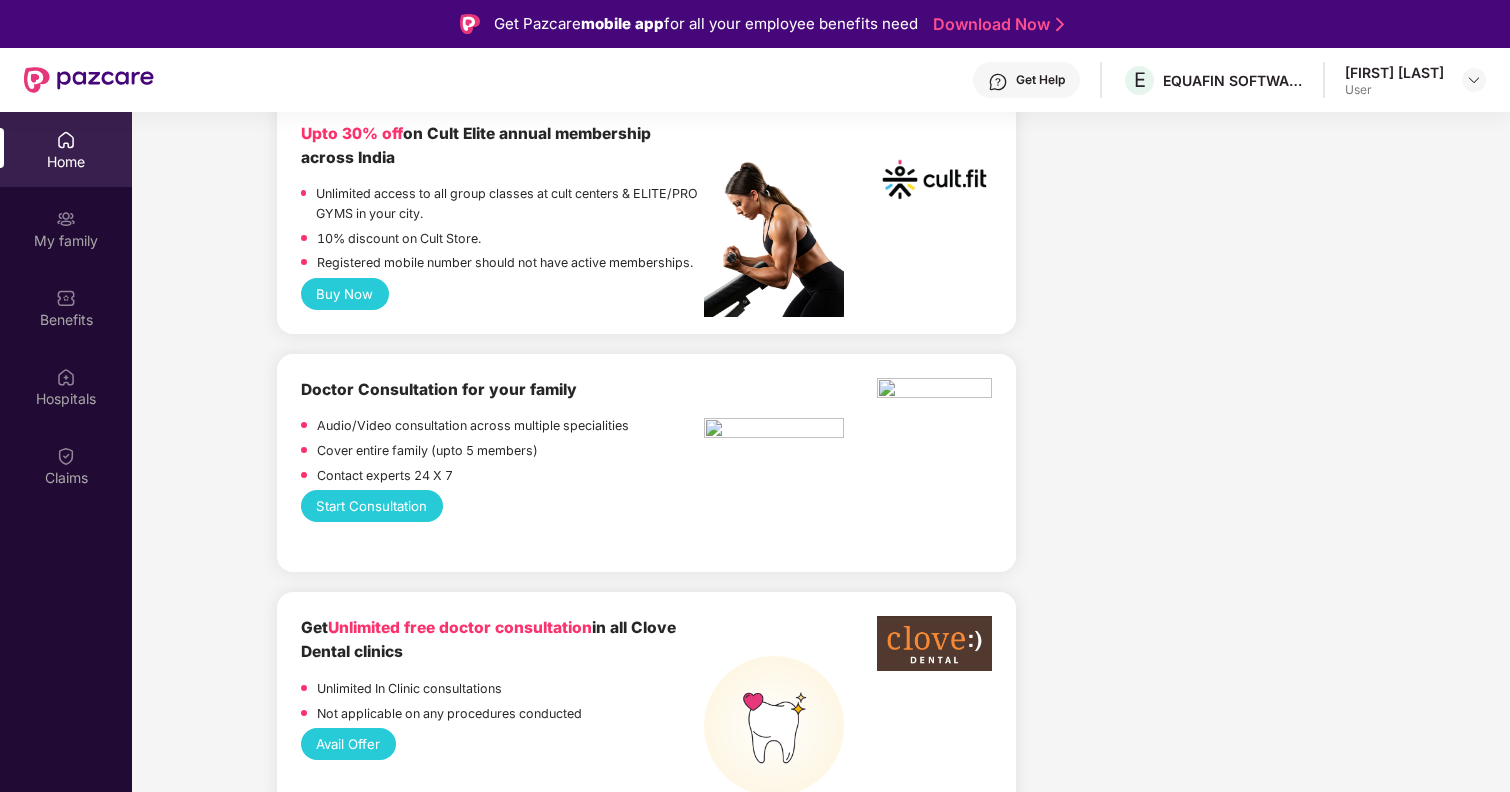 scroll, scrollTop: 703, scrollLeft: 0, axis: vertical 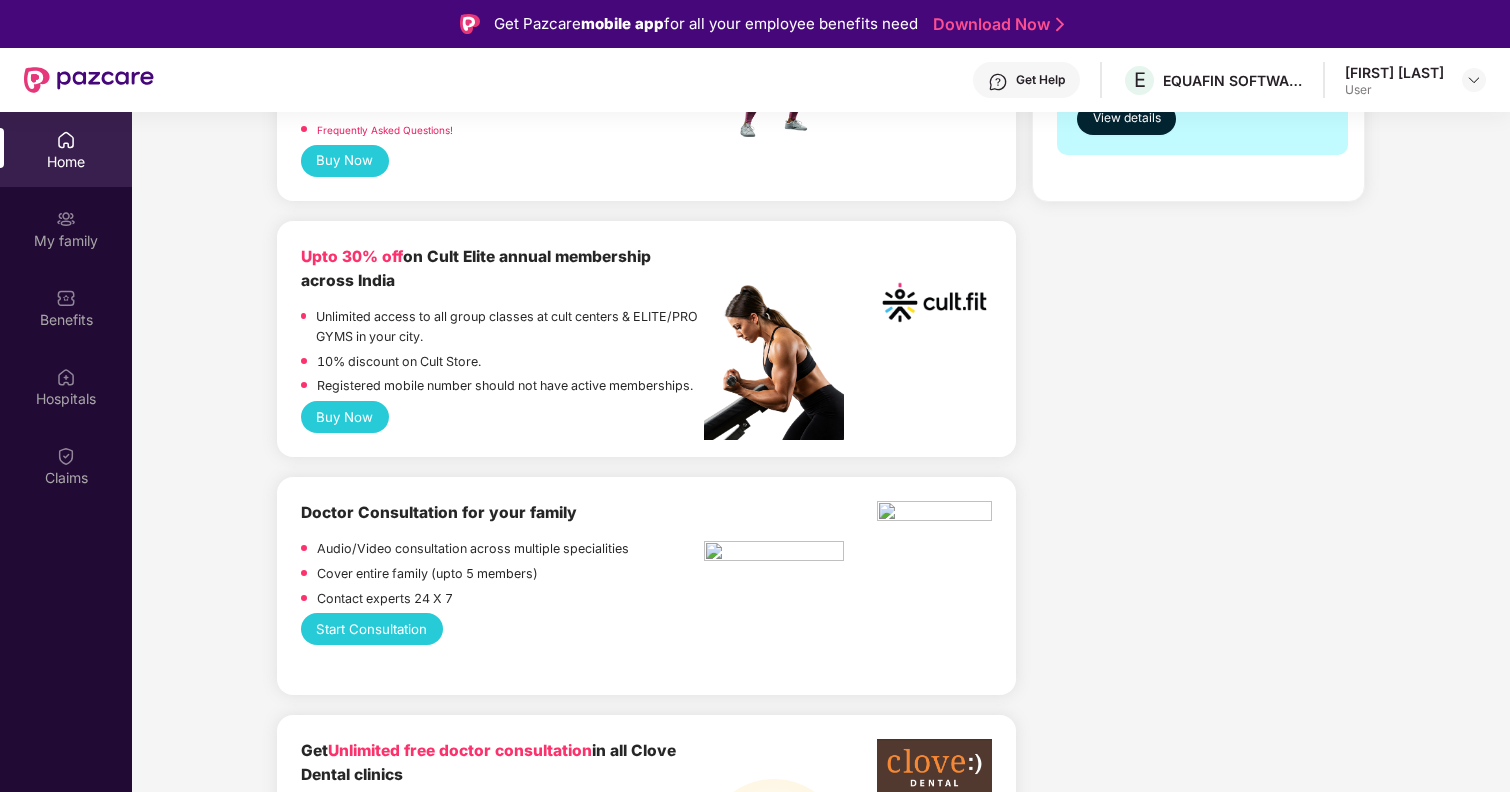 click on "Buy Now" at bounding box center [345, 417] 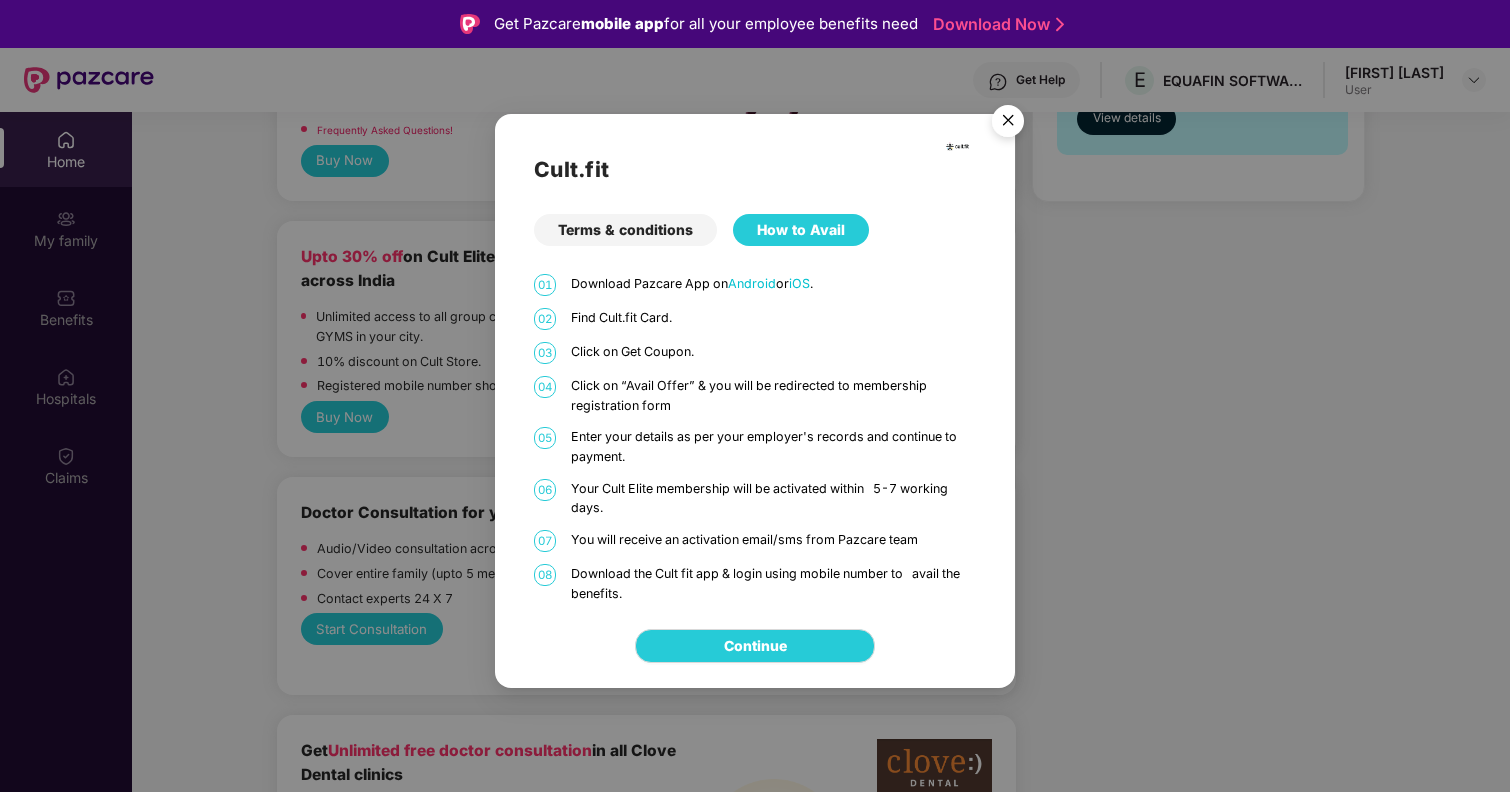 click at bounding box center [1008, 124] 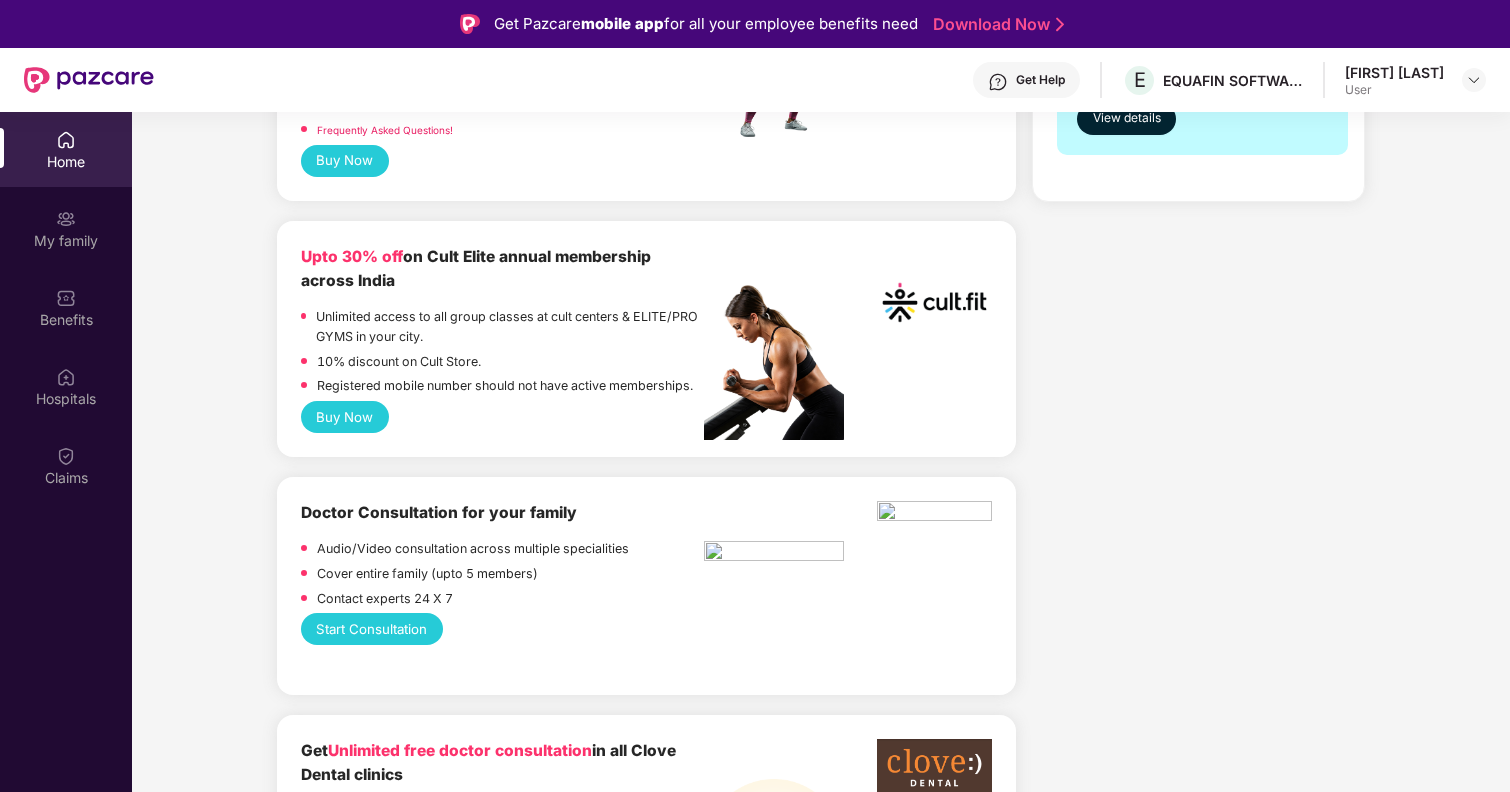 click on "Buy Now" at bounding box center (345, 417) 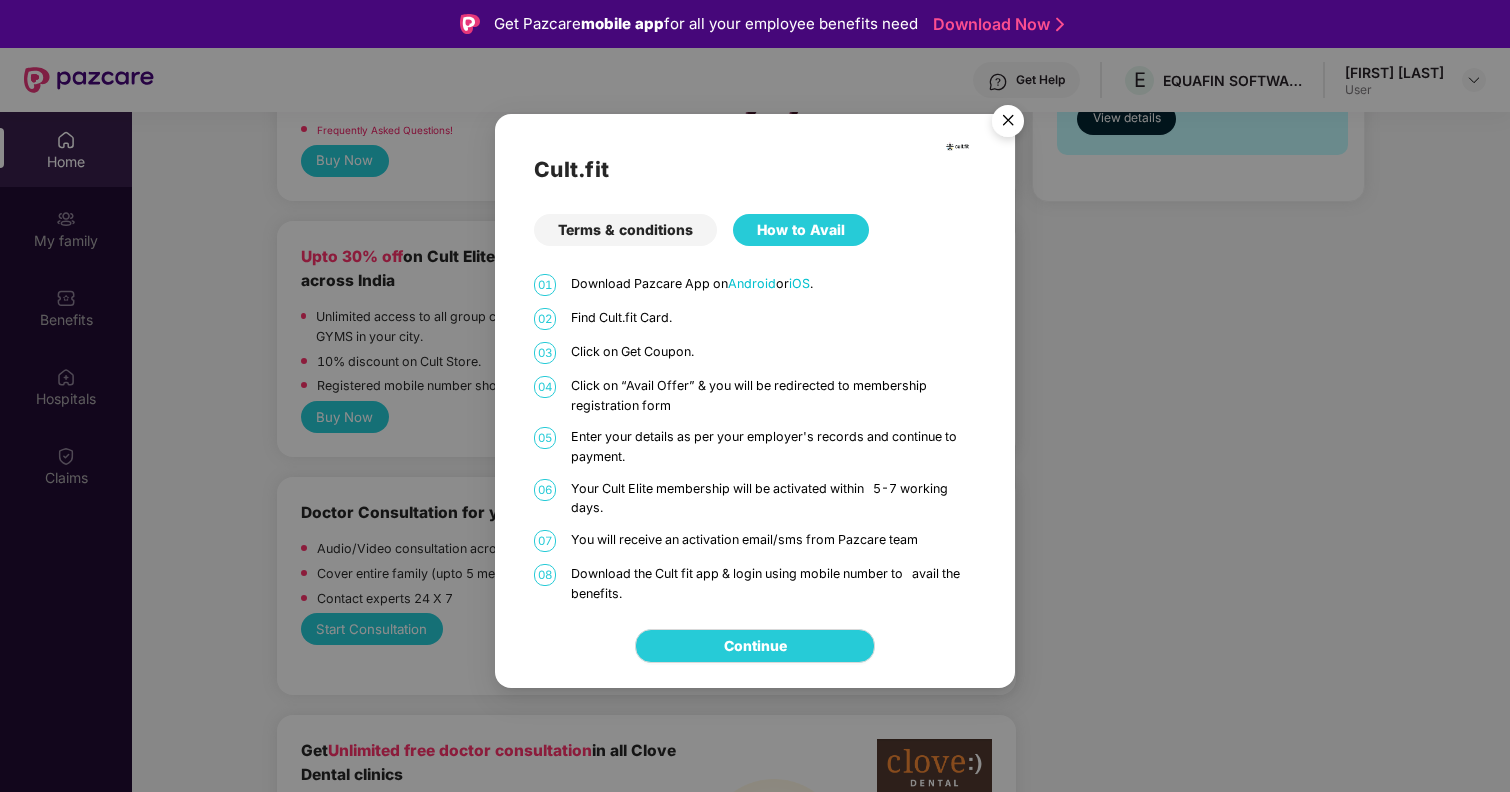 click on "Find Cult.fit Card." at bounding box center (774, 318) 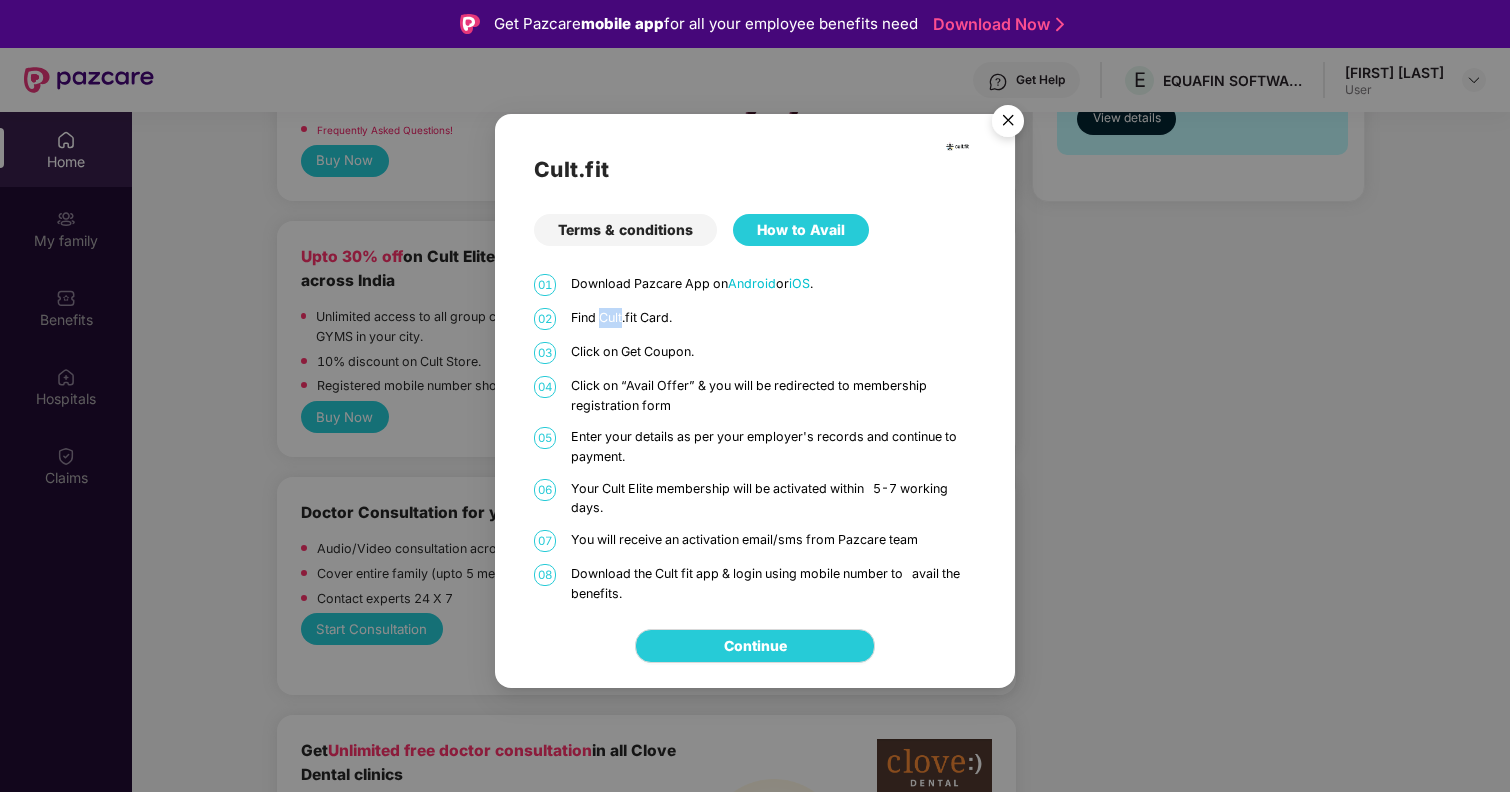 click on "Find Cult.fit Card." at bounding box center [774, 318] 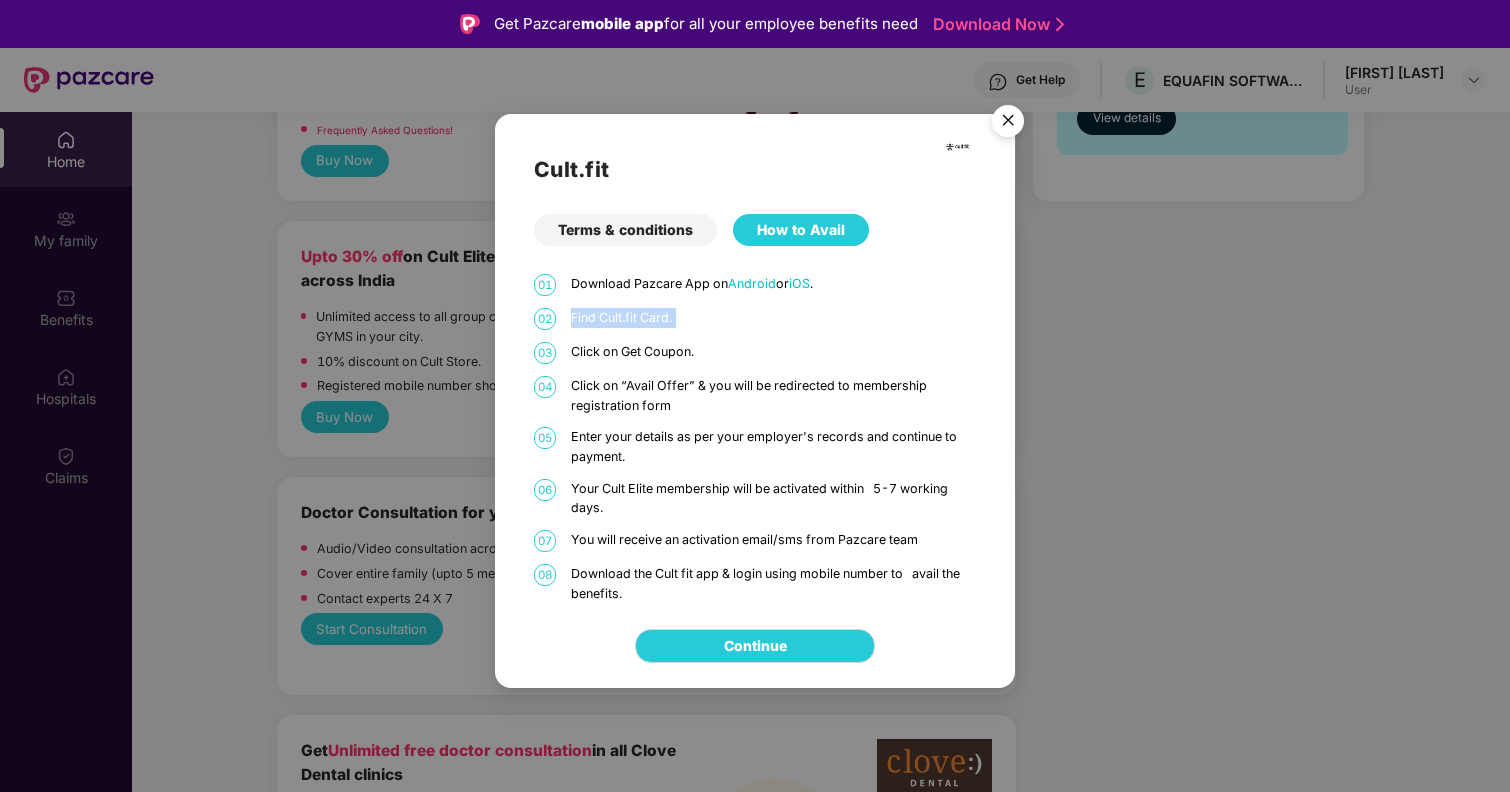 click on "Find Cult.fit Card." at bounding box center (774, 318) 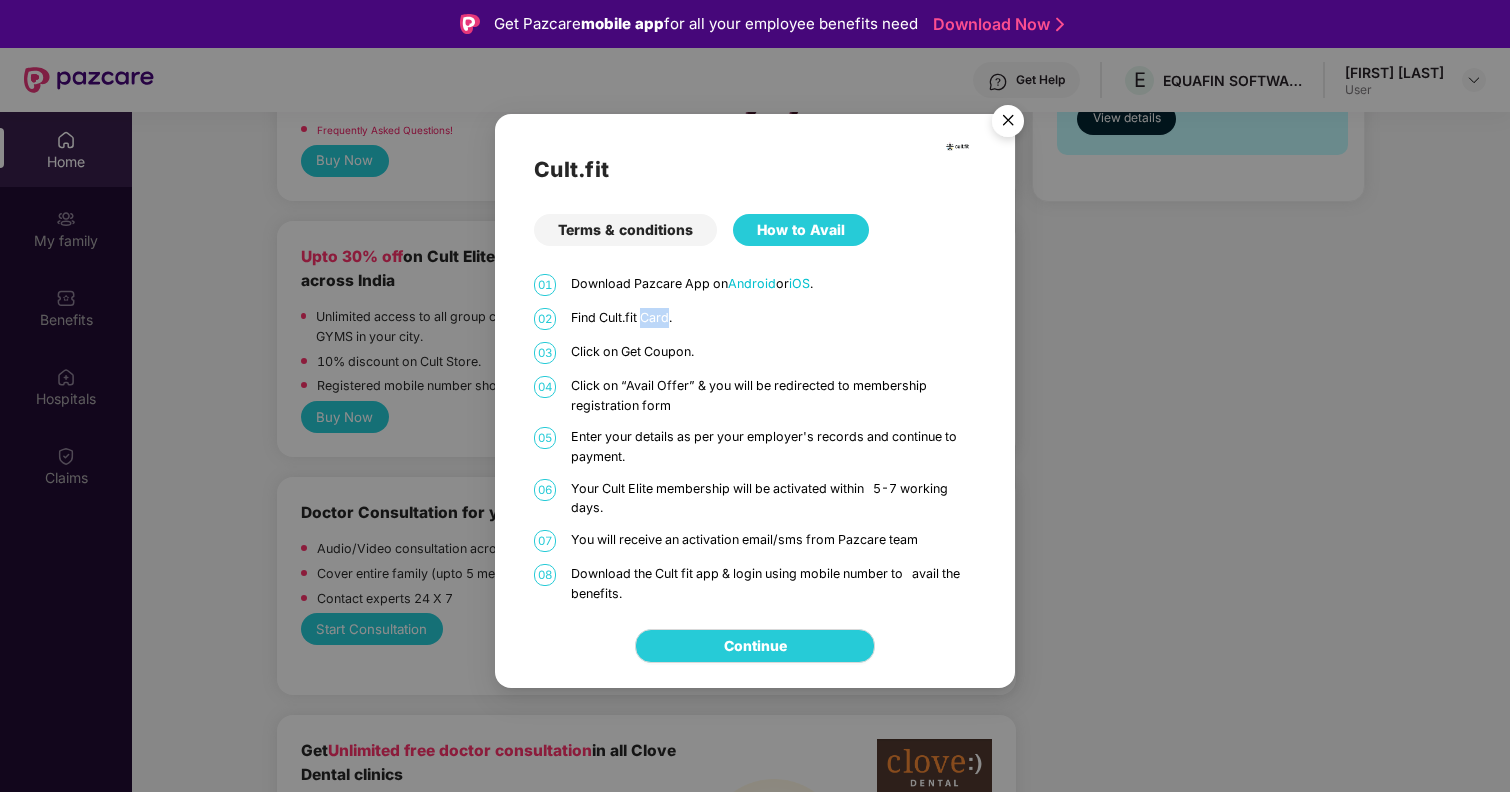 click on "Find Cult.fit Card." at bounding box center (774, 318) 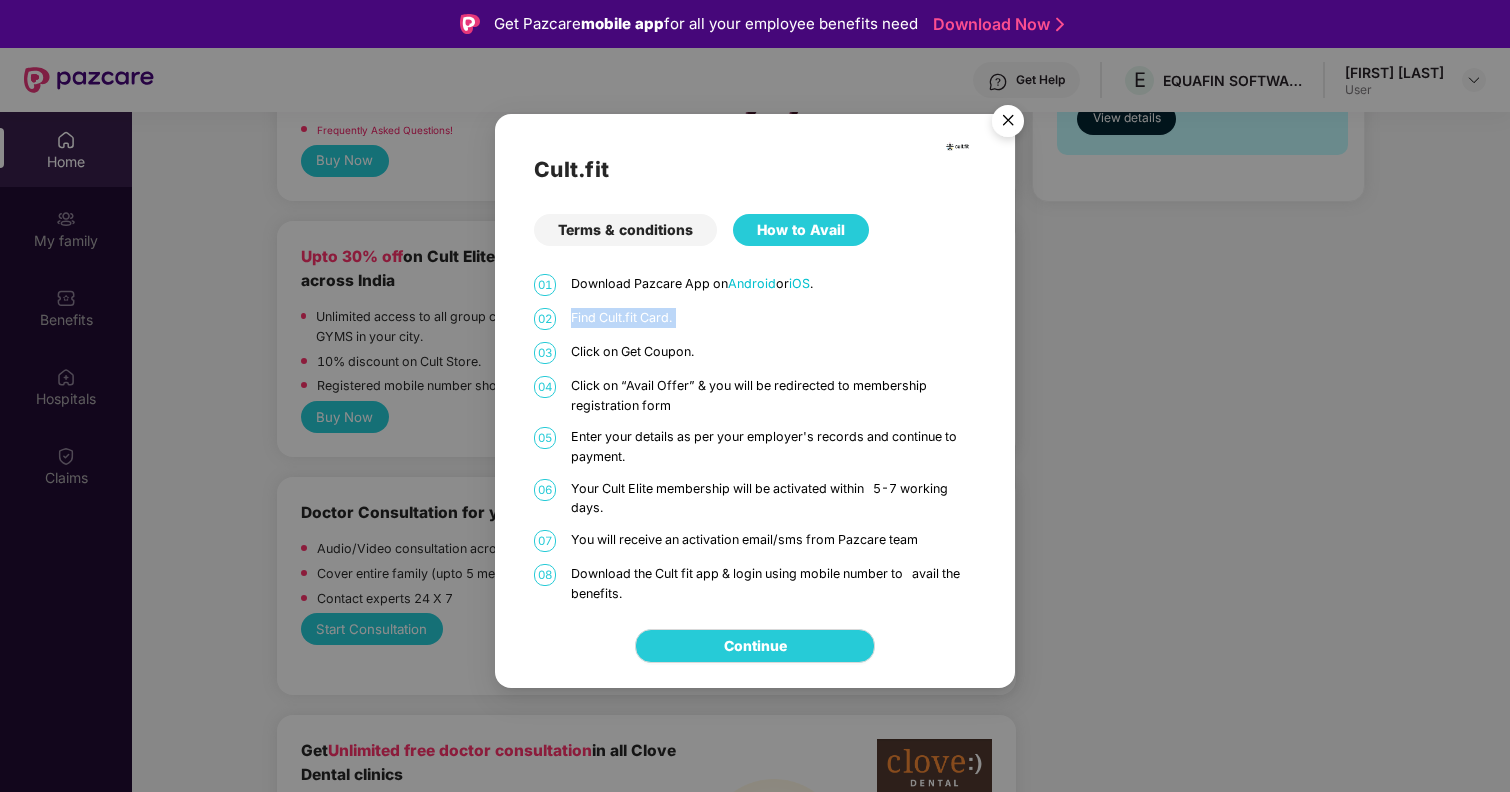 click on "Find Cult.fit Card." at bounding box center (774, 318) 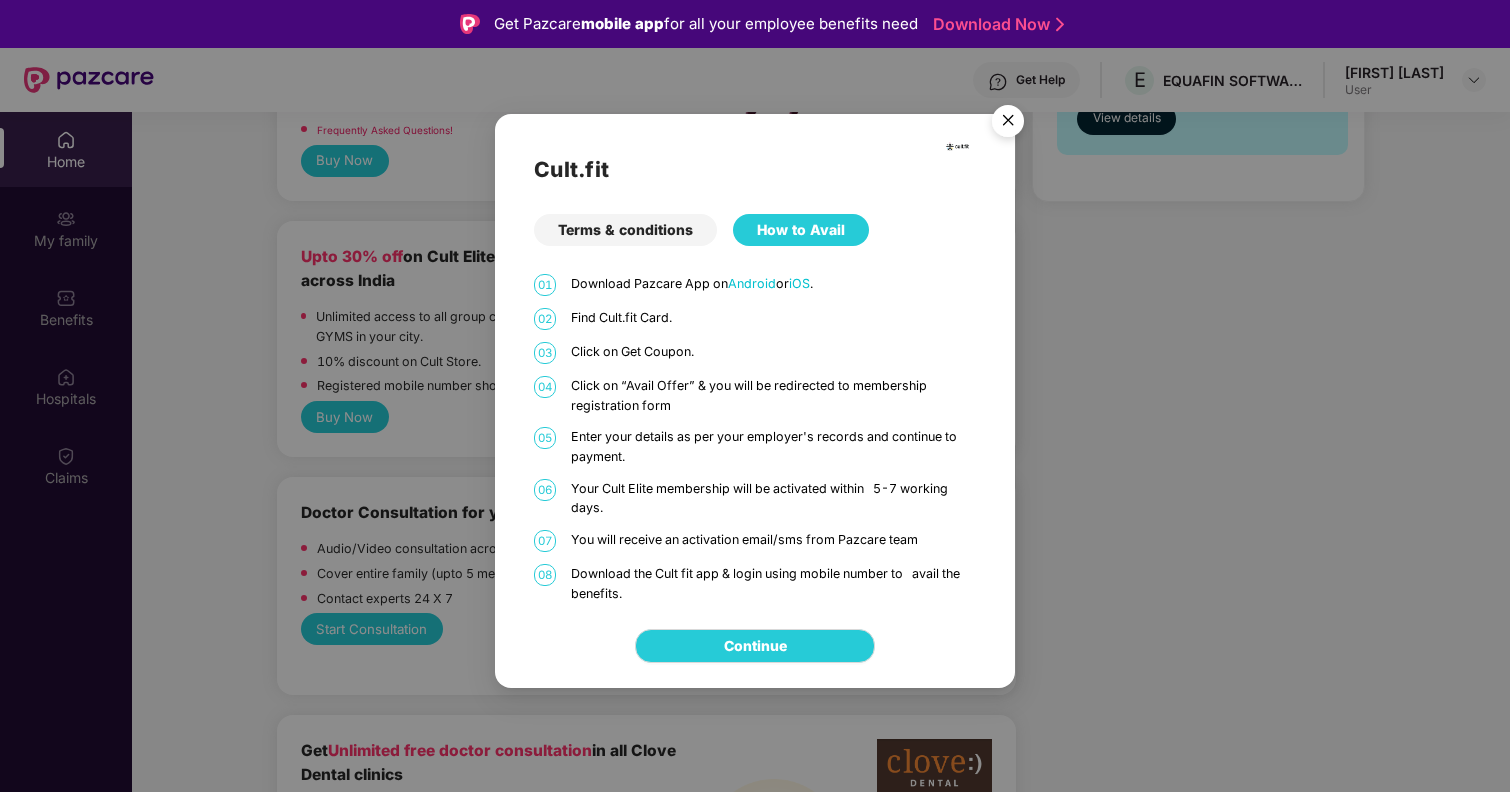 click on "Click on Get Coupon." at bounding box center (774, 352) 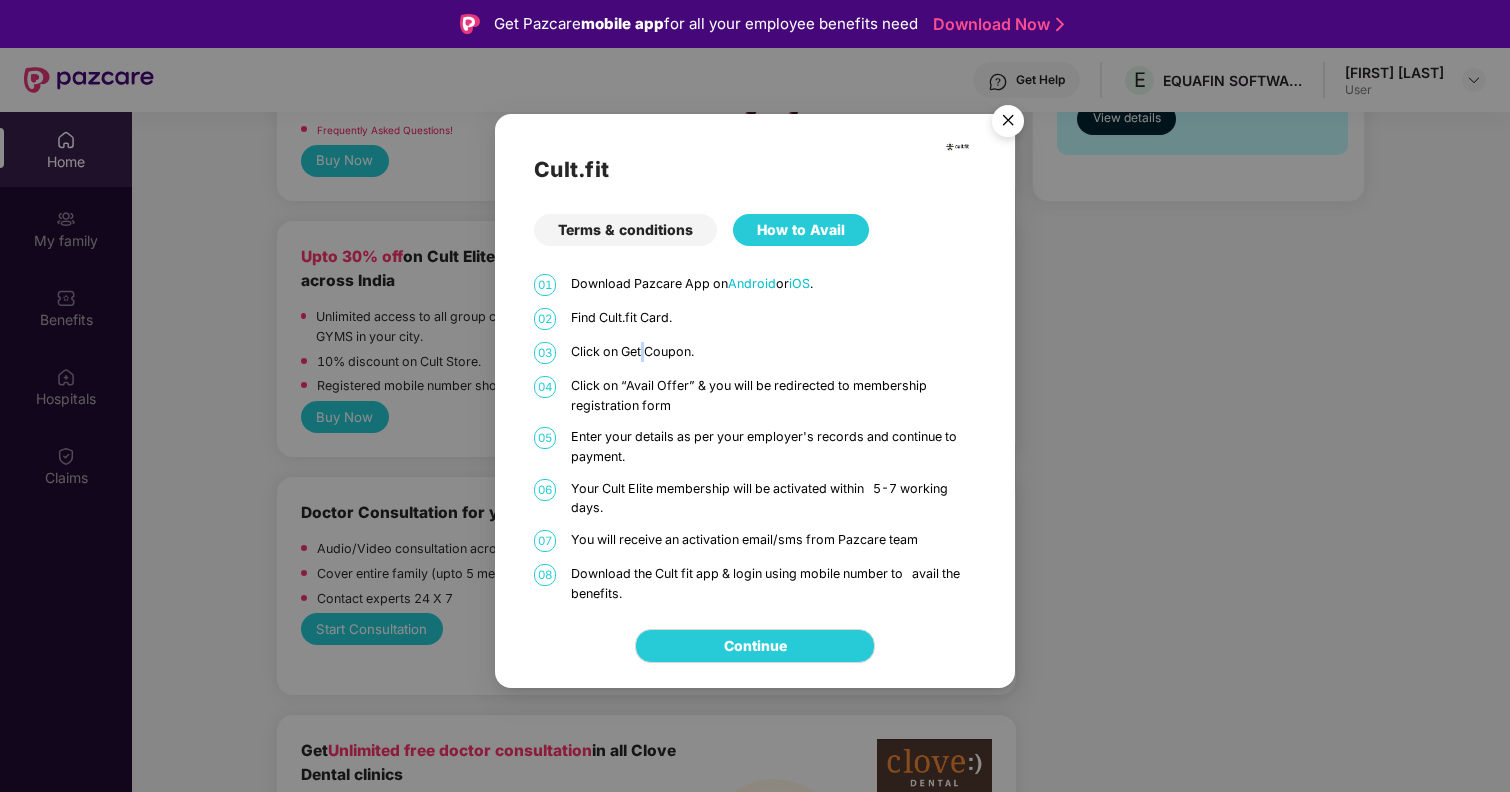click on "Click on Get Coupon." at bounding box center [774, 352] 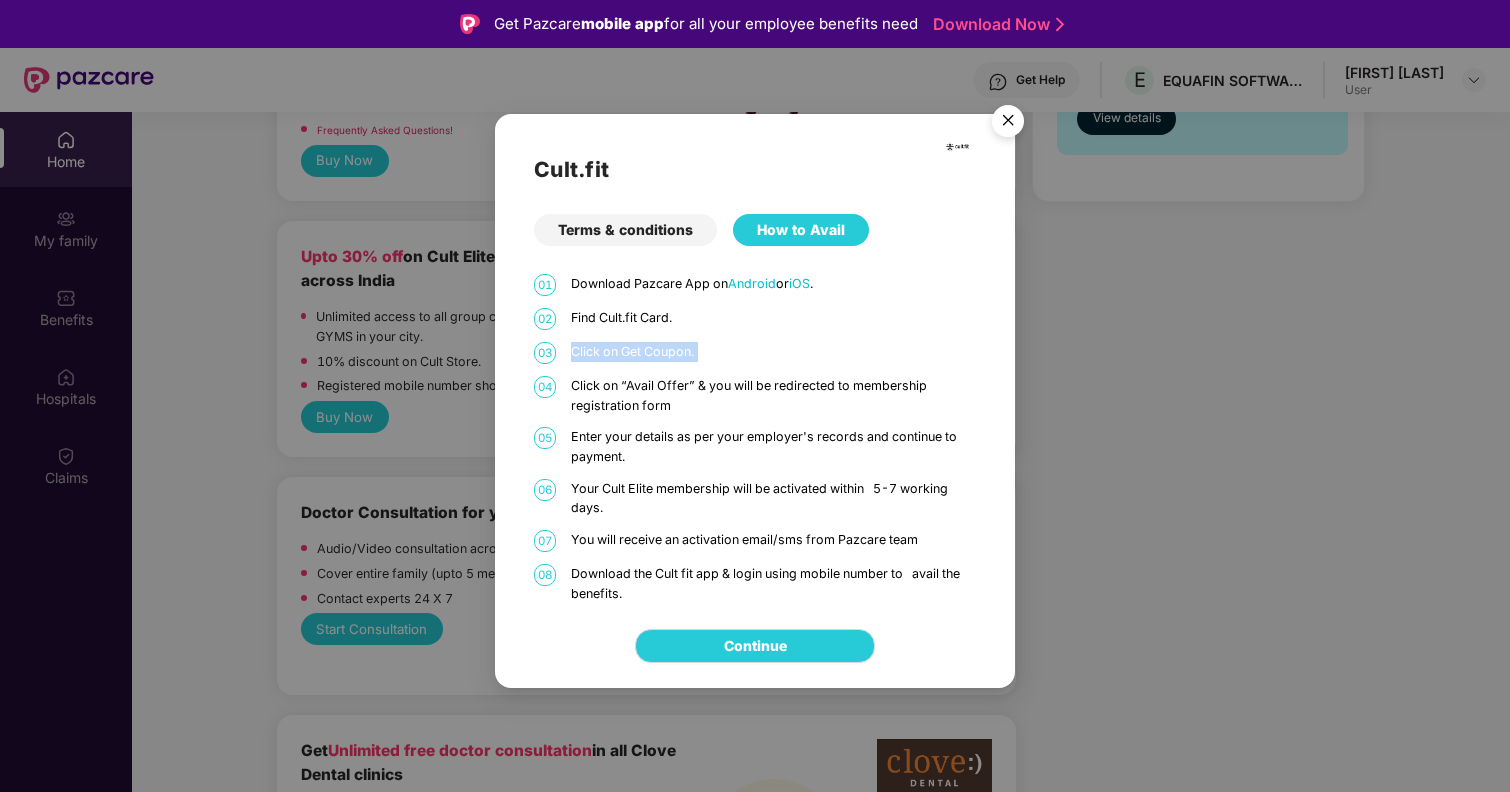 click on "Click on Get Coupon." at bounding box center (774, 352) 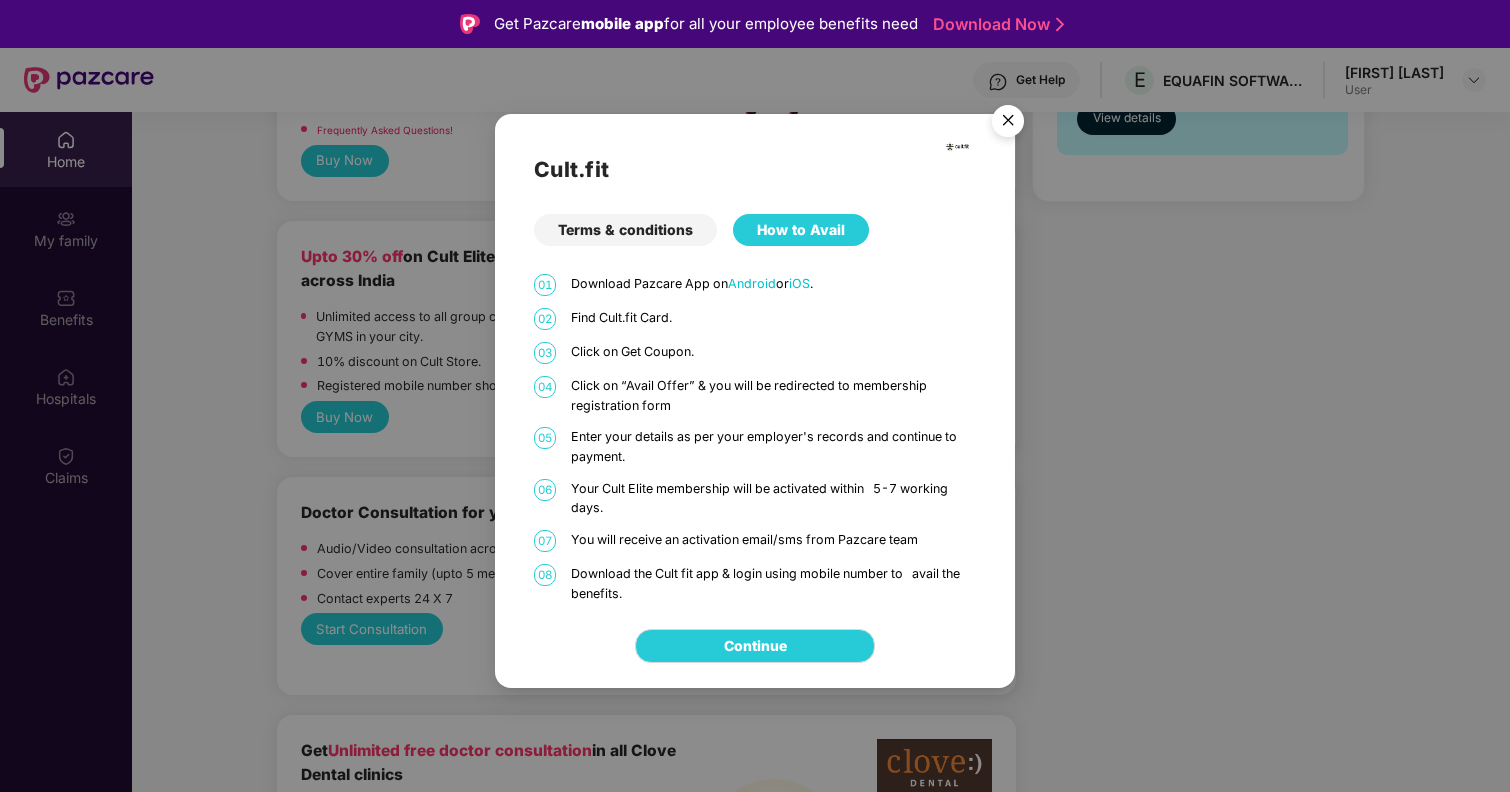 click on "Click on “Avail Offer” & you will be redirected to membership registration form" at bounding box center (774, 395) 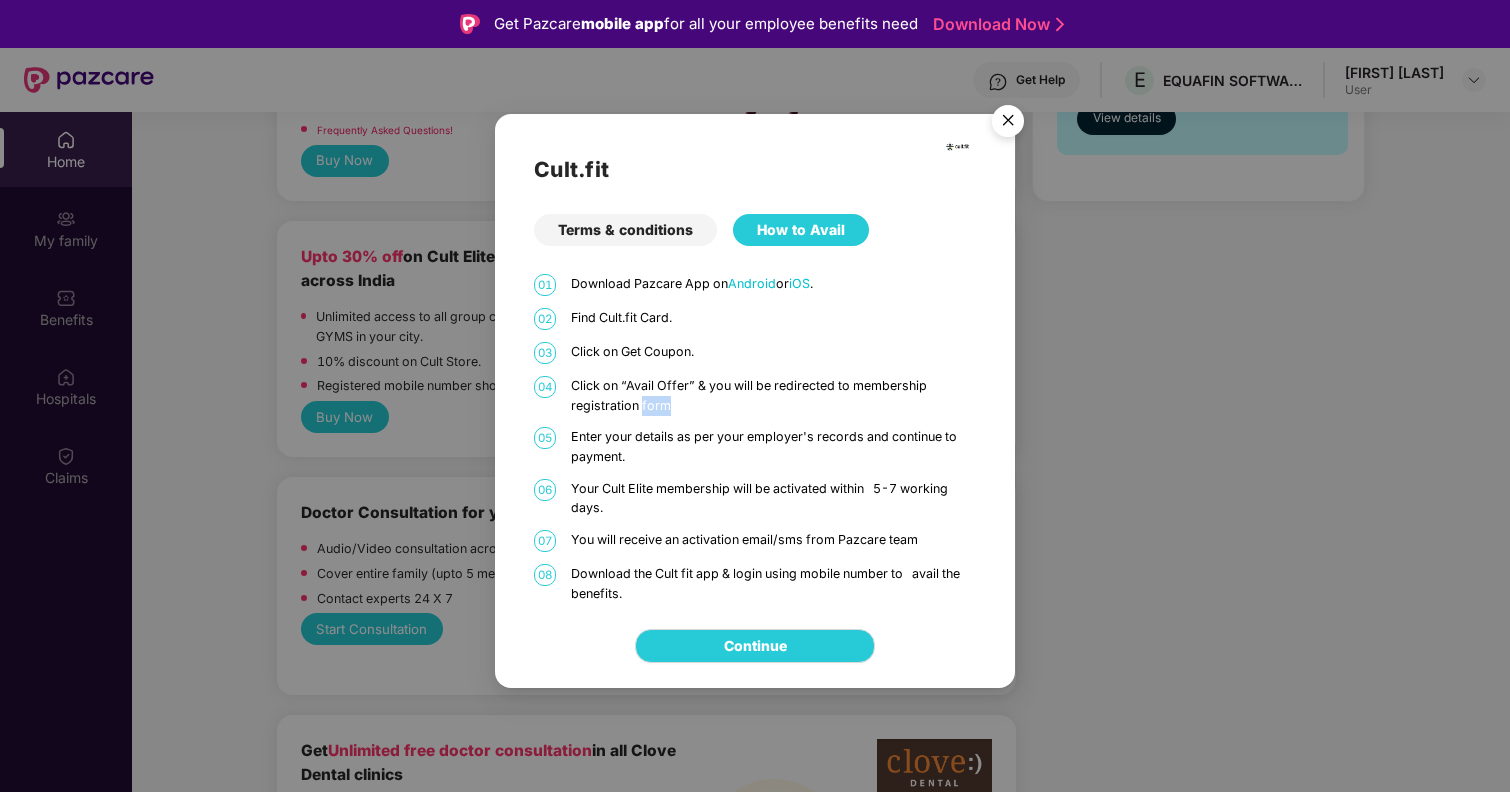 click on "Click on “Avail Offer” & you will be redirected to membership registration form" at bounding box center [774, 395] 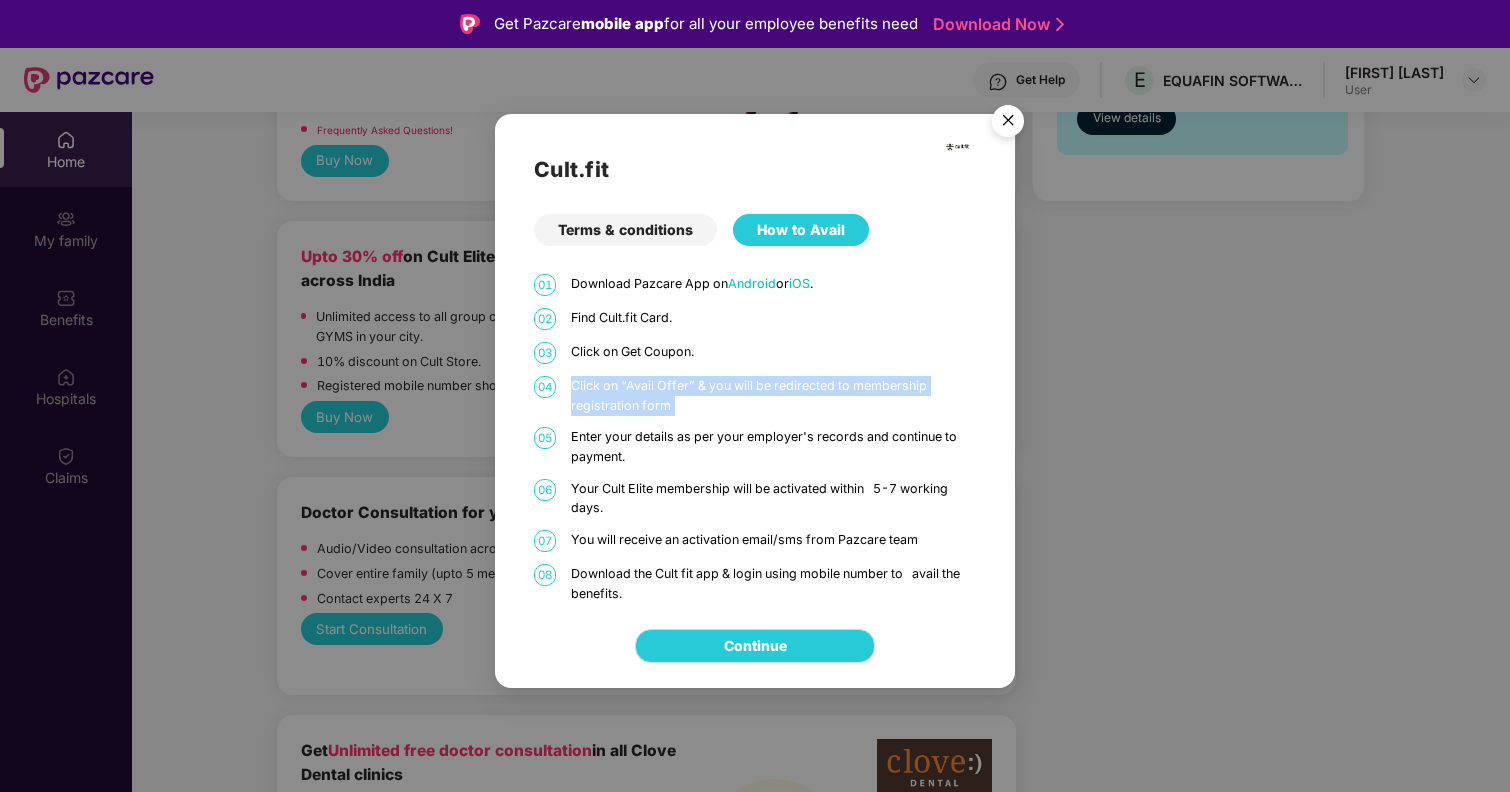 click on "Click on “Avail Offer” & you will be redirected to membership registration form" at bounding box center (774, 395) 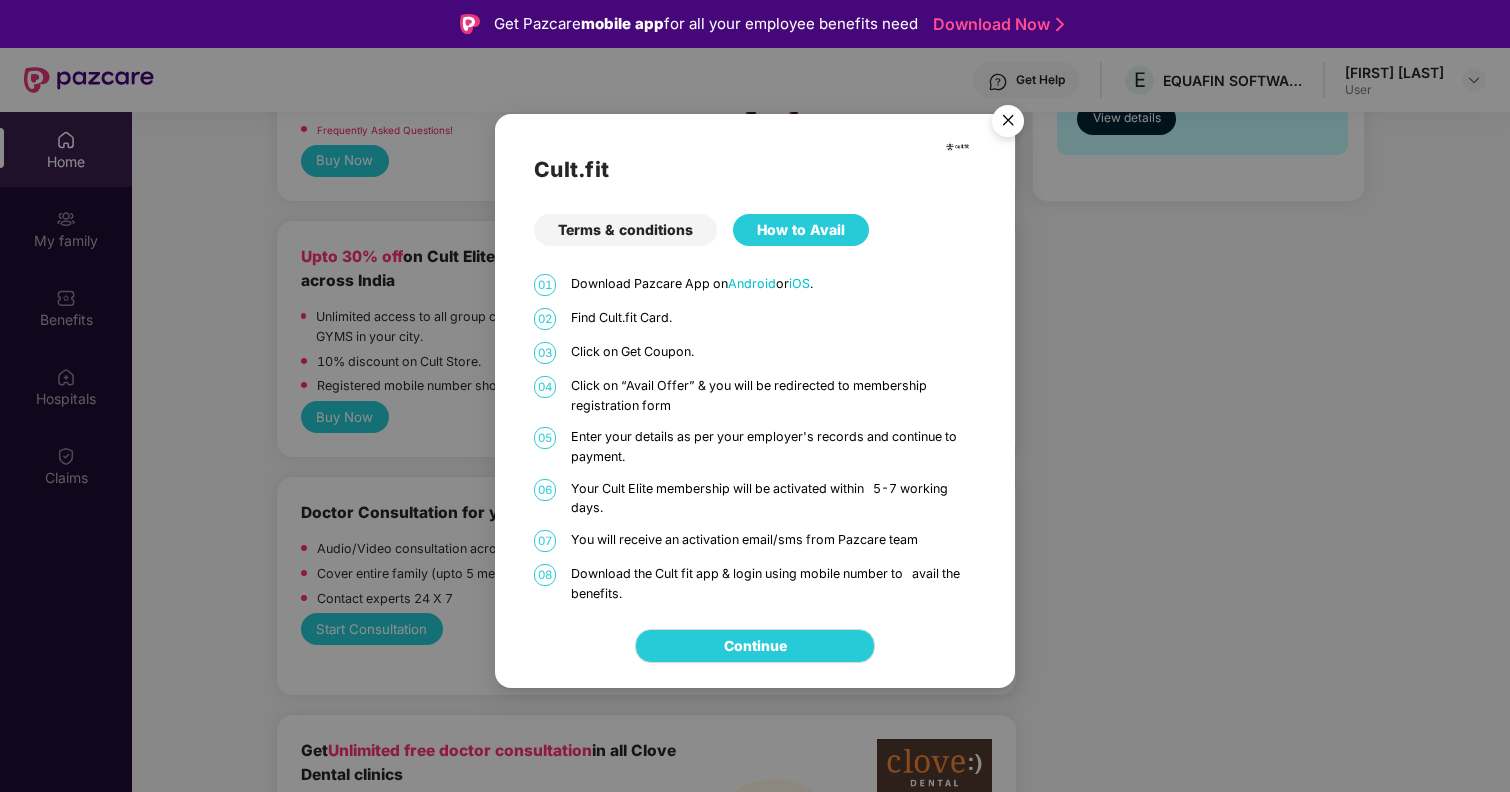 click on "Enter your details as per your employer's records and continue to payment." at bounding box center (774, 446) 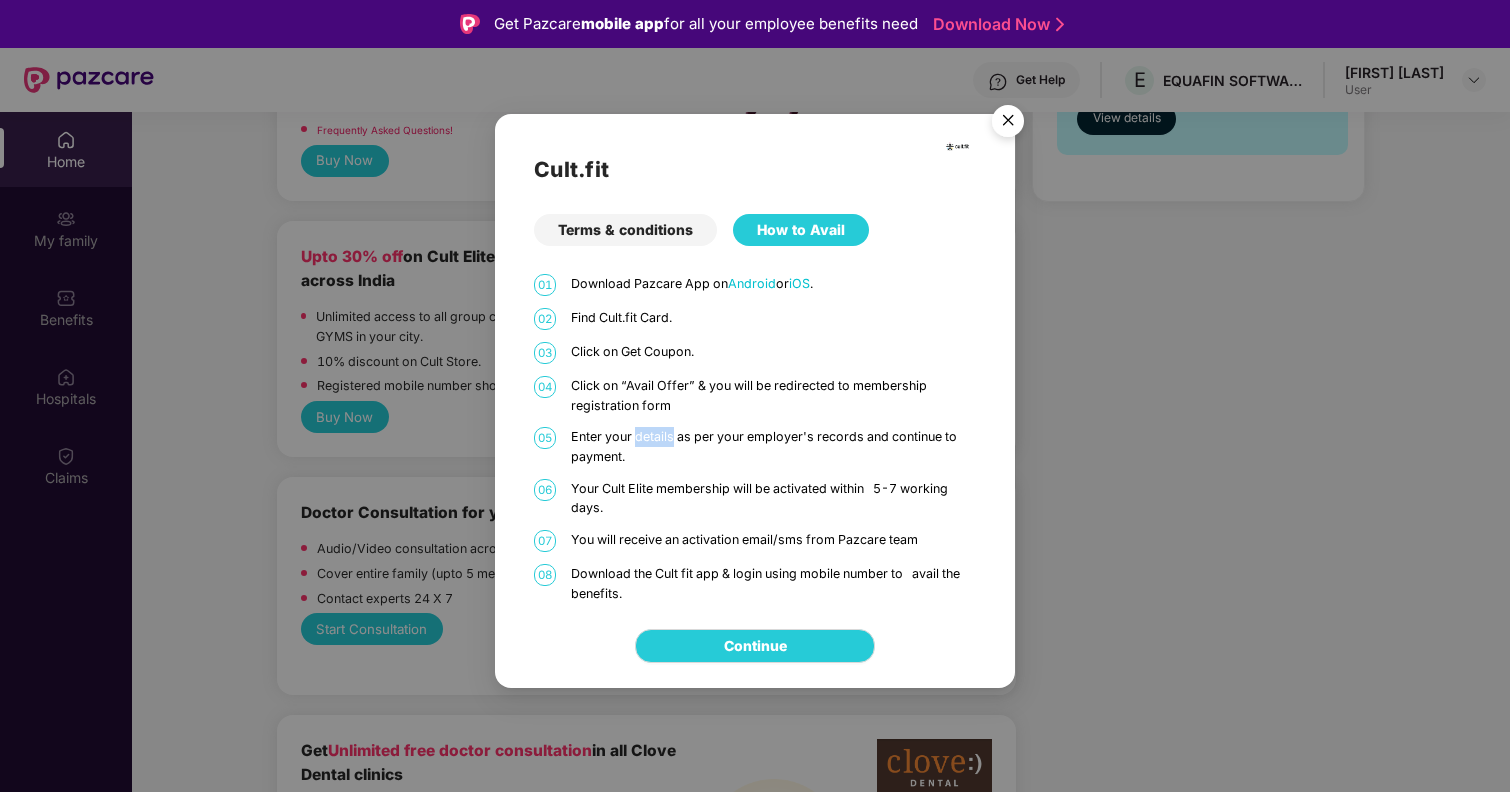click on "Enter your details as per your employer's records and continue to payment." at bounding box center [774, 446] 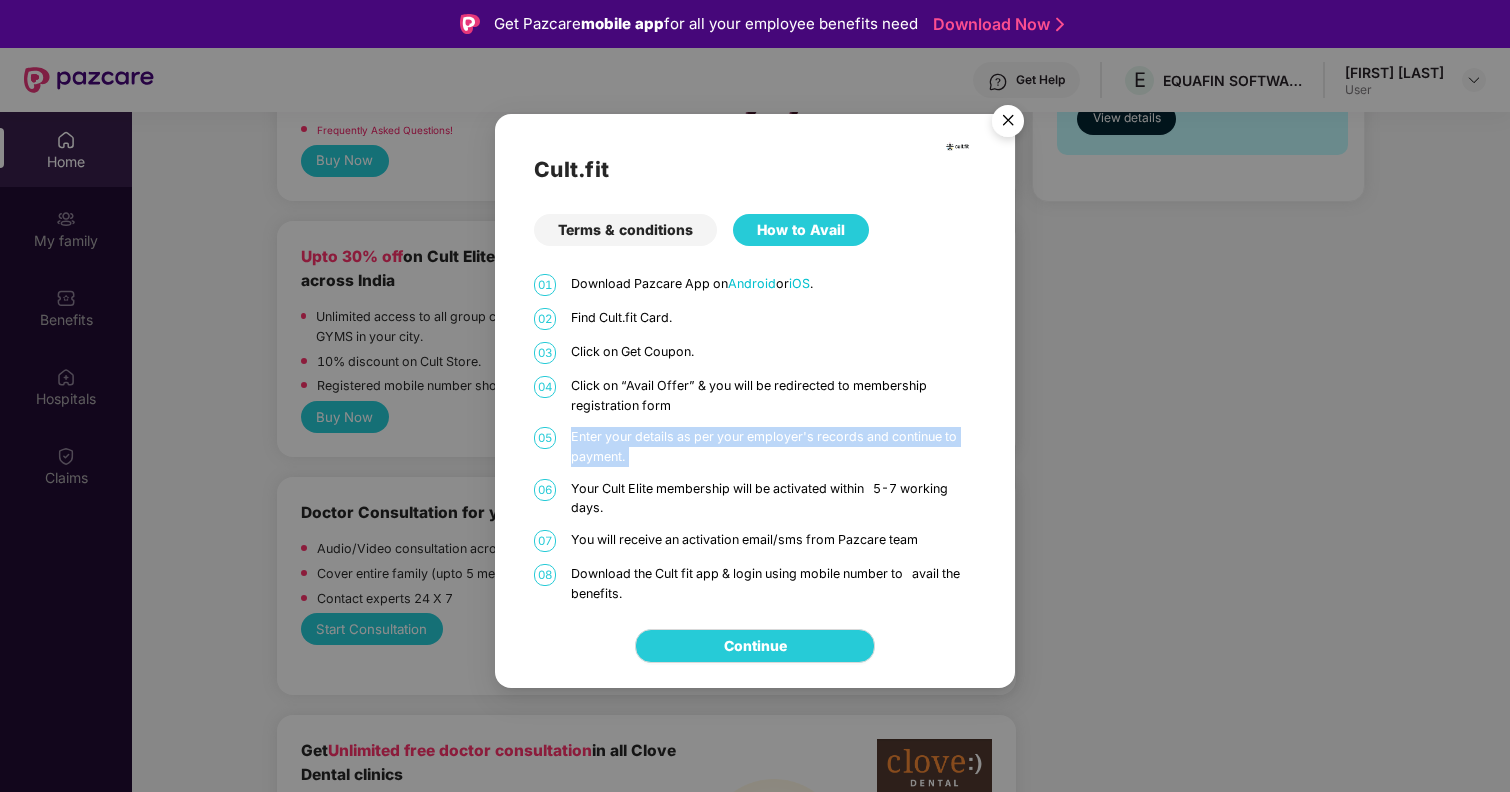 click on "Enter your details as per your employer's records and continue to payment." at bounding box center [774, 446] 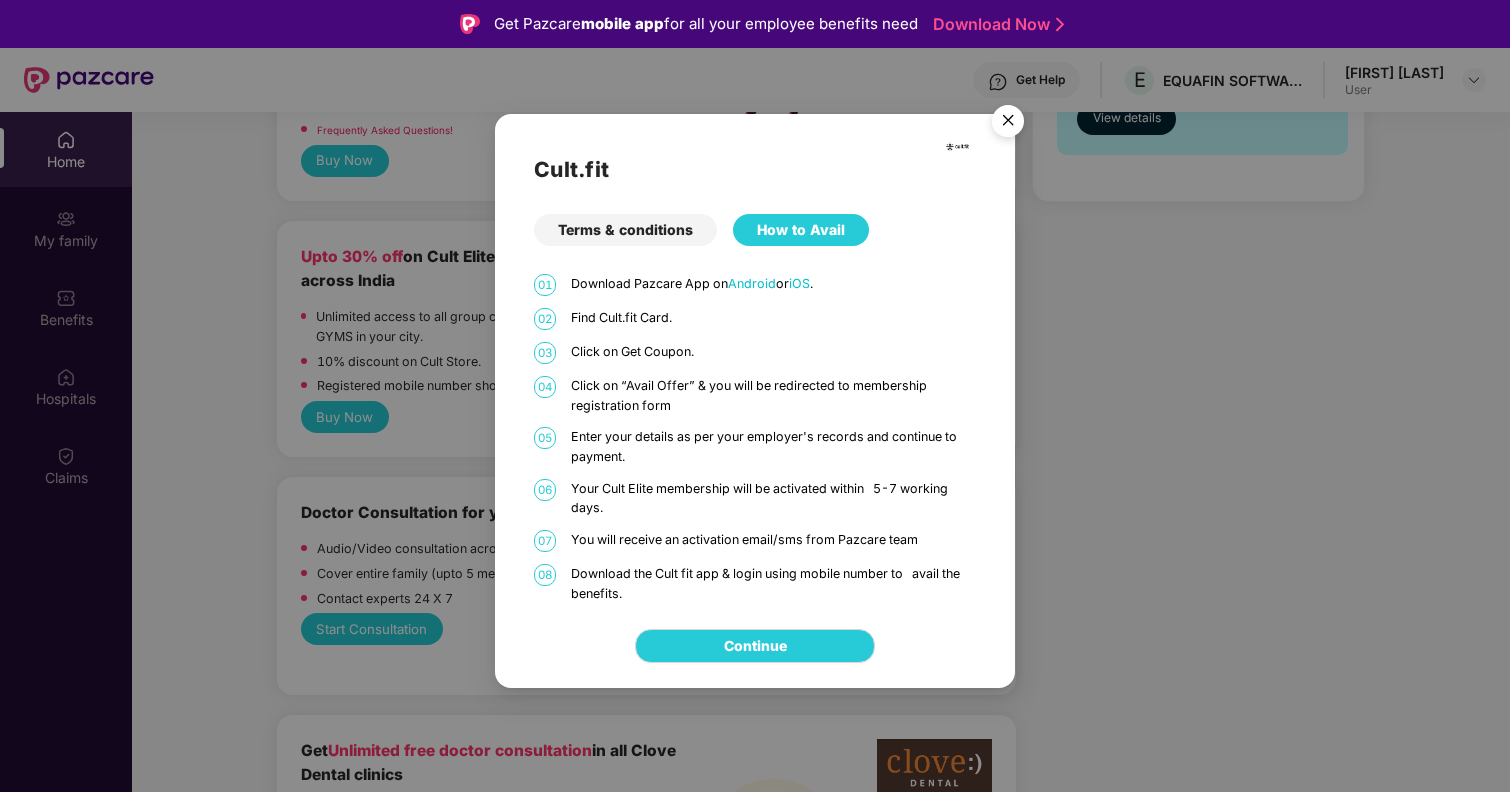 click on "Enter your details as per your employer's records and continue to payment." at bounding box center (774, 446) 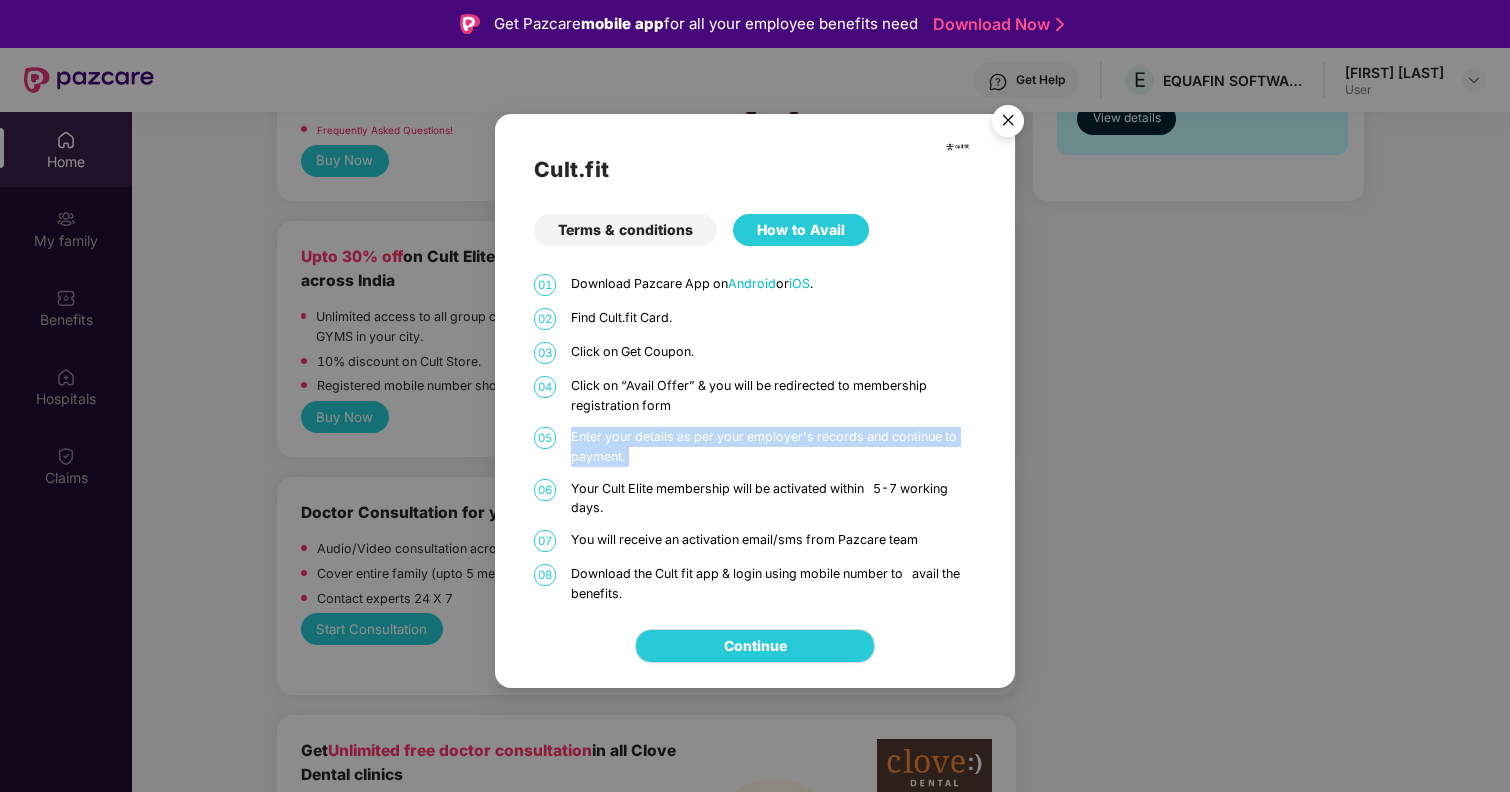 click on "Enter your details as per your employer's records and continue to payment." at bounding box center (774, 446) 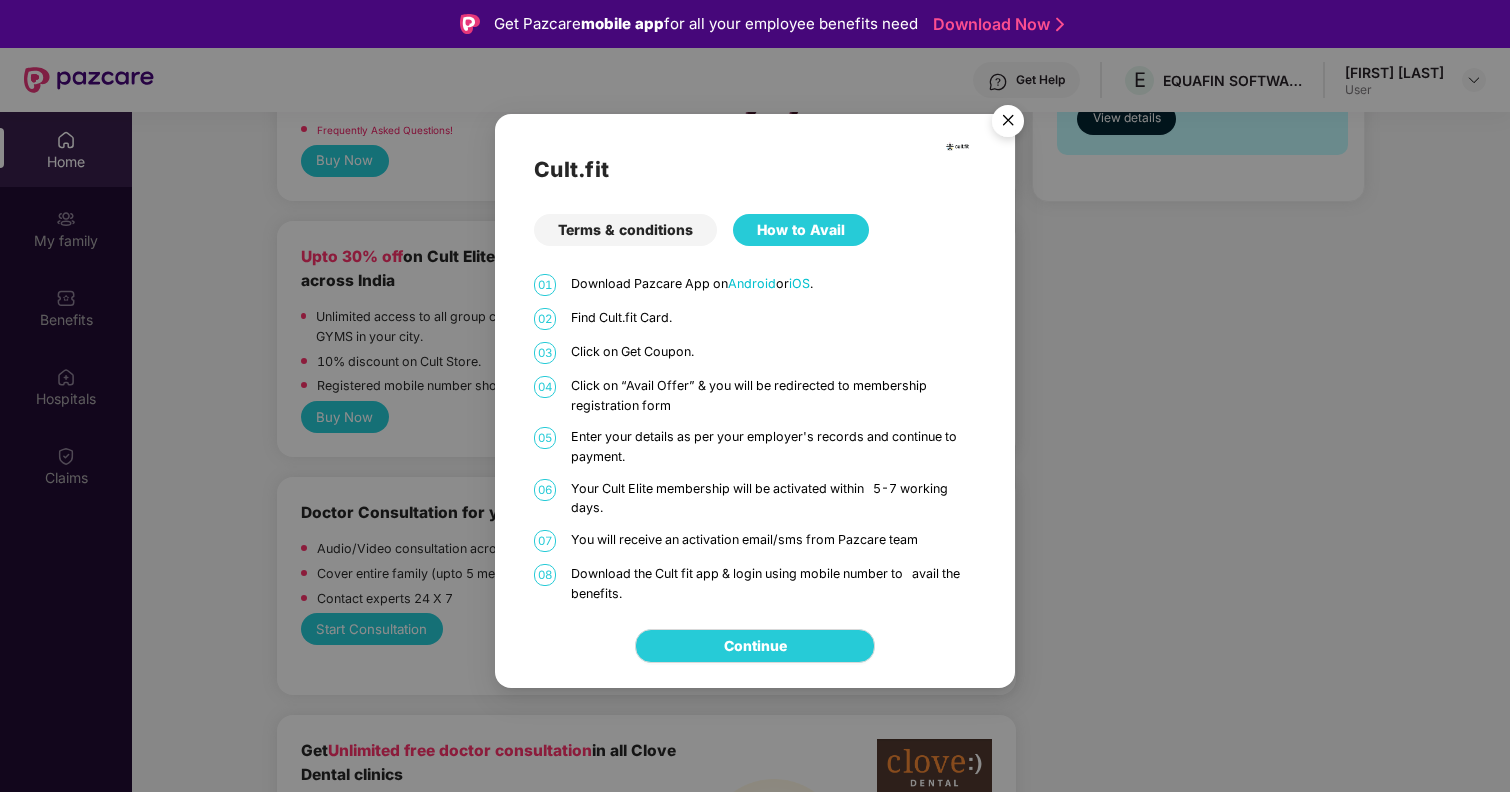 click on "Your Cult Elite membership will be activated within   5-7 working days." at bounding box center (774, 498) 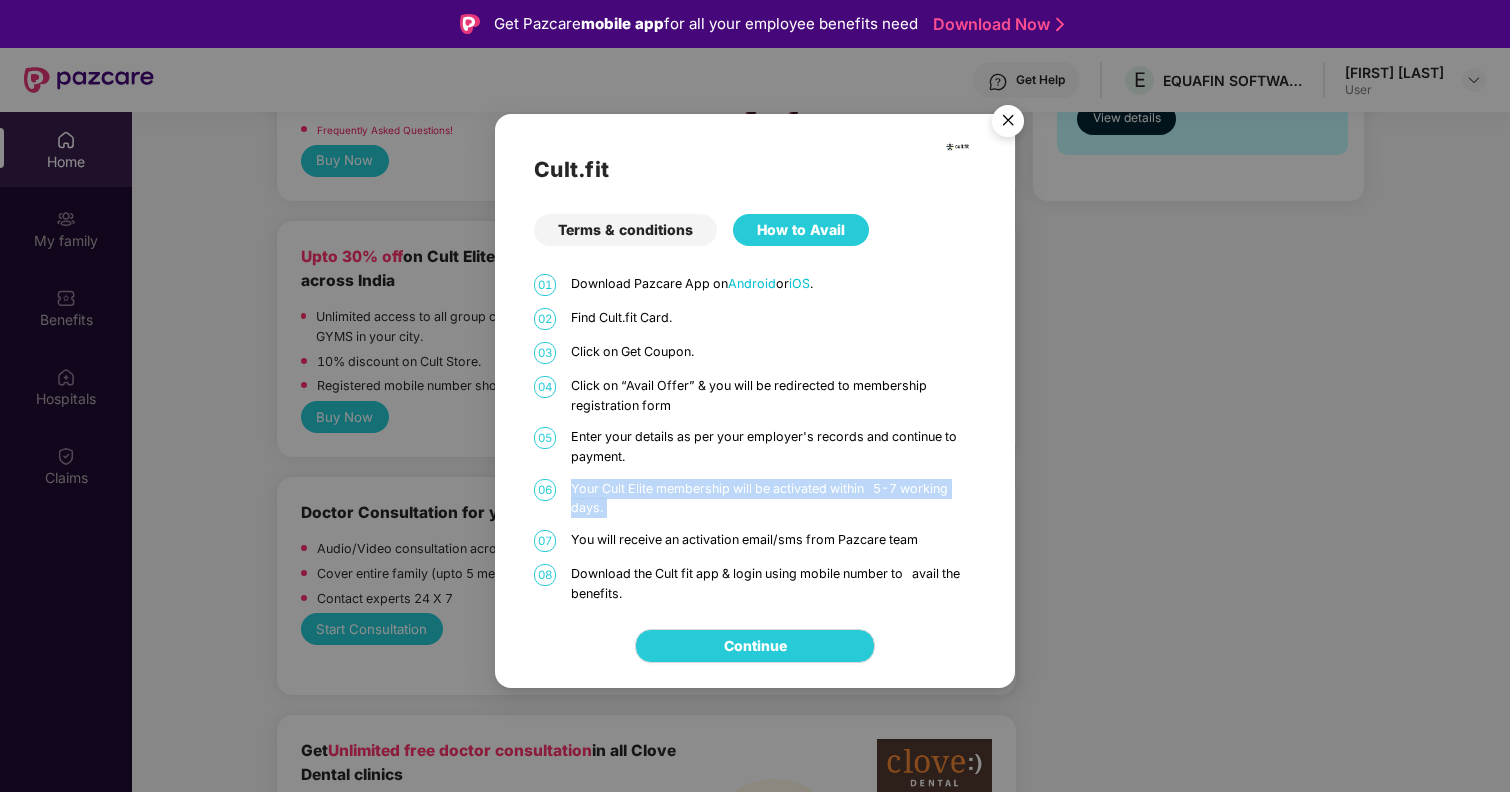 click on "Your Cult Elite membership will be activated within   5-7 working days." at bounding box center [774, 498] 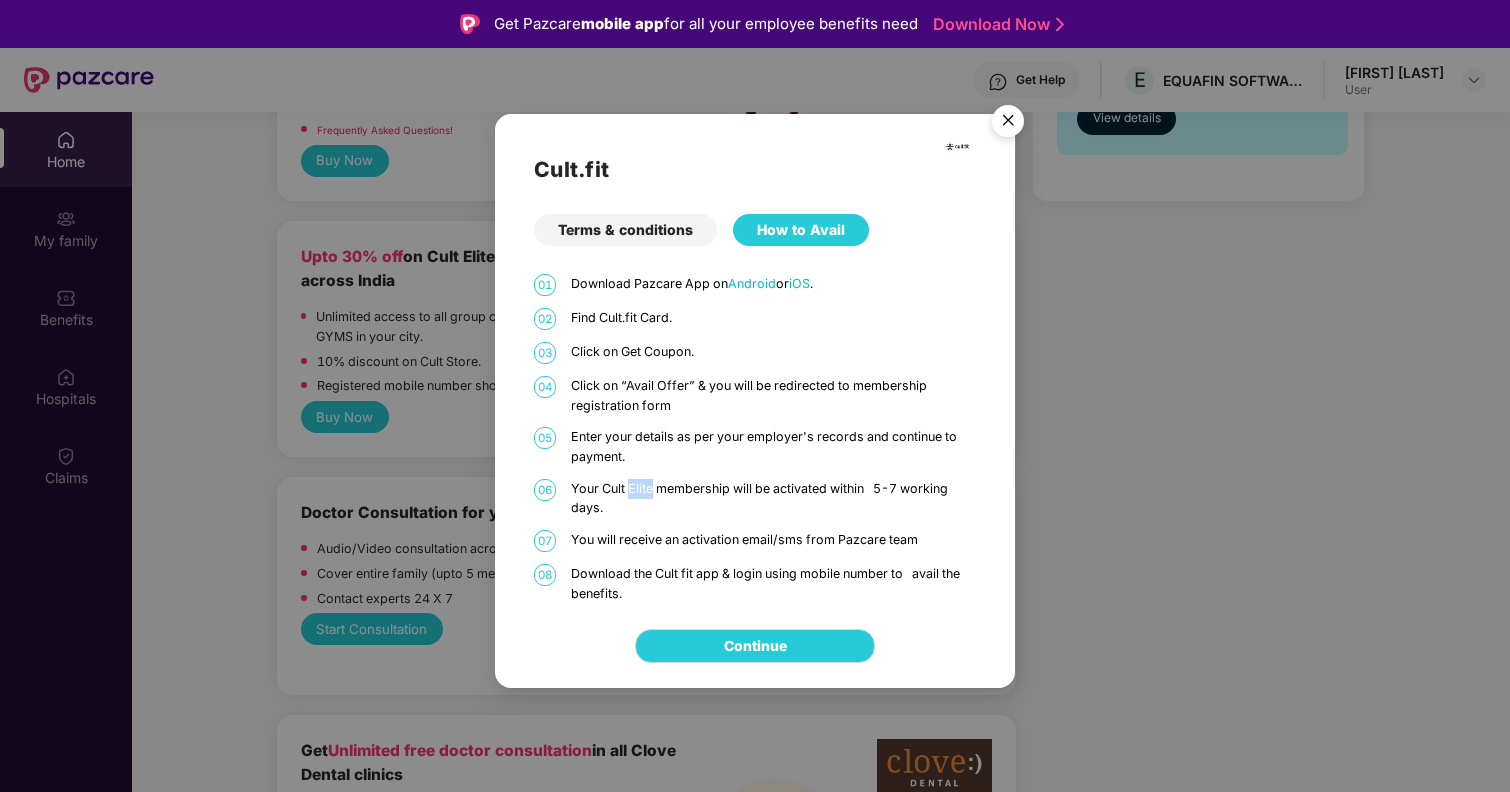 click on "Your Cult Elite membership will be activated within   5-7 working days." at bounding box center (774, 498) 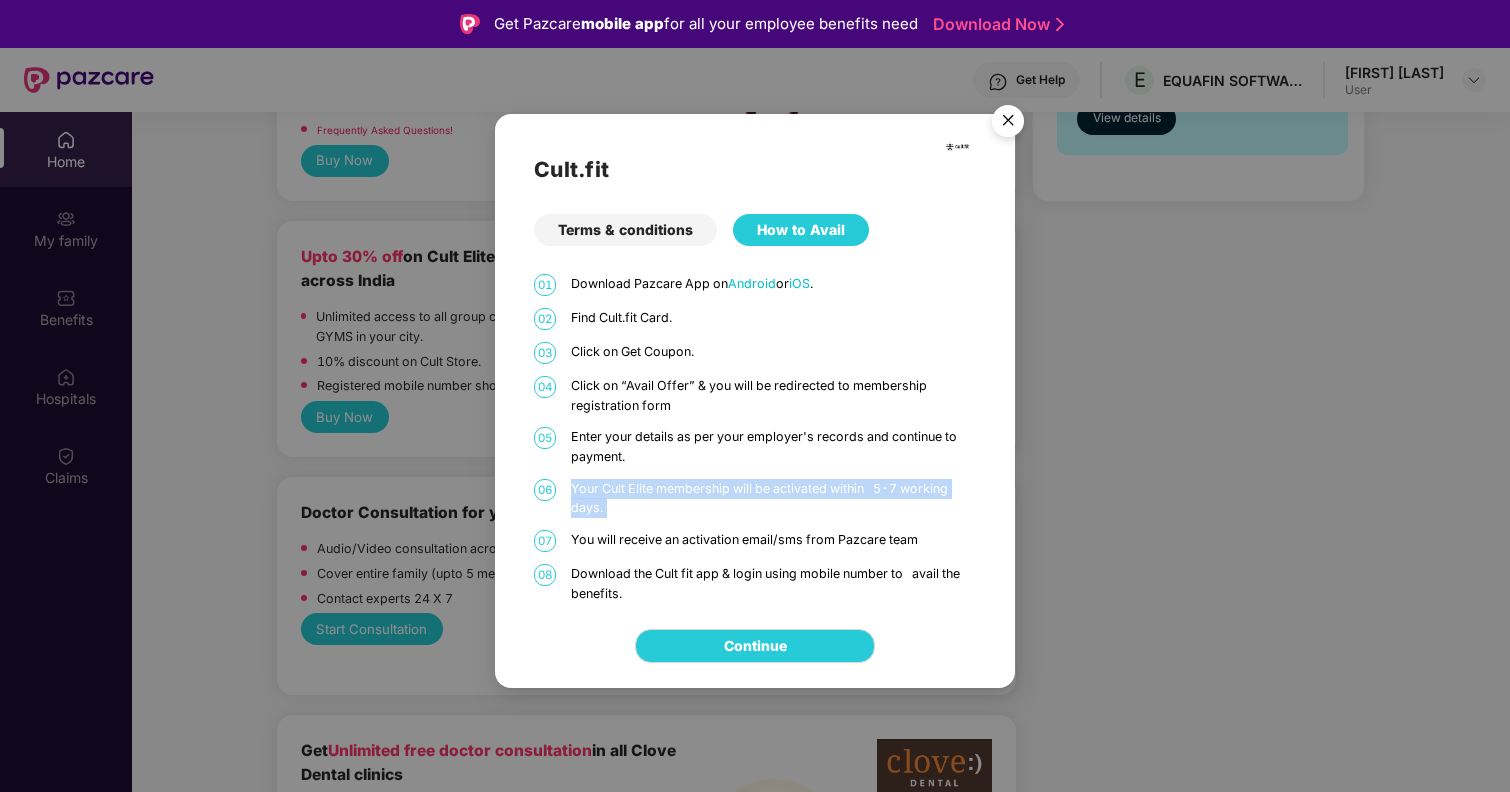 click on "Your Cult Elite membership will be activated within   5-7 working days." at bounding box center (774, 498) 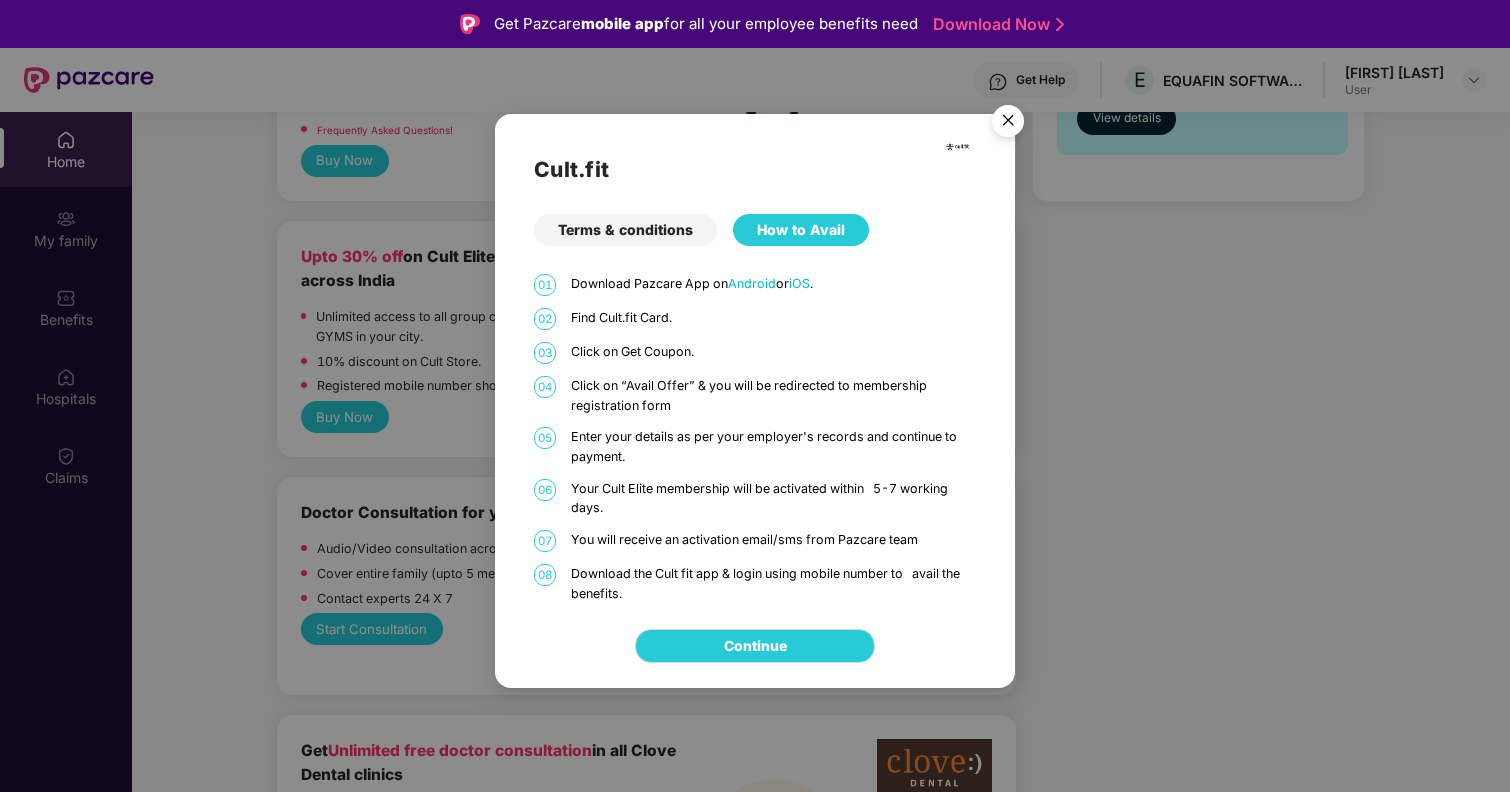 click on "You will receive an activation email/sms from Pazcare team" at bounding box center (774, 540) 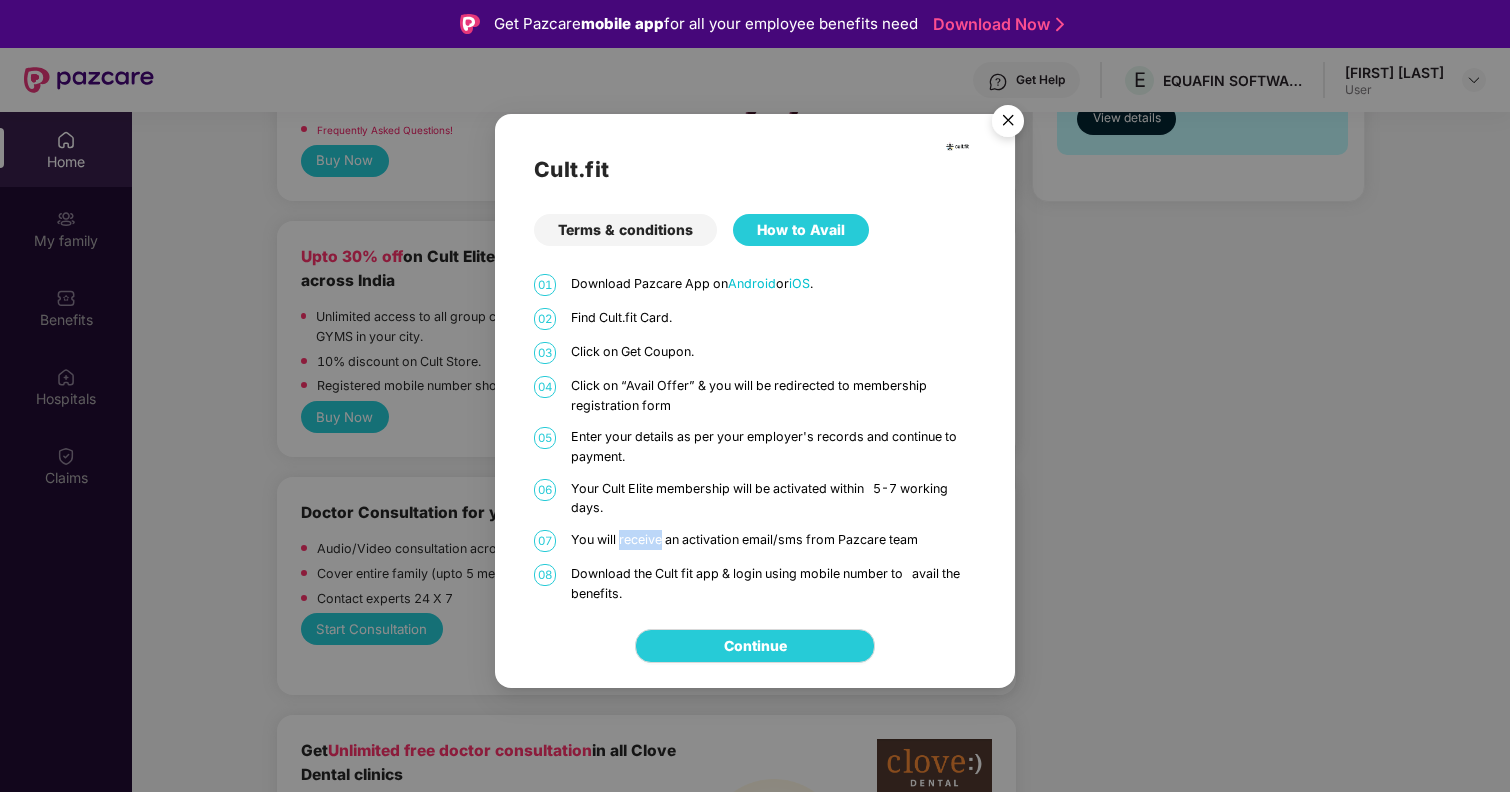 click on "You will receive an activation email/sms from Pazcare team" at bounding box center [774, 540] 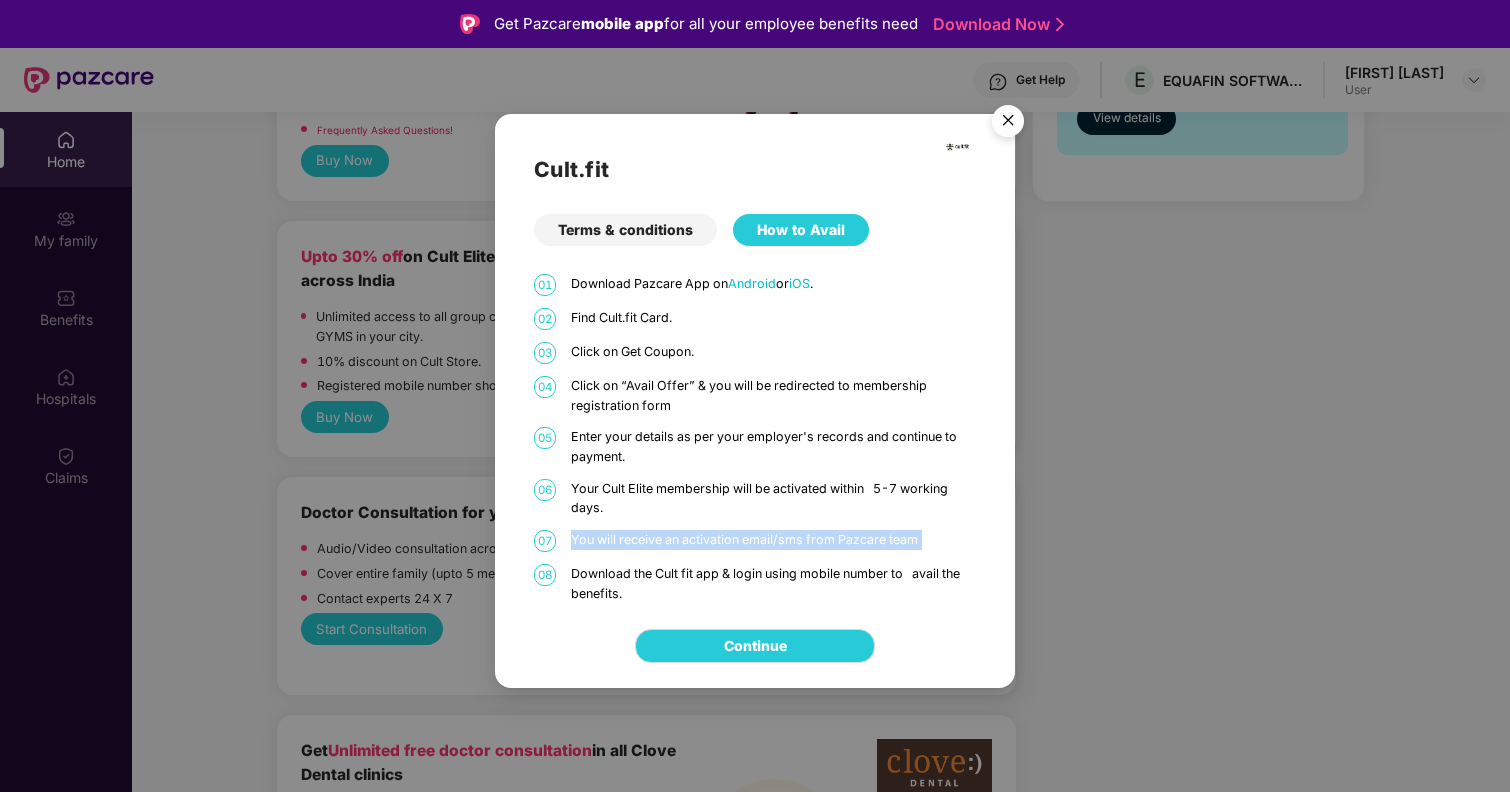 click on "You will receive an activation email/sms from Pazcare team" at bounding box center (774, 540) 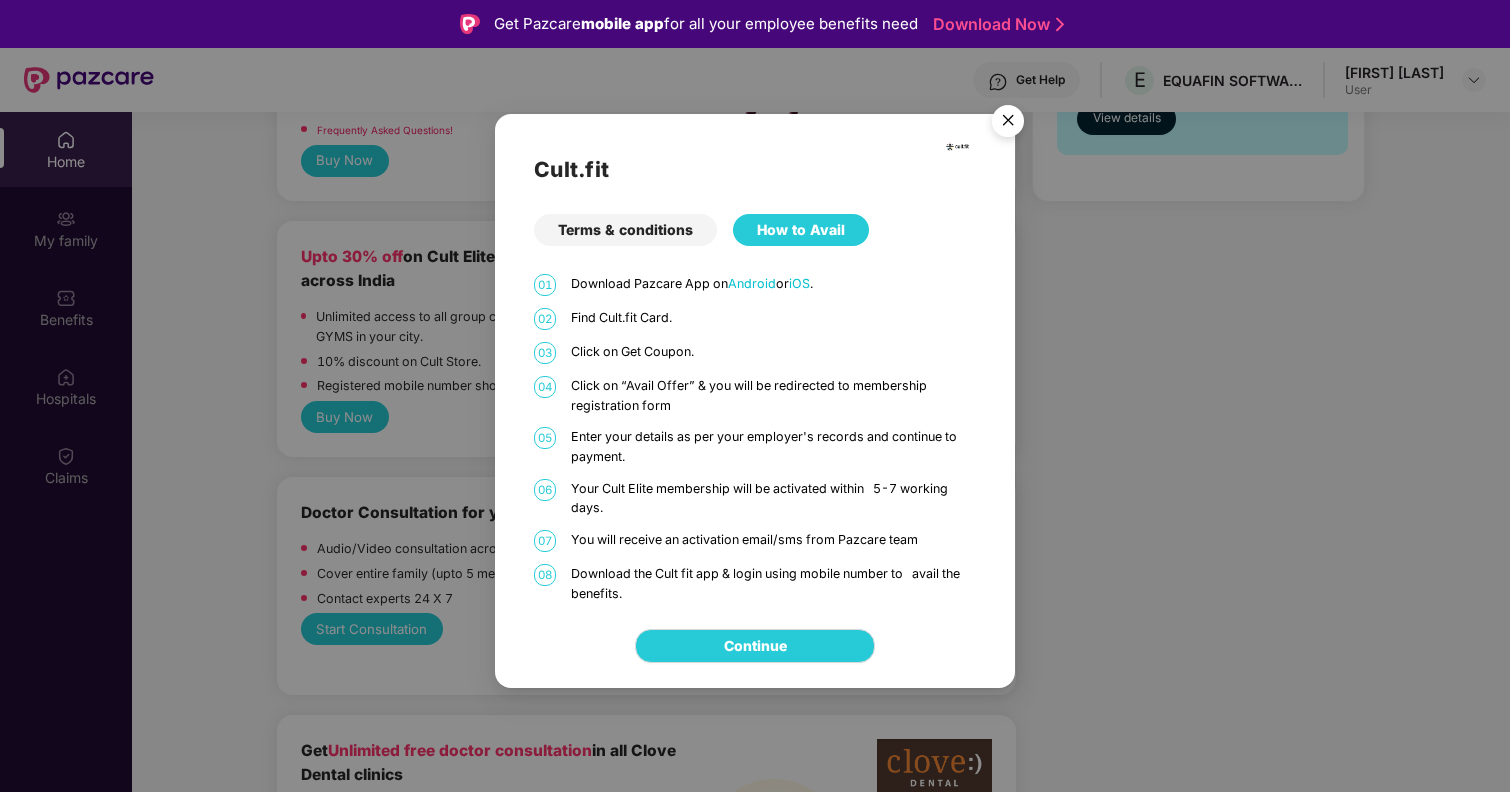 click on "Download the Cult fit app & login using mobile number to   avail the benefits." at bounding box center [774, 583] 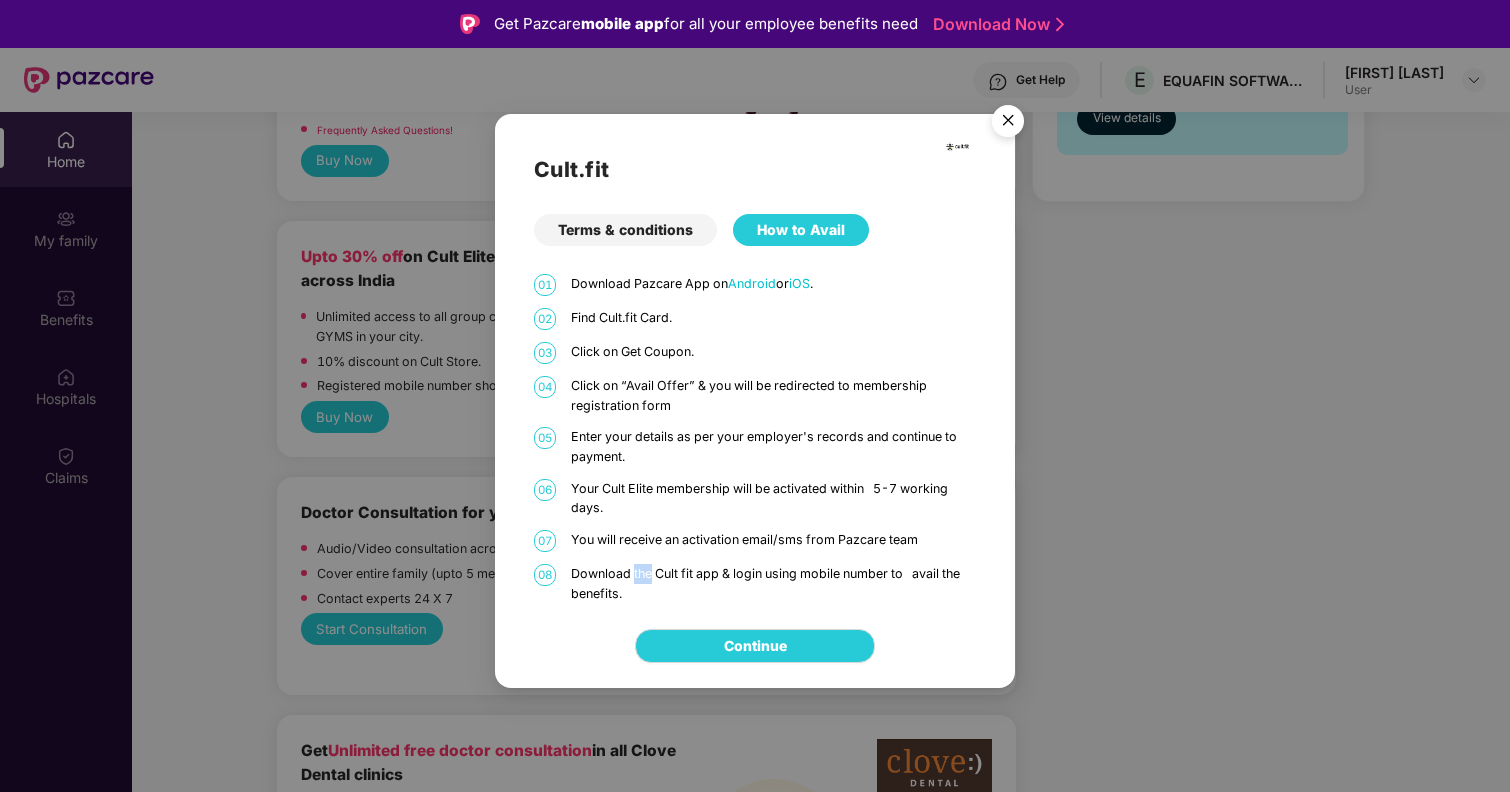 click on "Download the Cult fit app & login using mobile number to   avail the benefits." at bounding box center (774, 583) 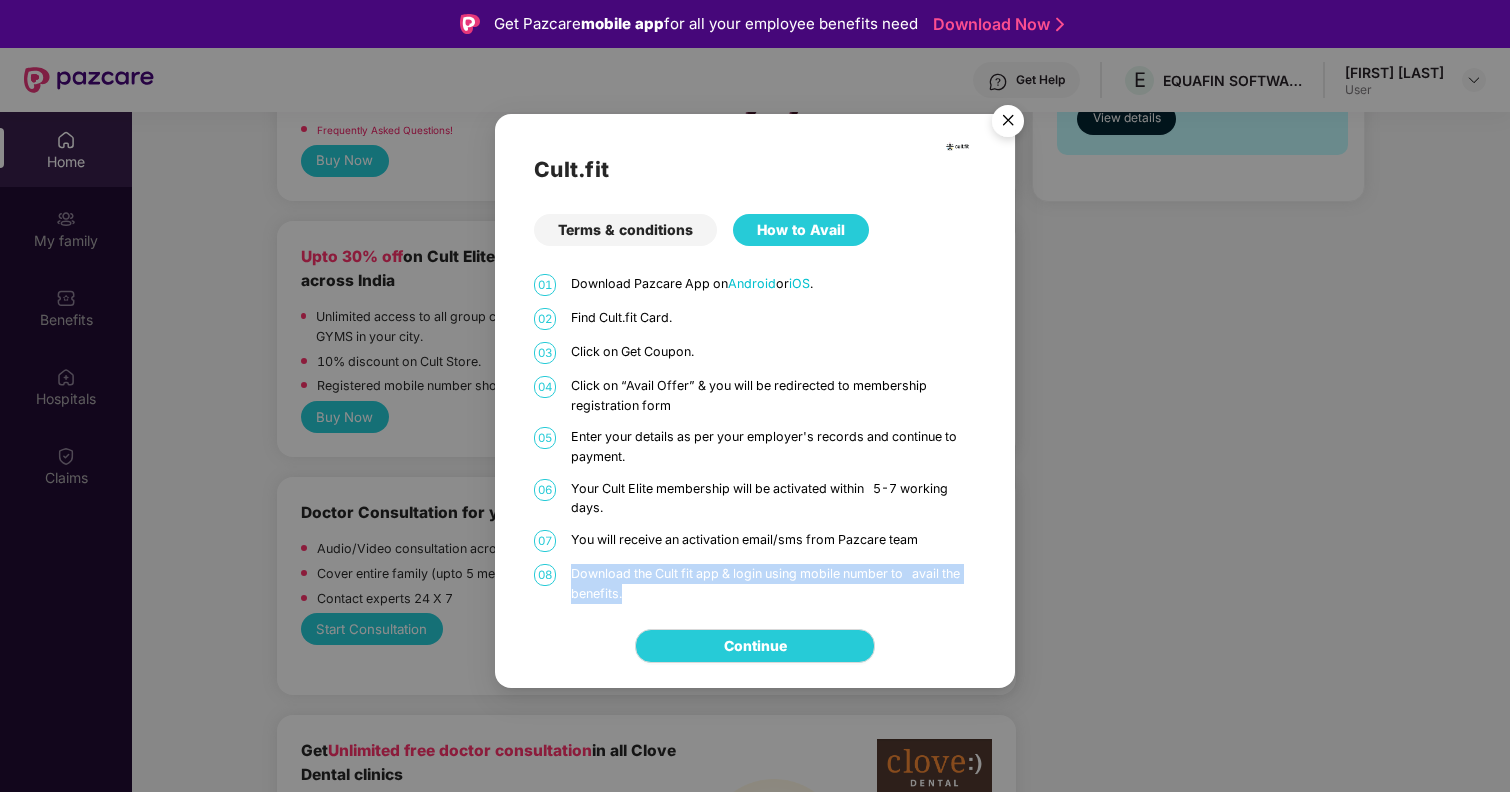 click on "Download the Cult fit app & login using mobile number to   avail the benefits." at bounding box center (774, 583) 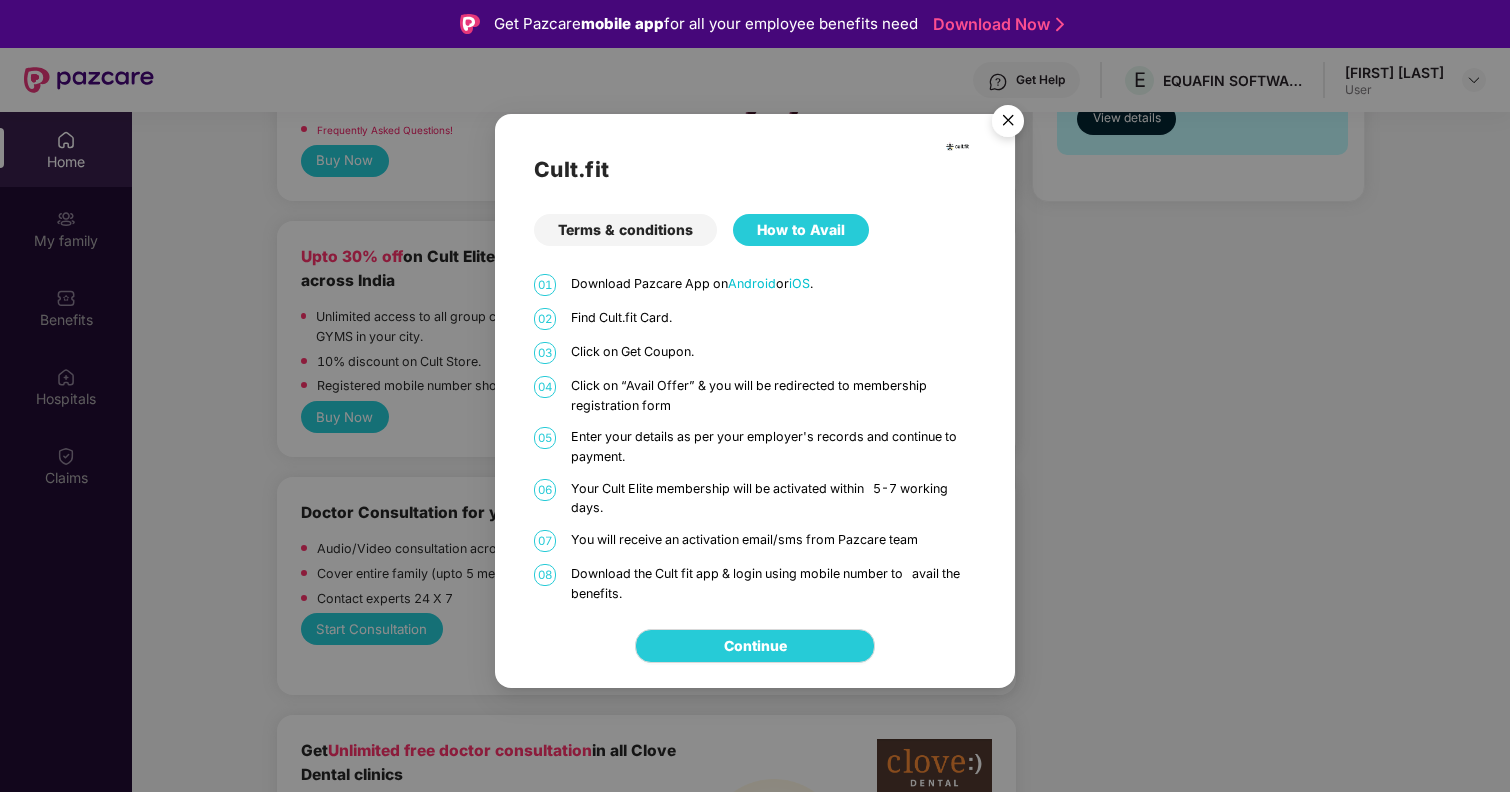 click on "Download the Cult fit app & login using mobile number to   avail the benefits." at bounding box center (774, 583) 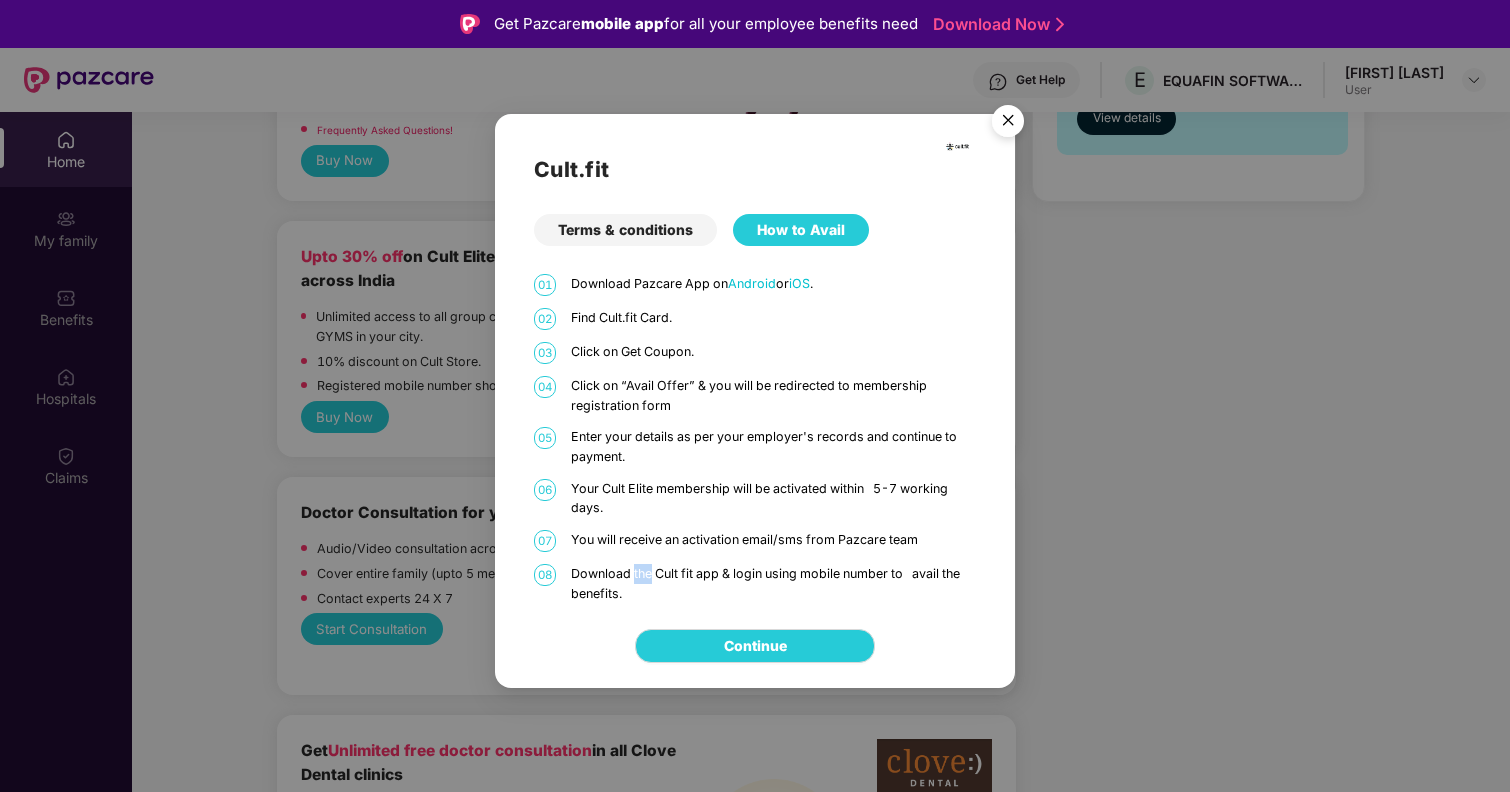 click on "Download the Cult fit app & login using mobile number to   avail the benefits." at bounding box center [774, 583] 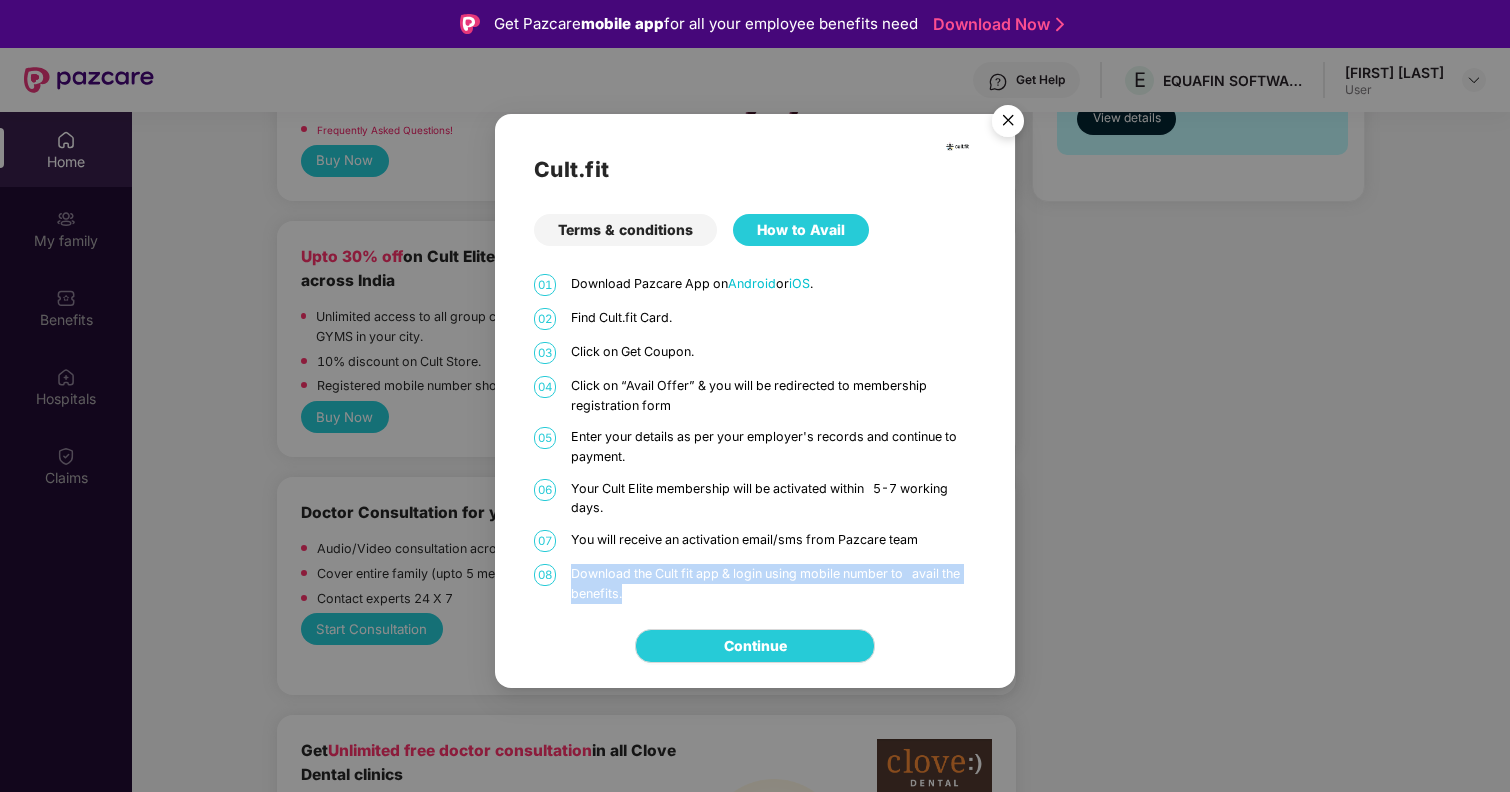 click on "Download the Cult fit app & login using mobile number to   avail the benefits." at bounding box center (774, 583) 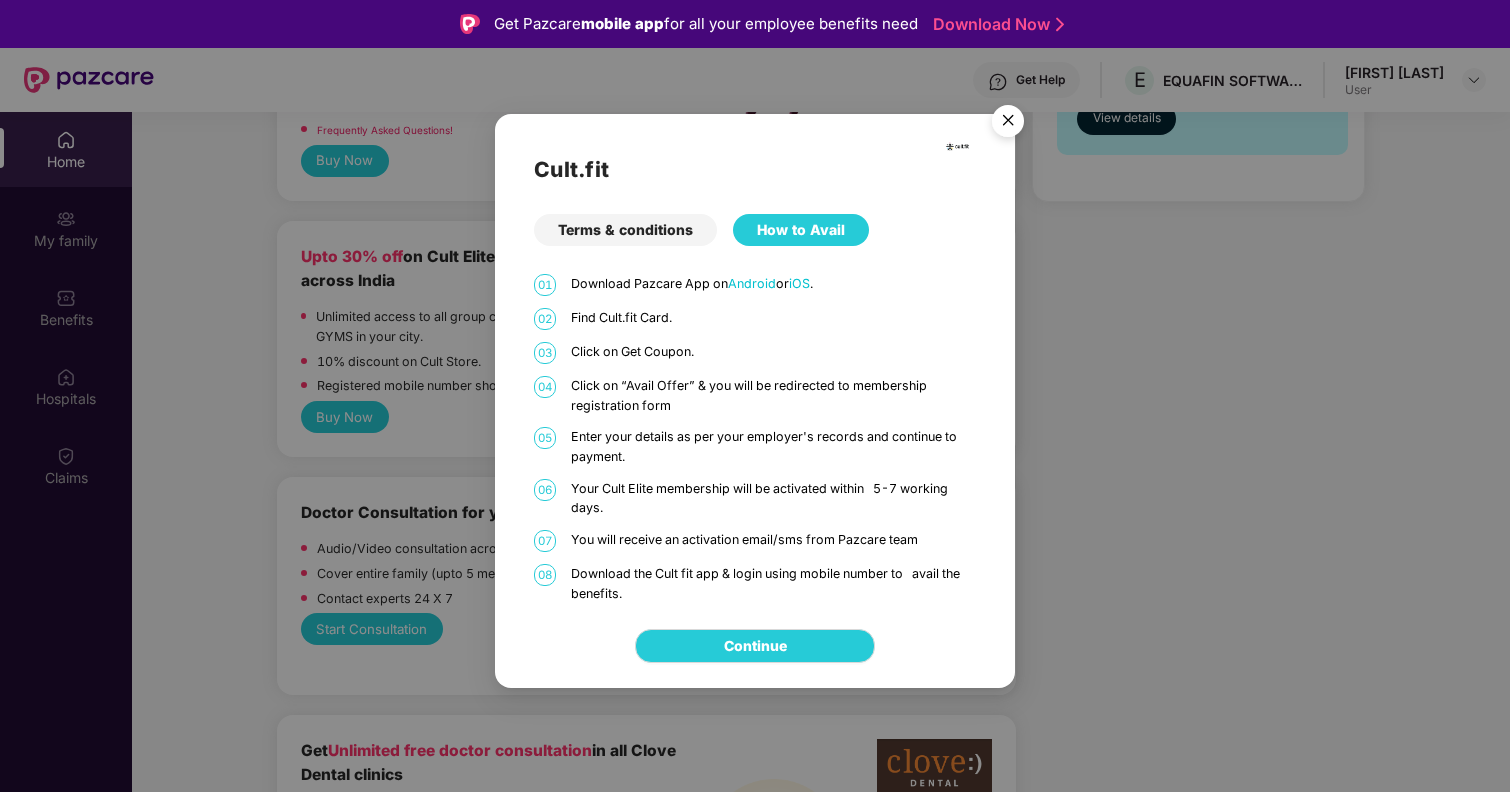 click on "Terms & conditions" at bounding box center [625, 230] 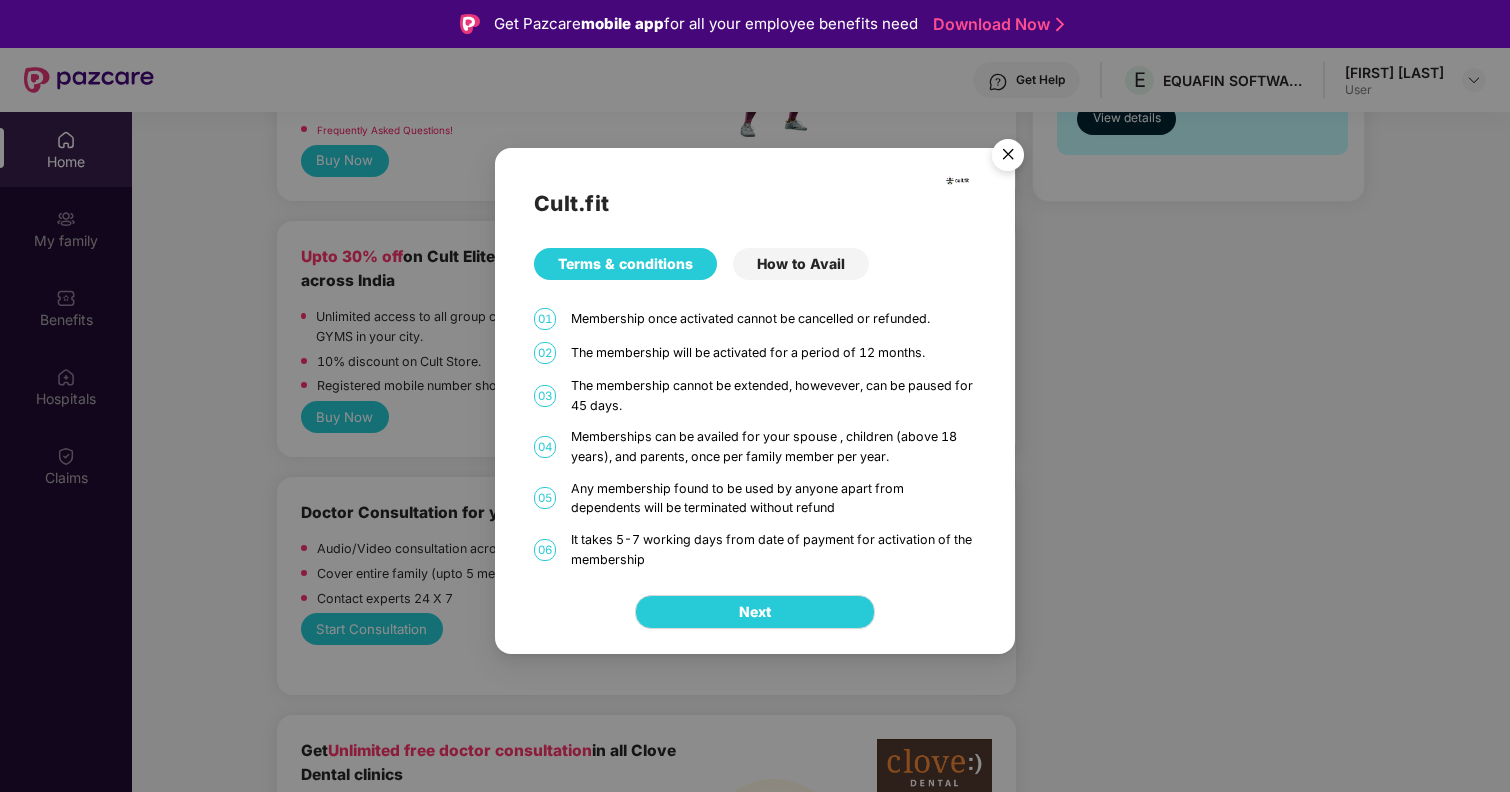 click on "Membership once activated cannot be cancelled or refunded." at bounding box center (774, 319) 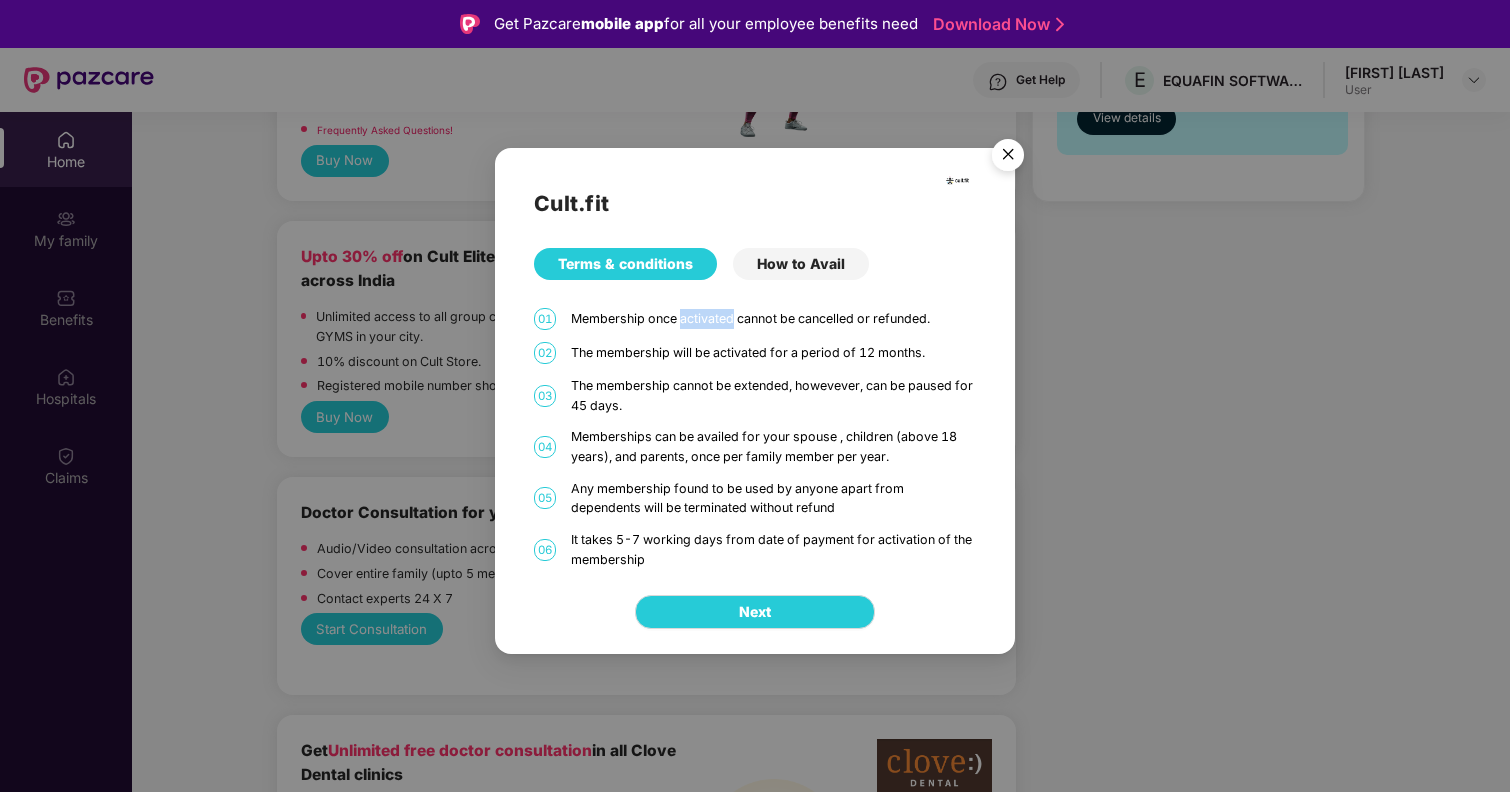 click on "Membership once activated cannot be cancelled or refunded." at bounding box center [774, 319] 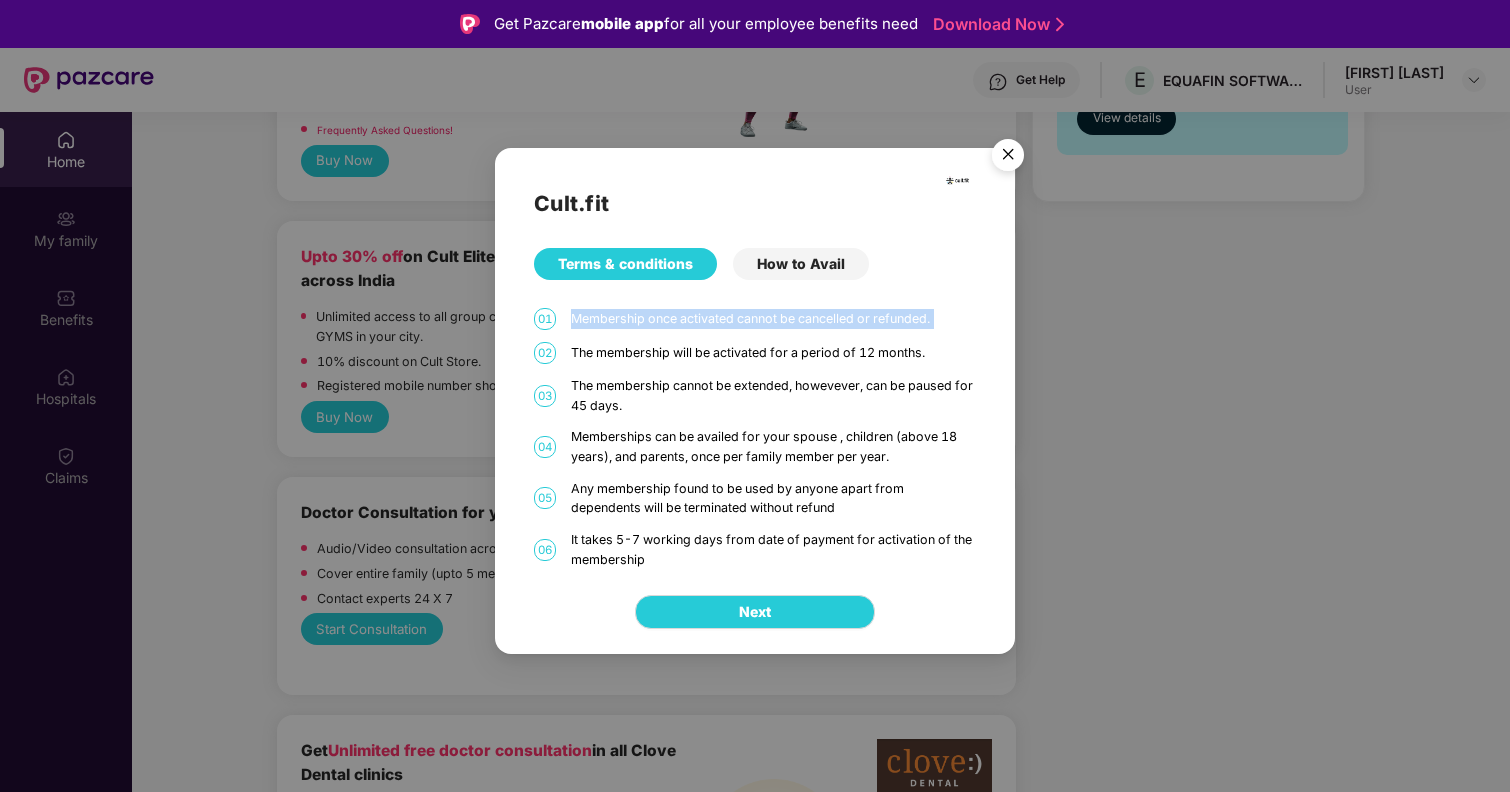 click on "Membership once activated cannot be cancelled or refunded." at bounding box center (774, 319) 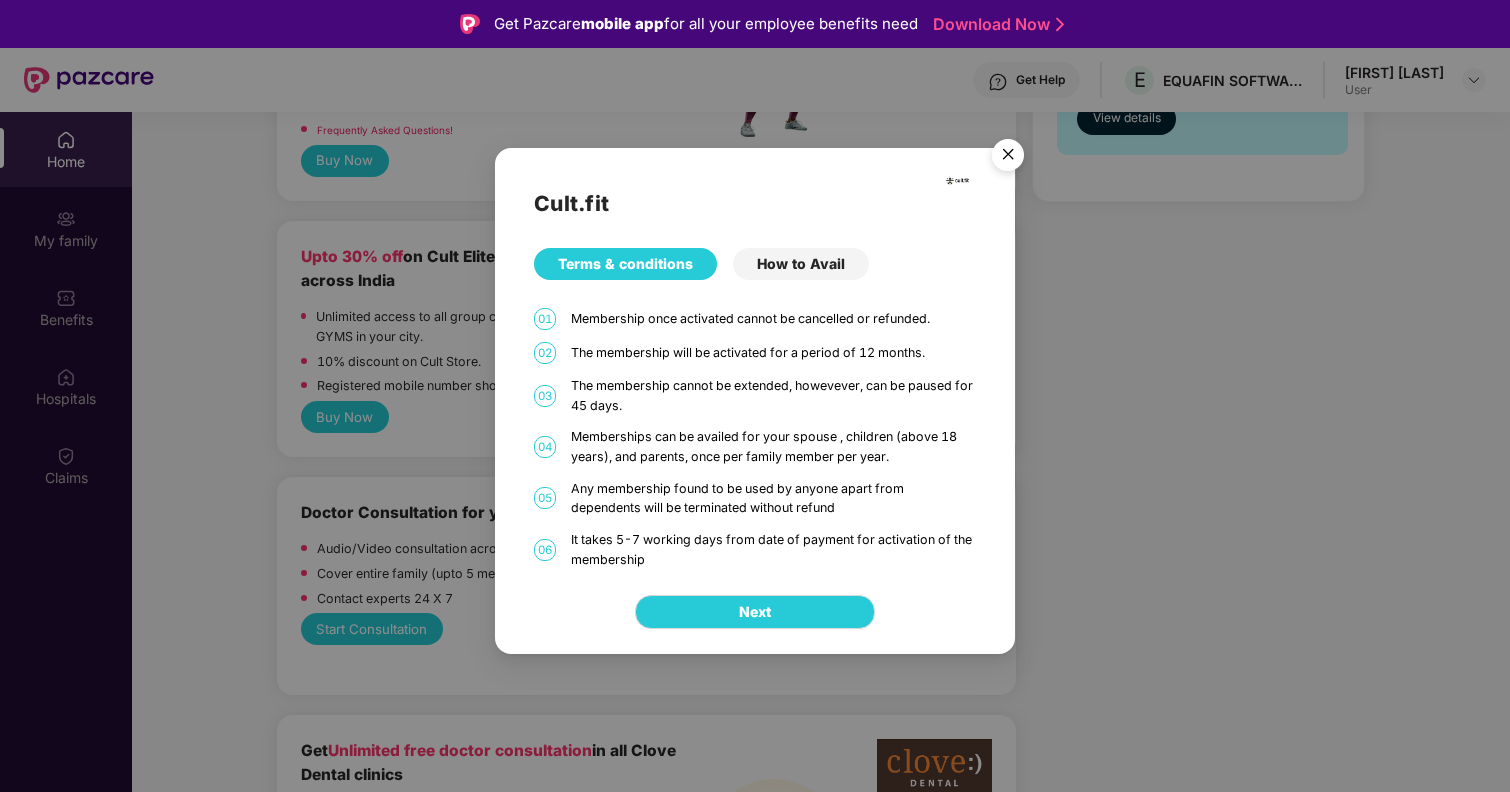 click on "The membership will be activated for a period of 12 months." at bounding box center [774, 353] 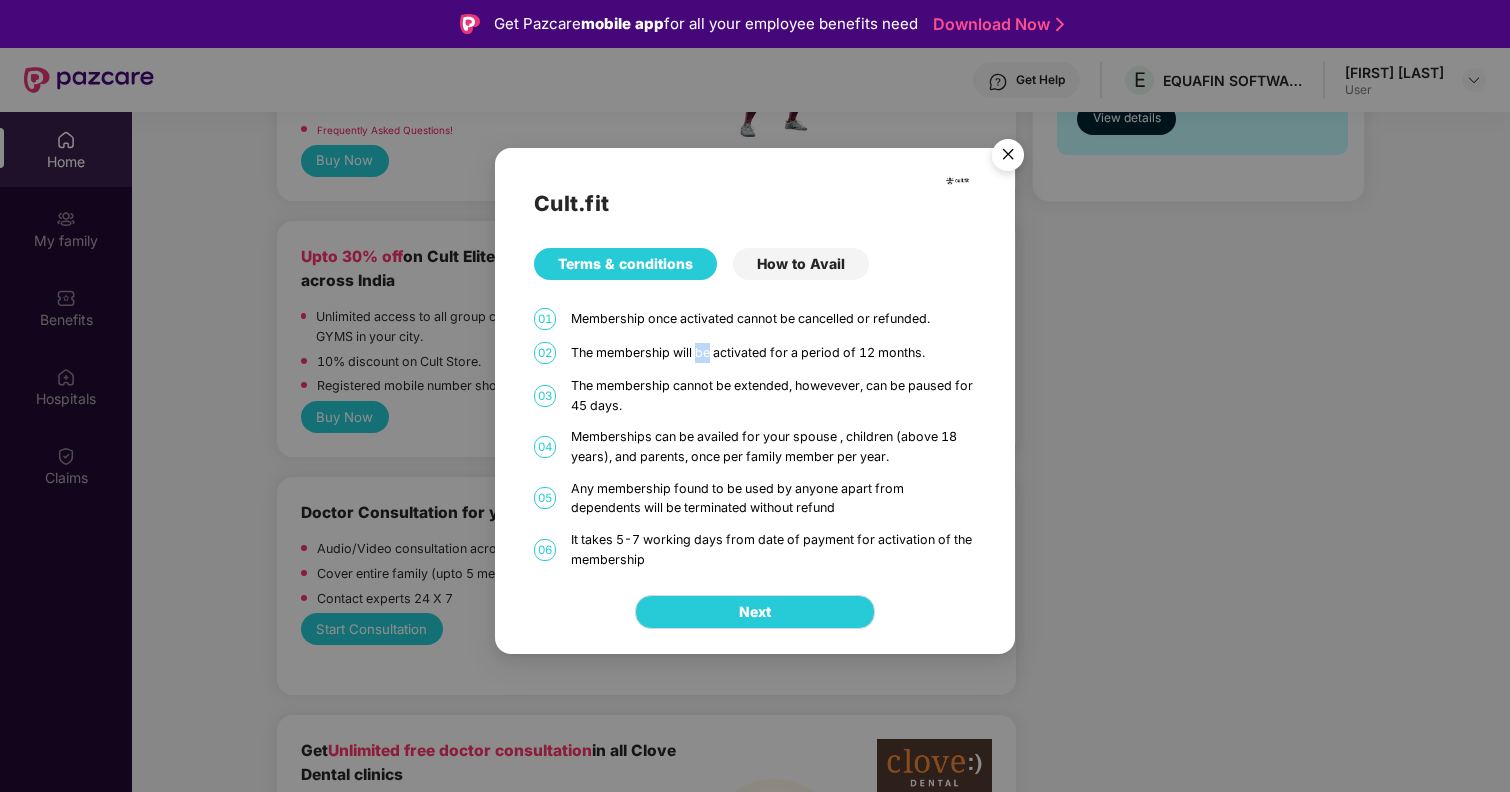 click on "The membership will be activated for a period of 12 months." at bounding box center (774, 353) 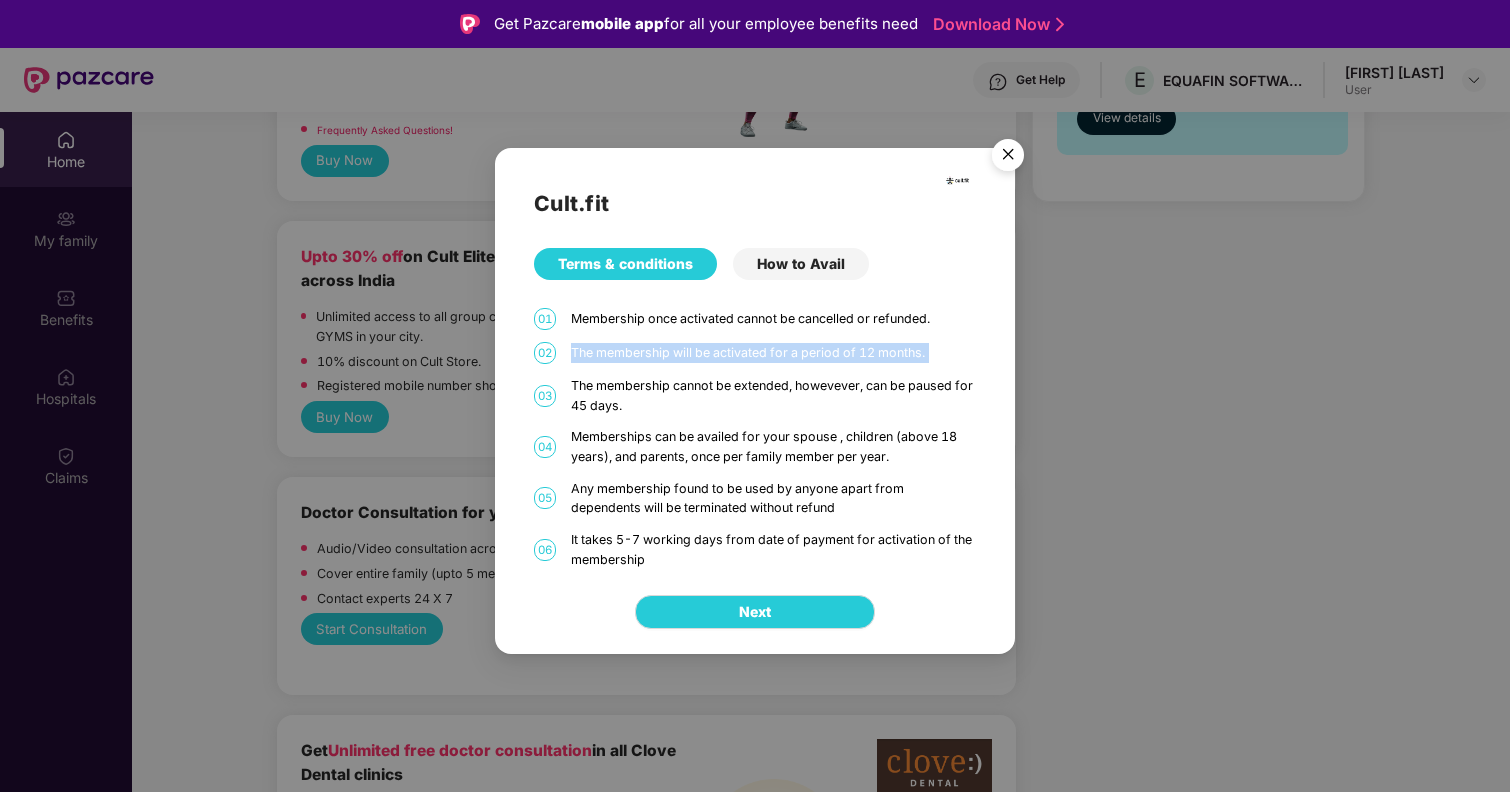 click on "The membership will be activated for a period of 12 months." at bounding box center (774, 353) 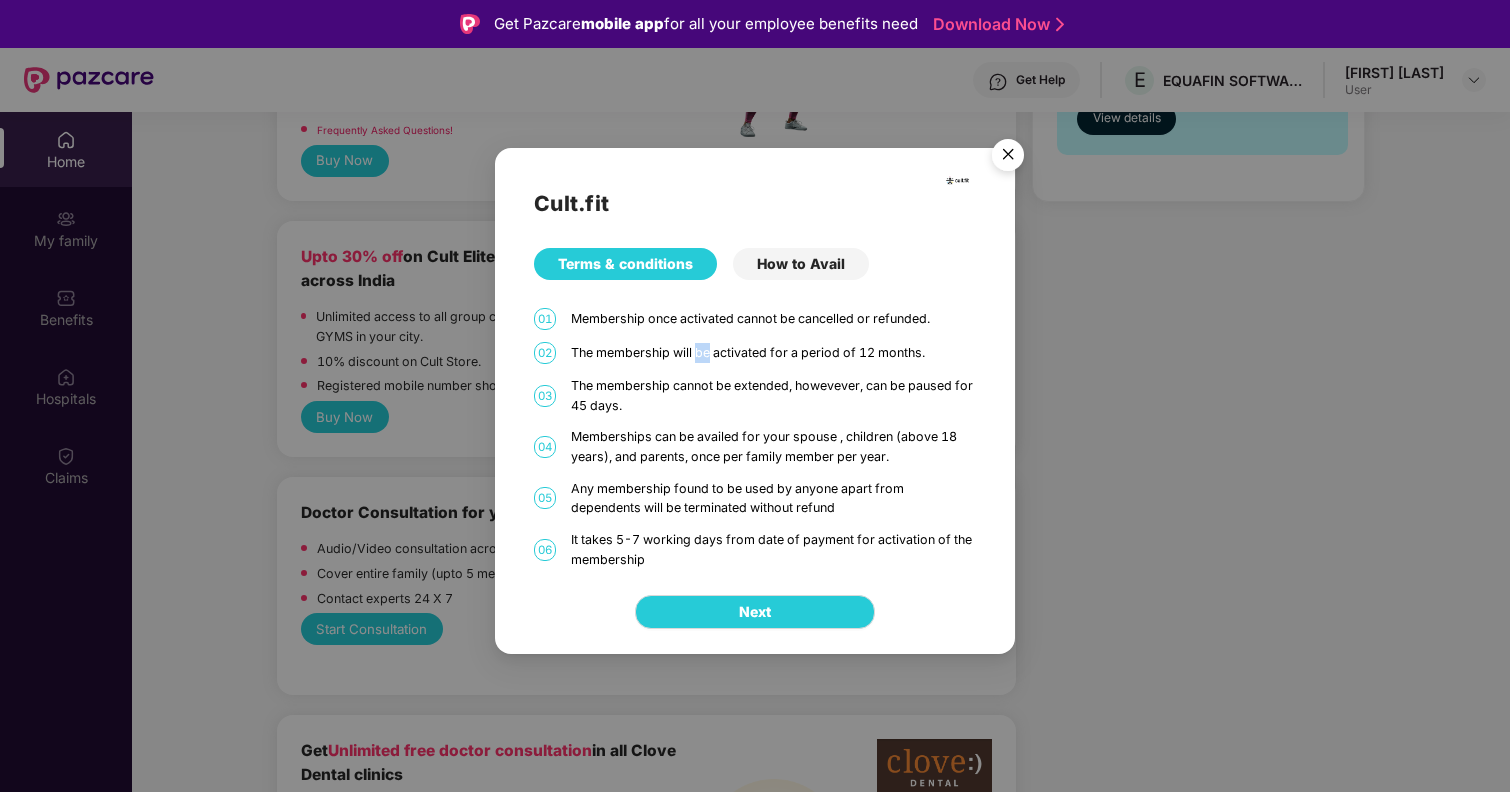 click on "The membership will be activated for a period of 12 months." at bounding box center [774, 353] 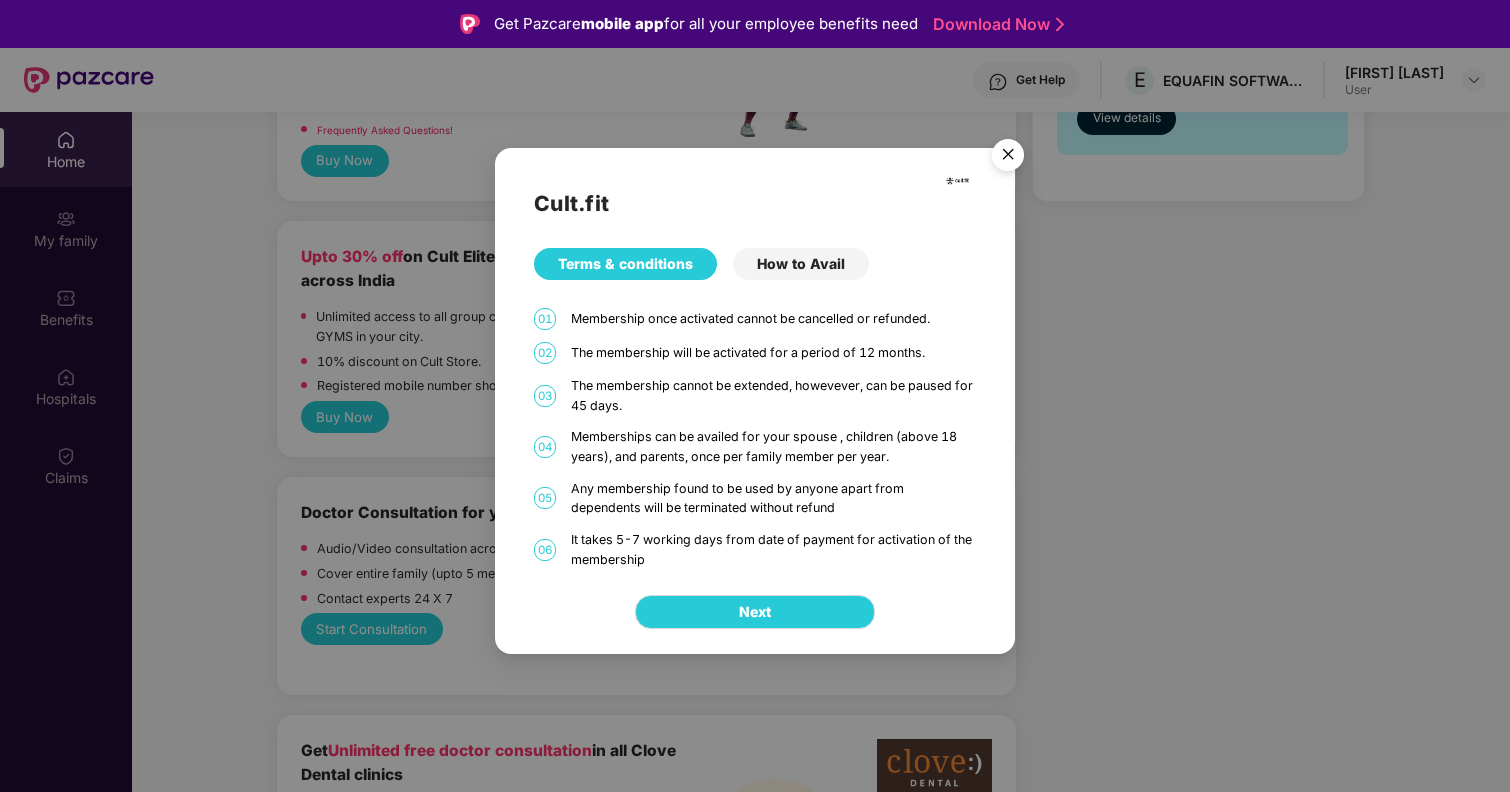 click on "The membership cannot be extended, howevever, can be paused for 45 days." at bounding box center (774, 395) 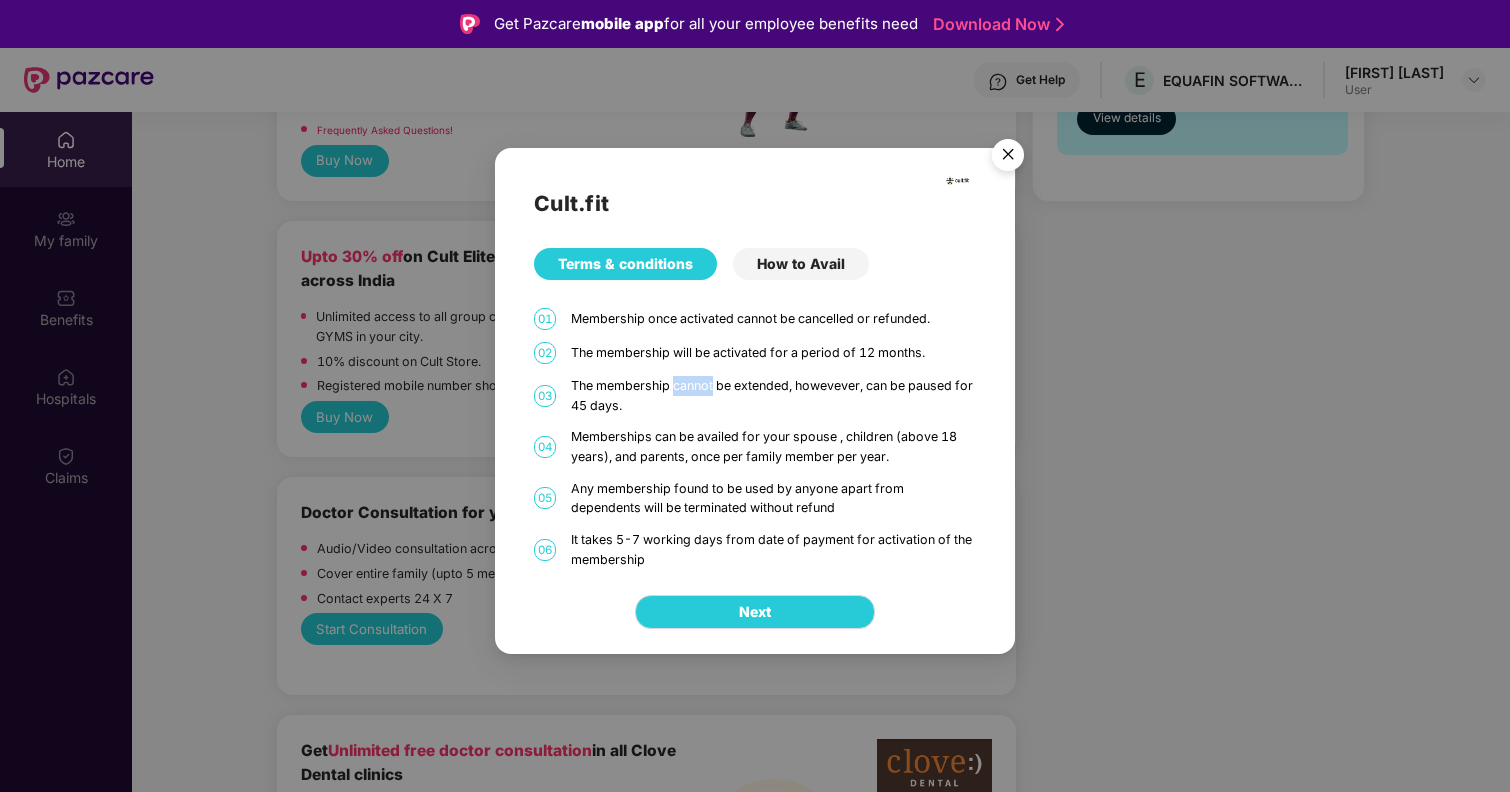 click on "The membership cannot be extended, howevever, can be paused for 45 days." at bounding box center [774, 395] 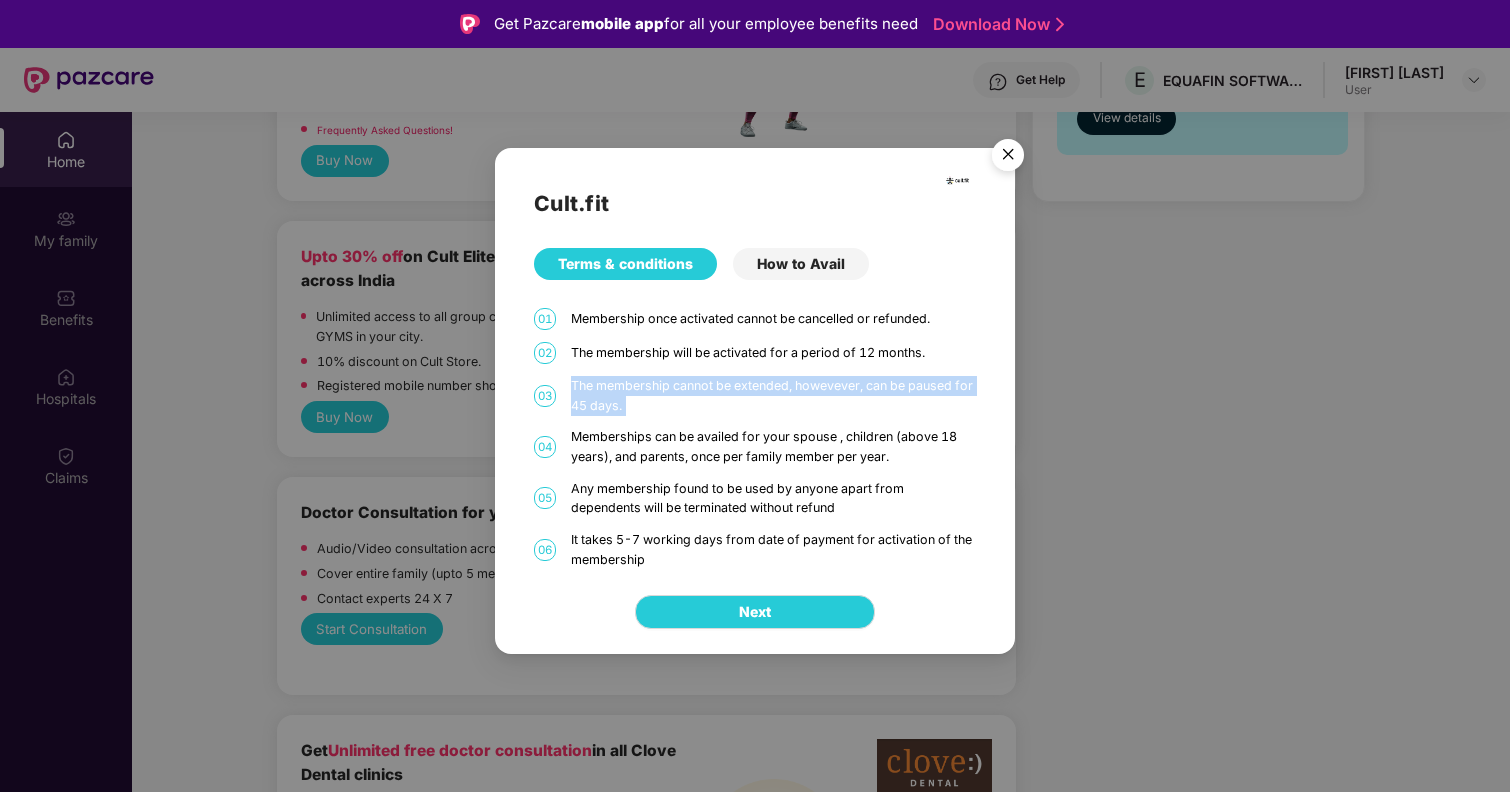 click on "The membership cannot be extended, howevever, can be paused for 45 days." at bounding box center [774, 395] 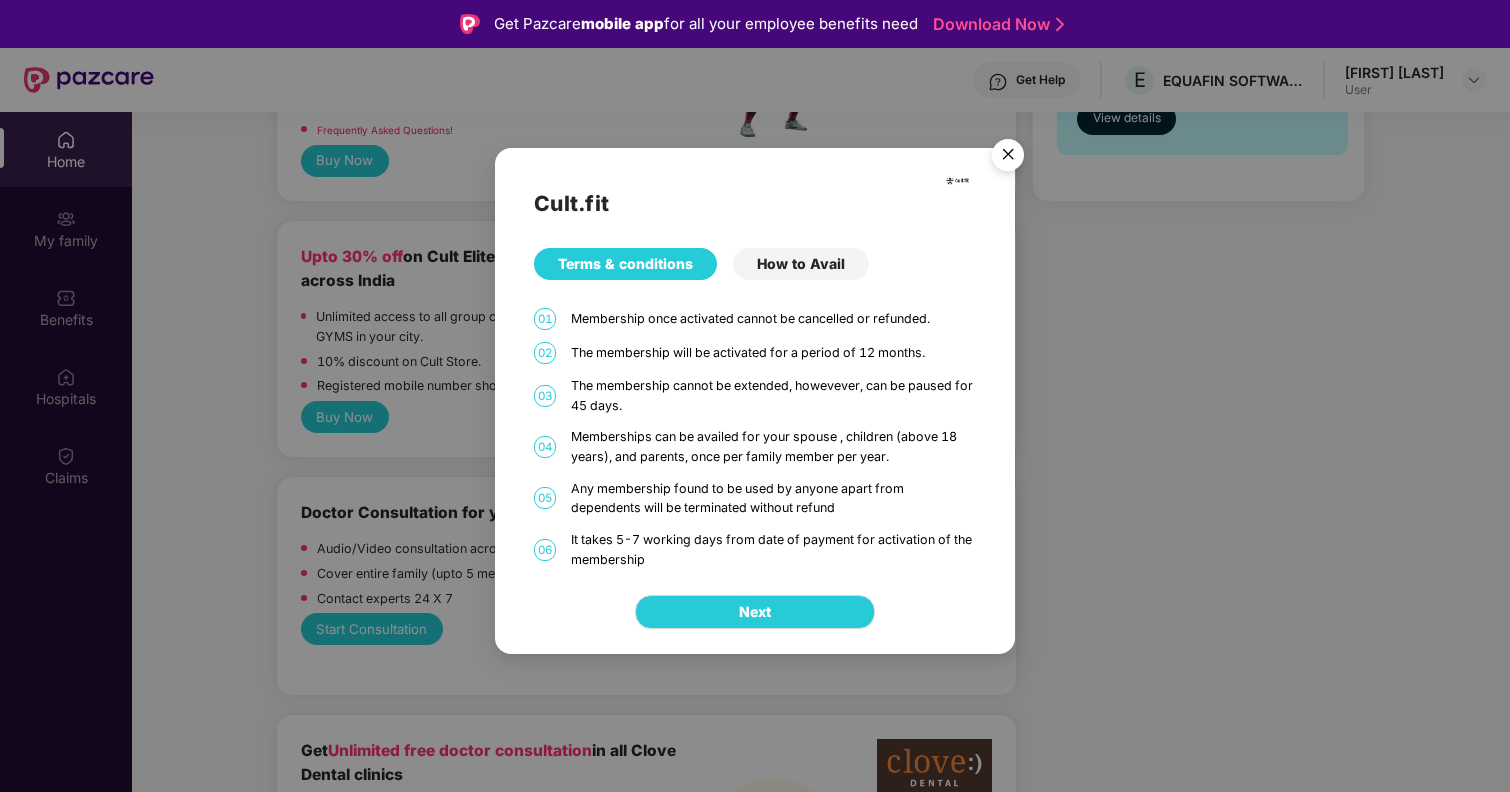 click on "The membership cannot be extended, howevever, can be paused for 45 days." at bounding box center (774, 395) 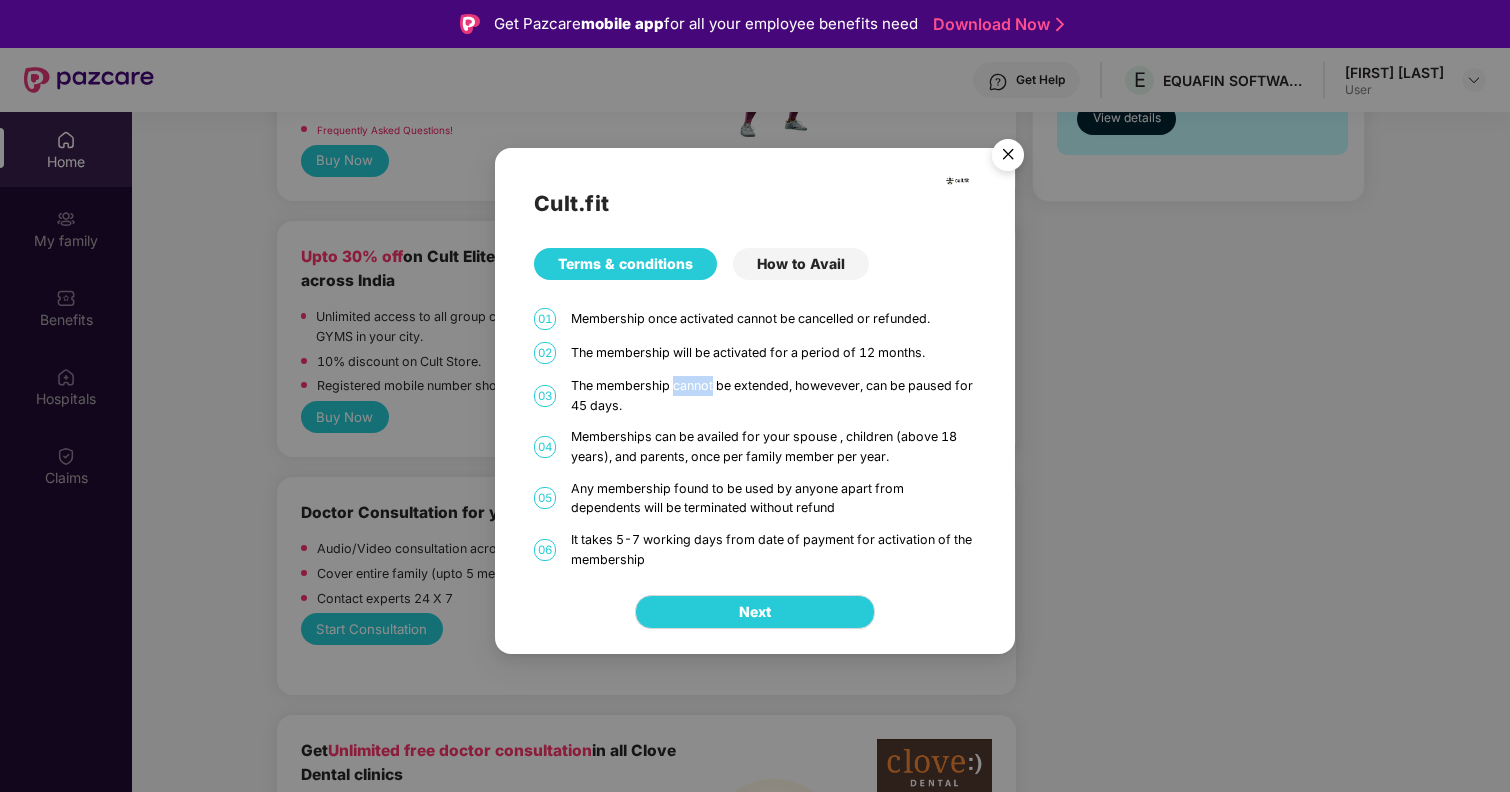 click on "The membership cannot be extended, howevever, can be paused for 45 days." at bounding box center (774, 395) 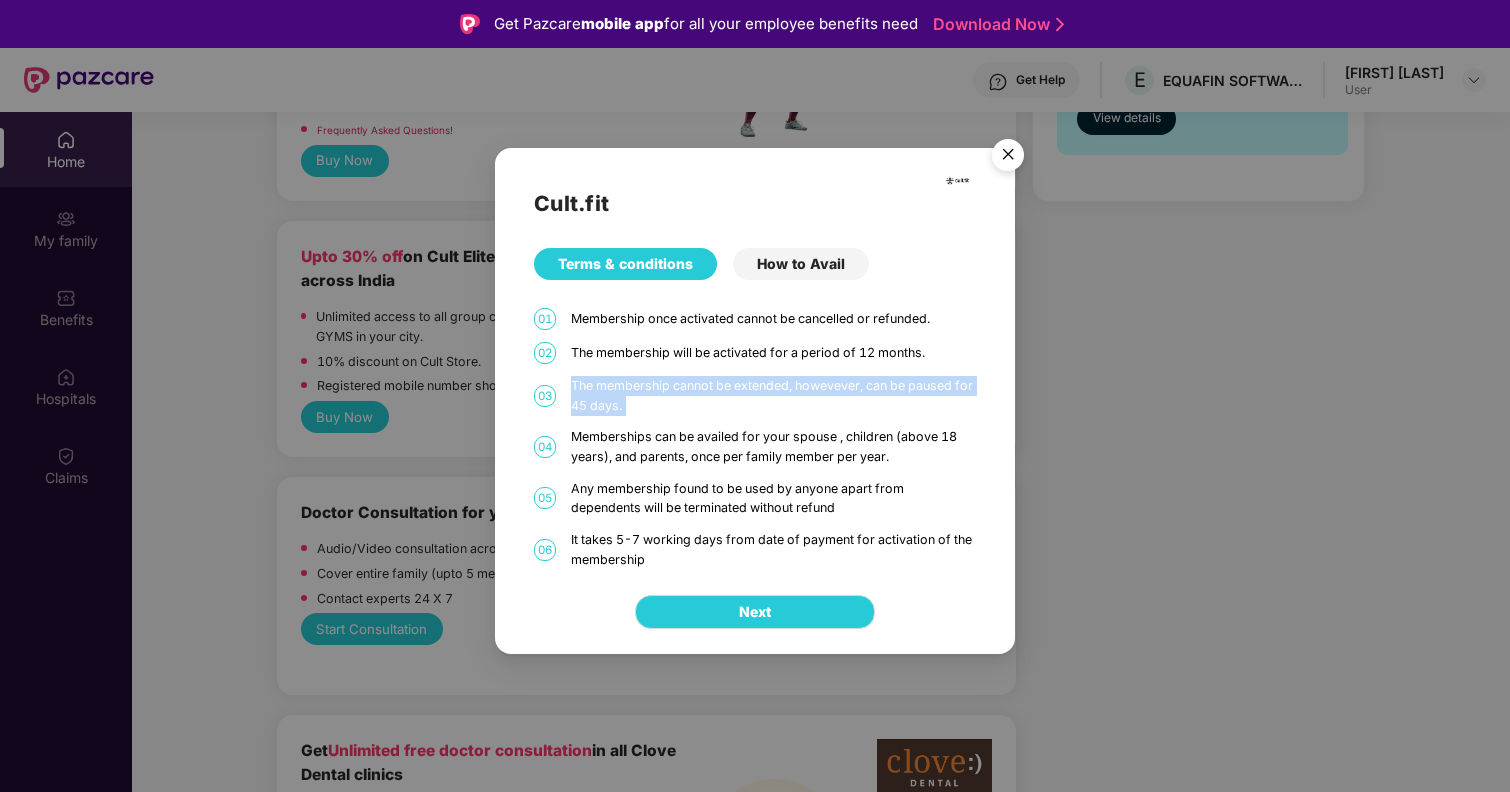 click on "The membership cannot be extended, howevever, can be paused for 45 days." at bounding box center (774, 395) 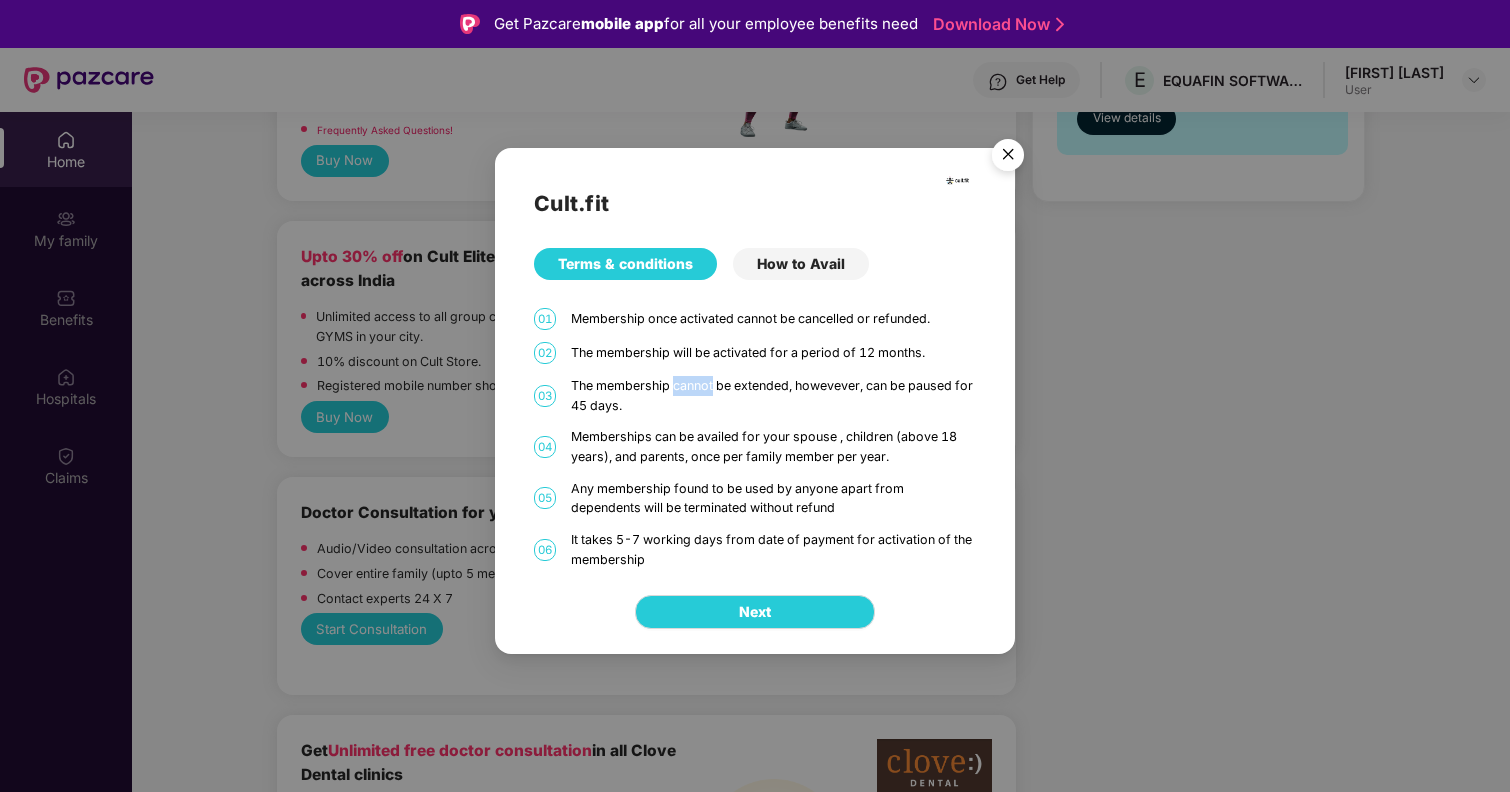 click on "The membership cannot be extended, howevever, can be paused for 45 days." at bounding box center (774, 395) 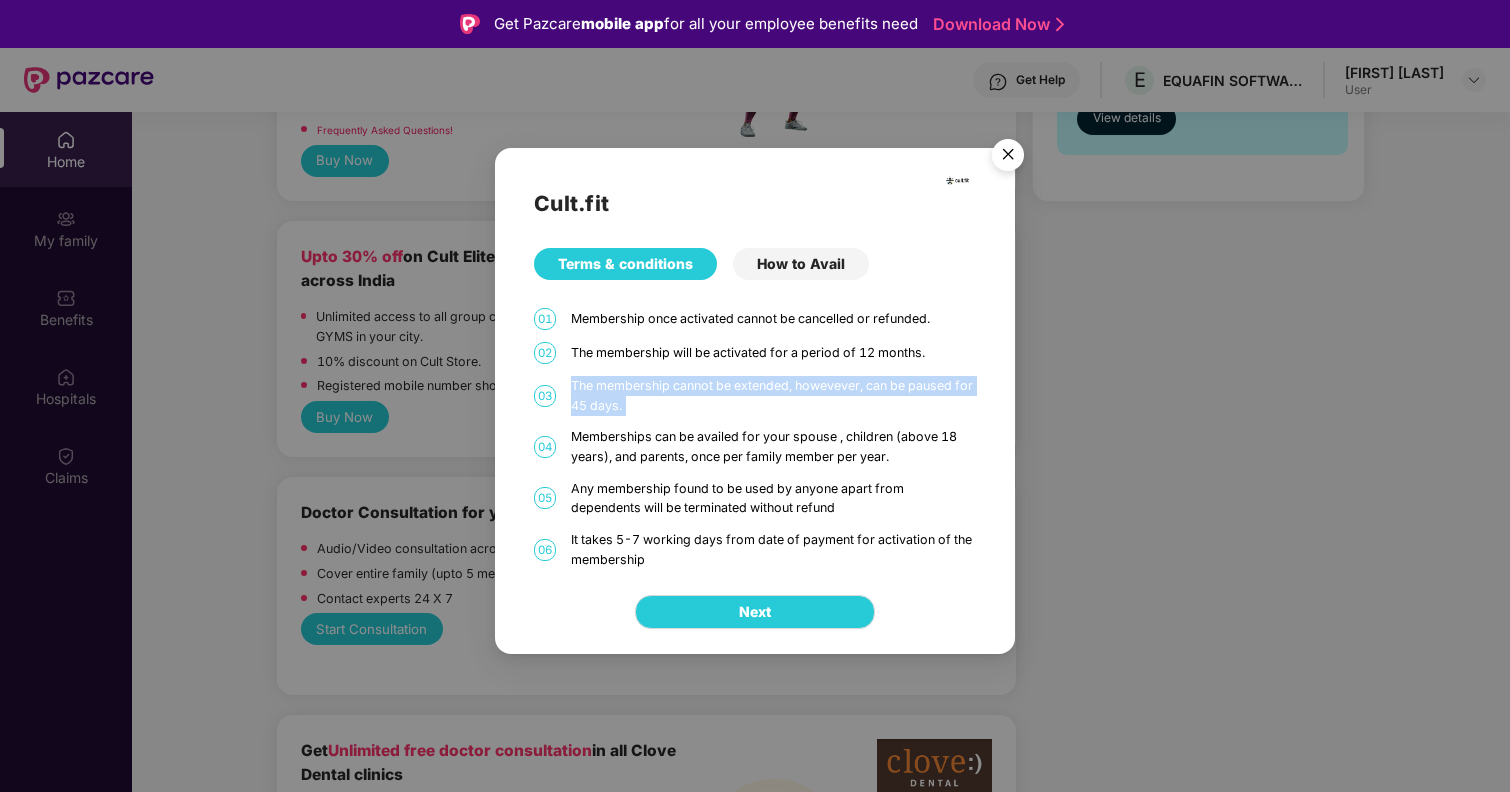 click on "The membership cannot be extended, howevever, can be paused for 45 days." at bounding box center [774, 395] 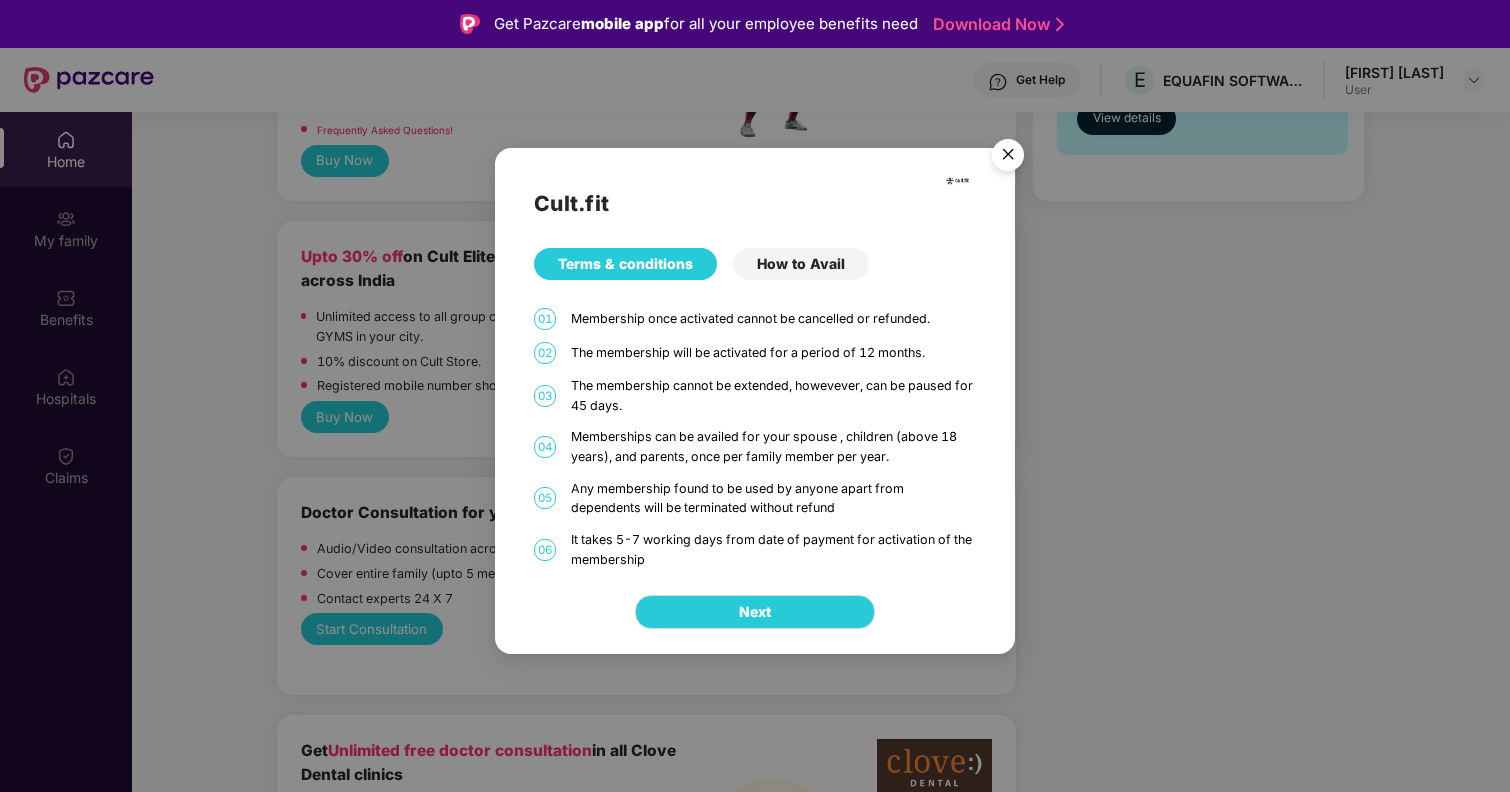 click on "Memberships can be availed for your spouse , children (above 18 years), and parents, once per family member per year." at bounding box center (774, 446) 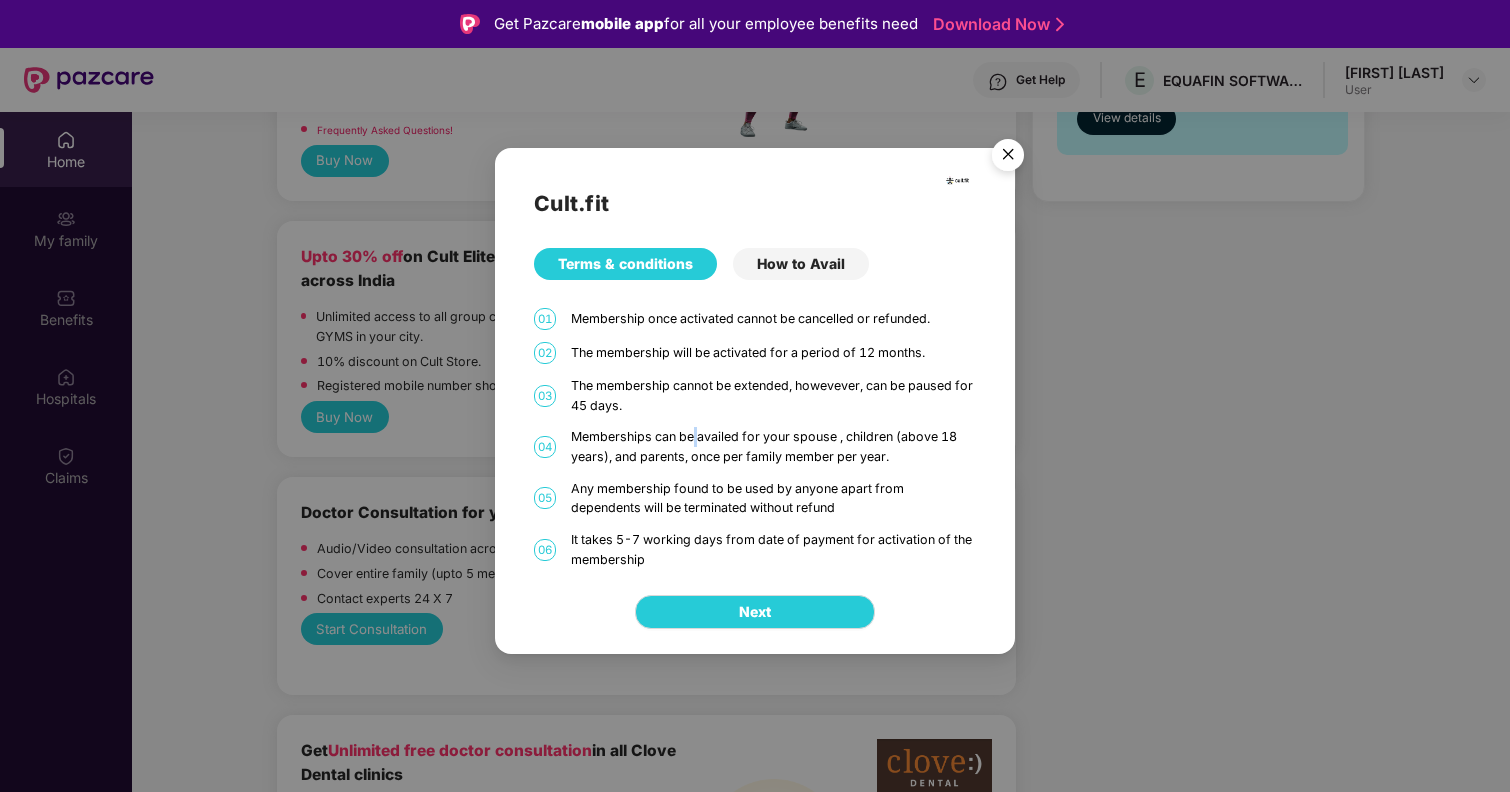 click on "Memberships can be availed for your spouse , children (above 18 years), and parents, once per family member per year." at bounding box center (774, 446) 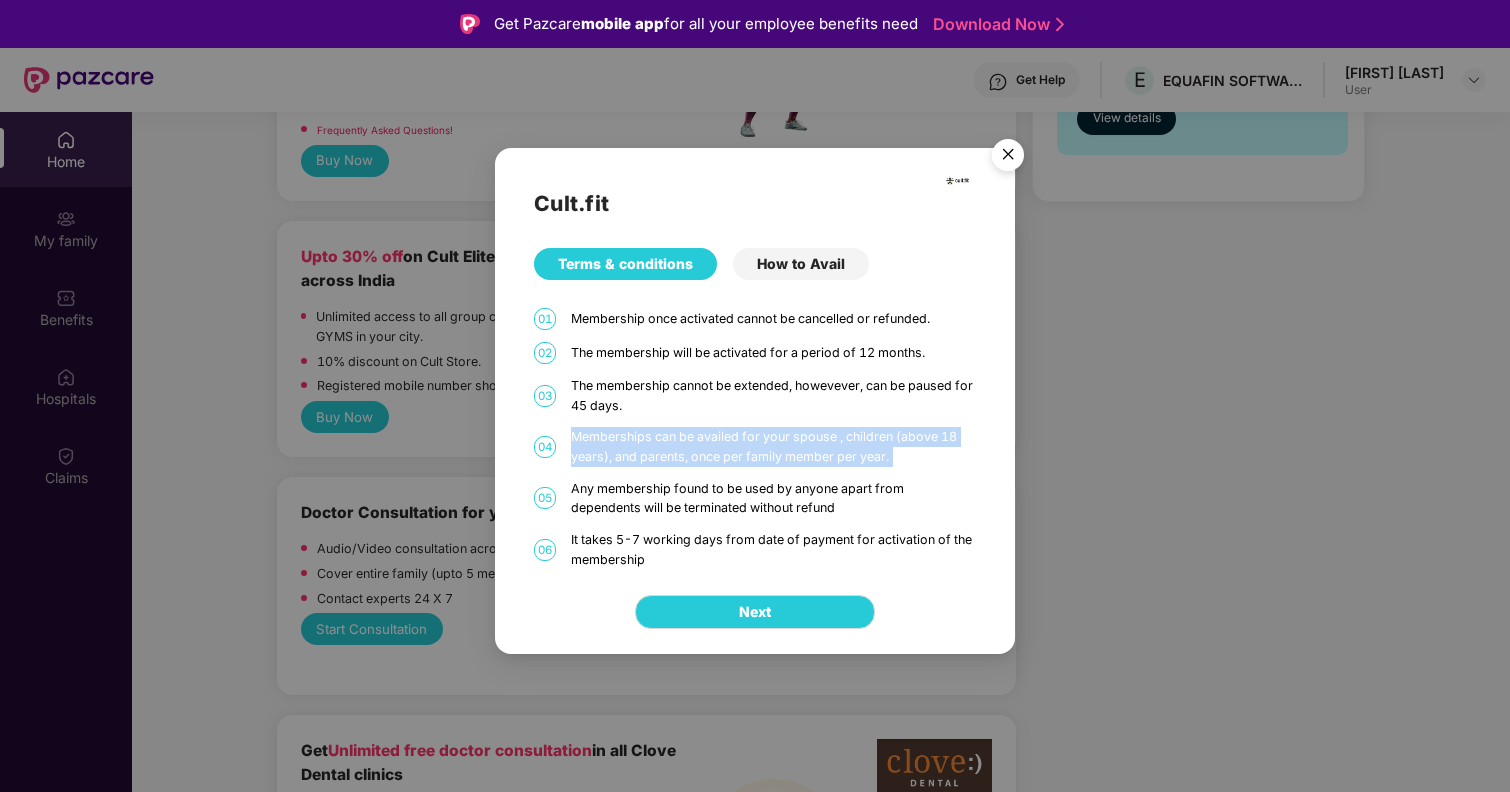 click on "Memberships can be availed for your spouse , children (above 18 years), and parents, once per family member per year." at bounding box center (774, 446) 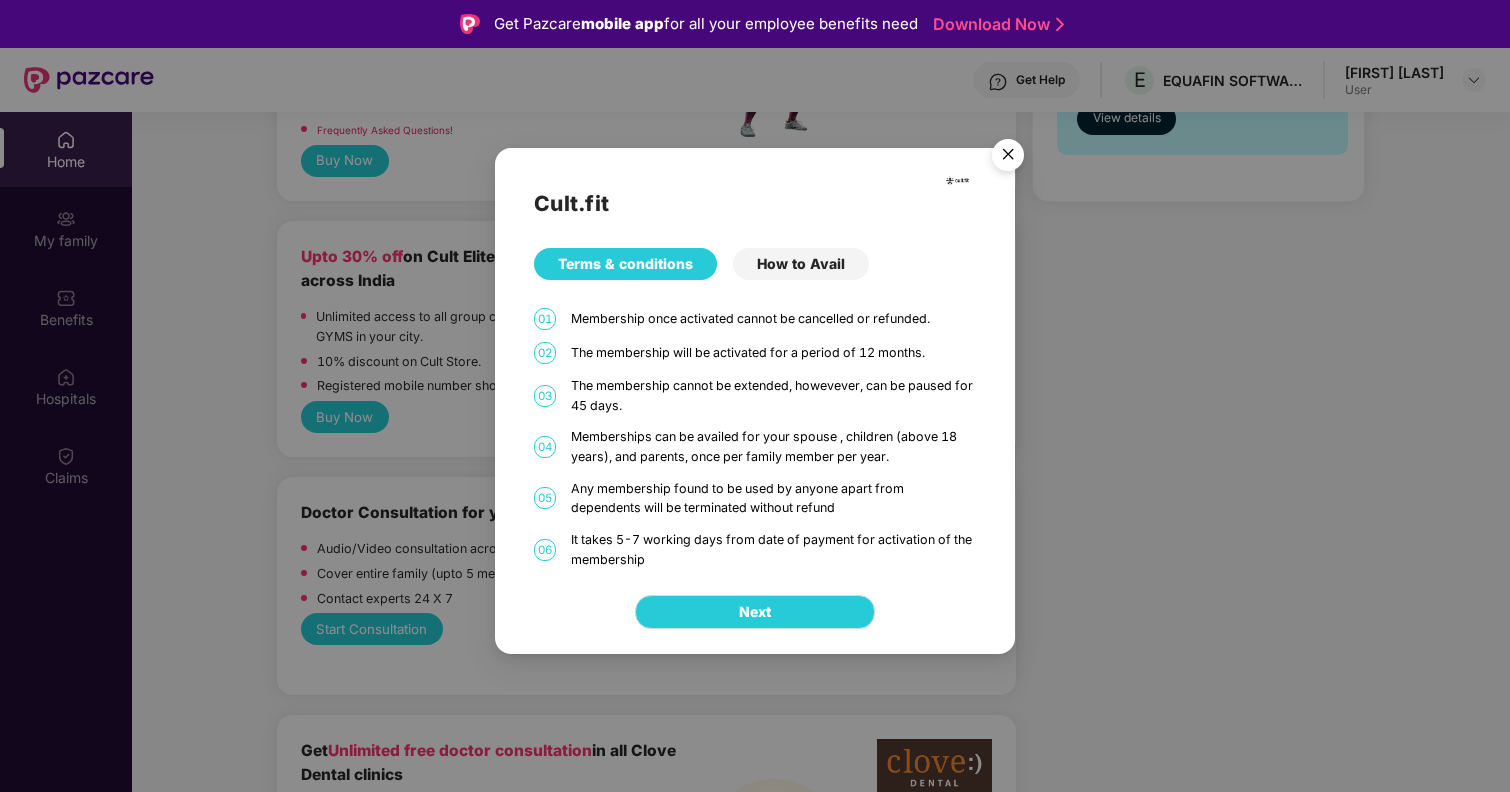 click on "Memberships can be availed for your spouse , children (above 18 years), and parents, once per family member per year." at bounding box center [774, 446] 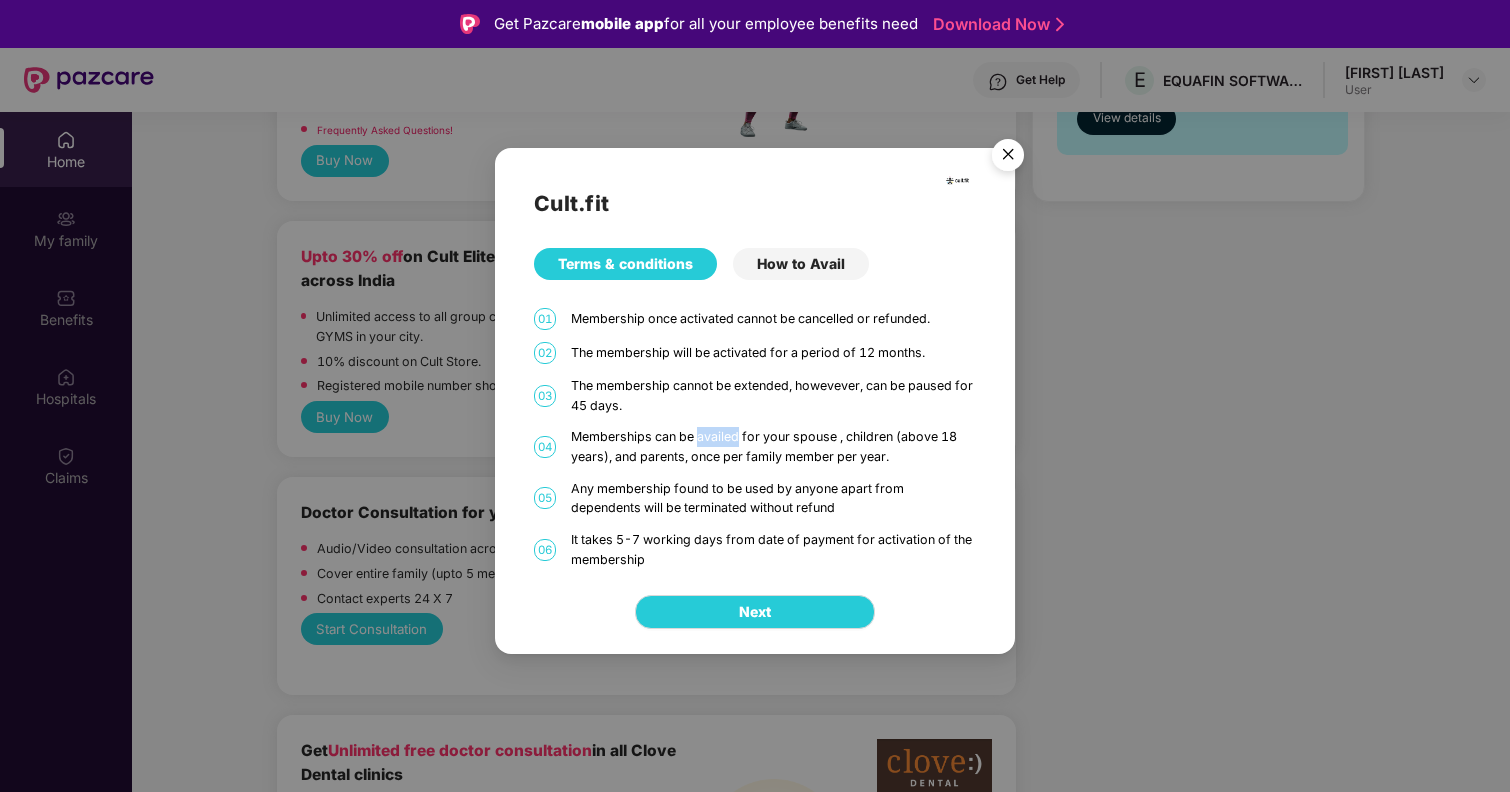 click on "Memberships can be availed for your spouse , children (above 18 years), and parents, once per family member per year." at bounding box center (774, 446) 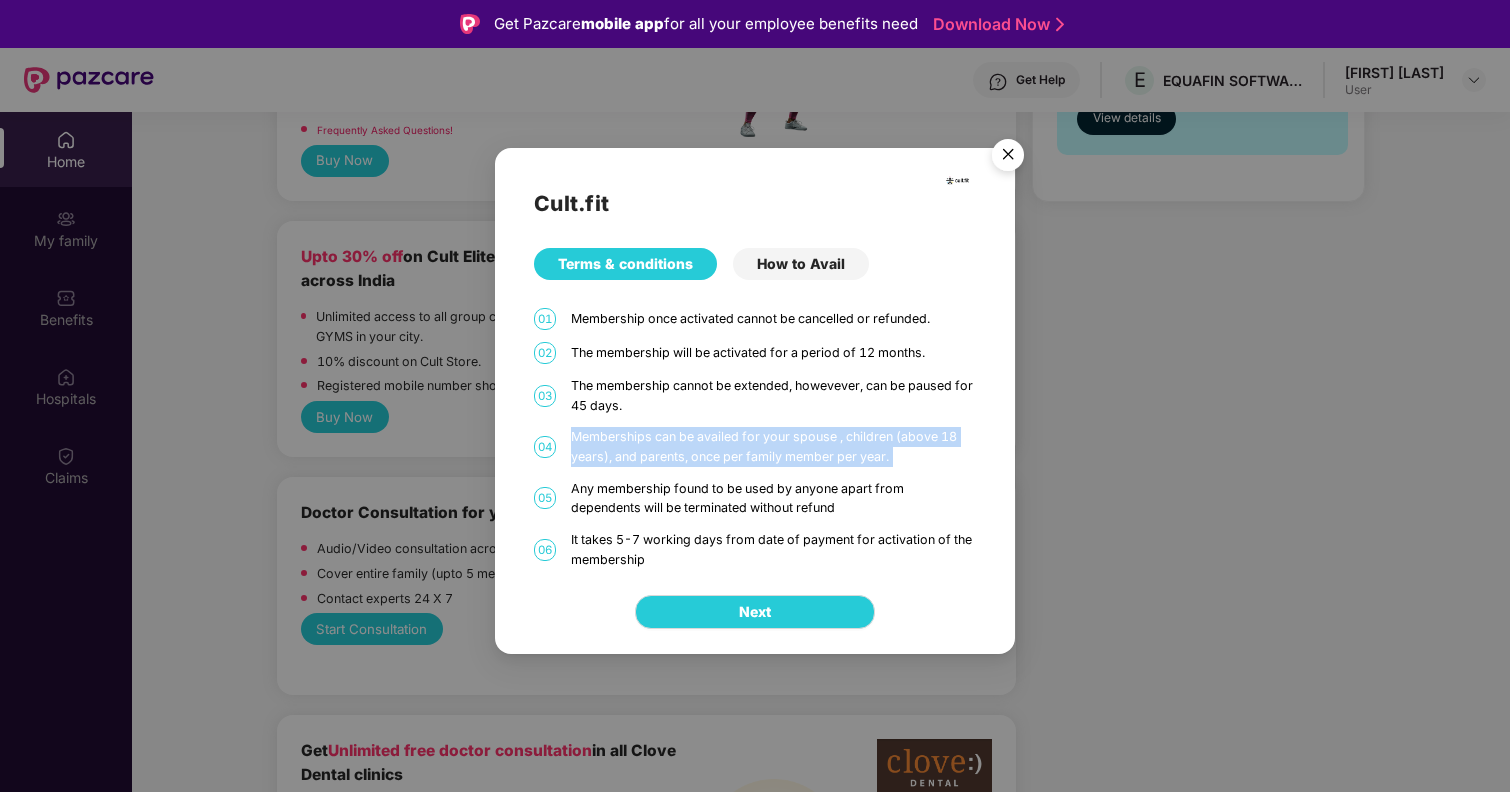 click on "Memberships can be availed for your spouse , children (above 18 years), and parents, once per family member per year." at bounding box center [774, 446] 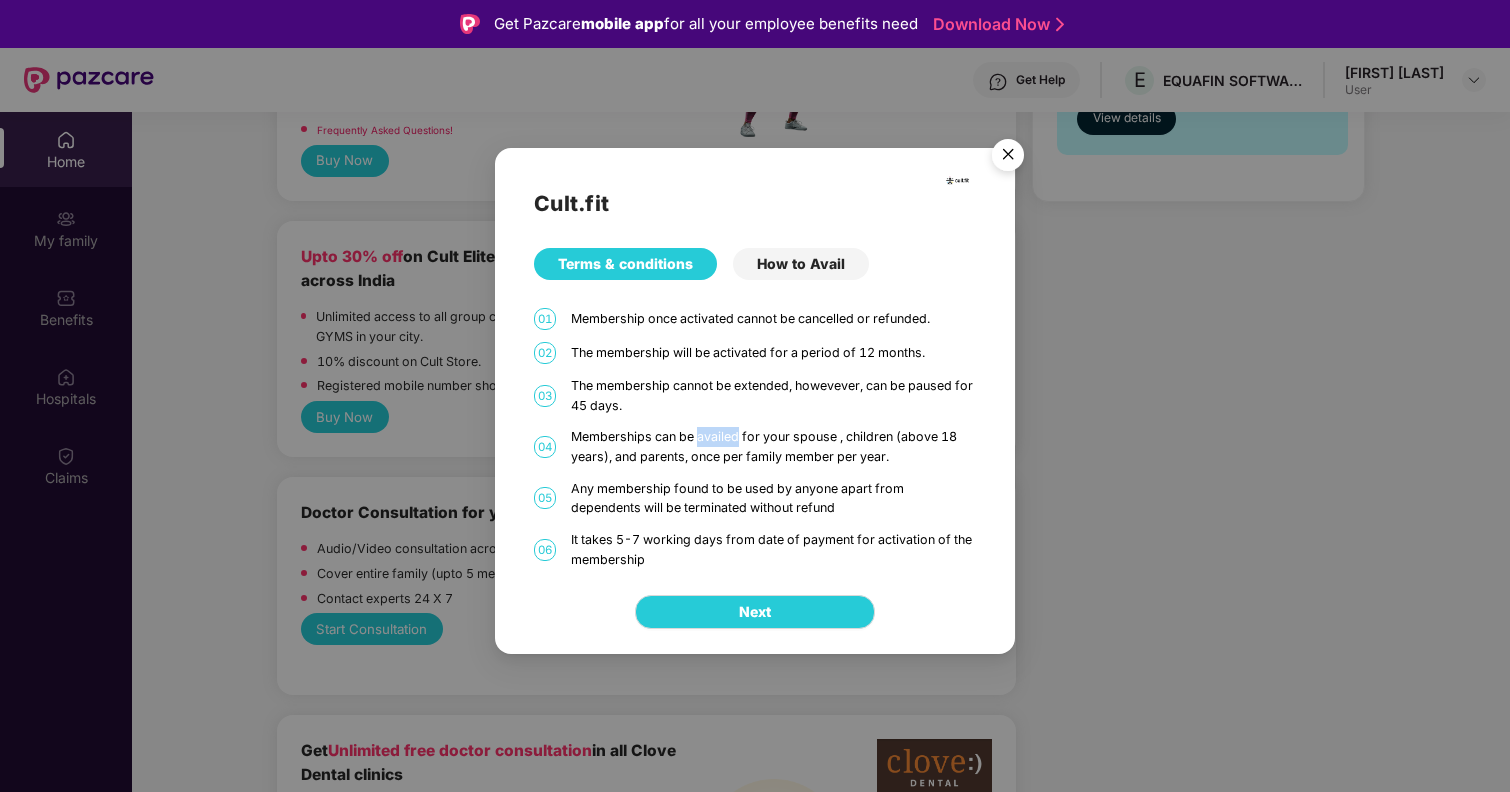 click on "Memberships can be availed for your spouse , children (above 18 years), and parents, once per family member per year." at bounding box center (774, 446) 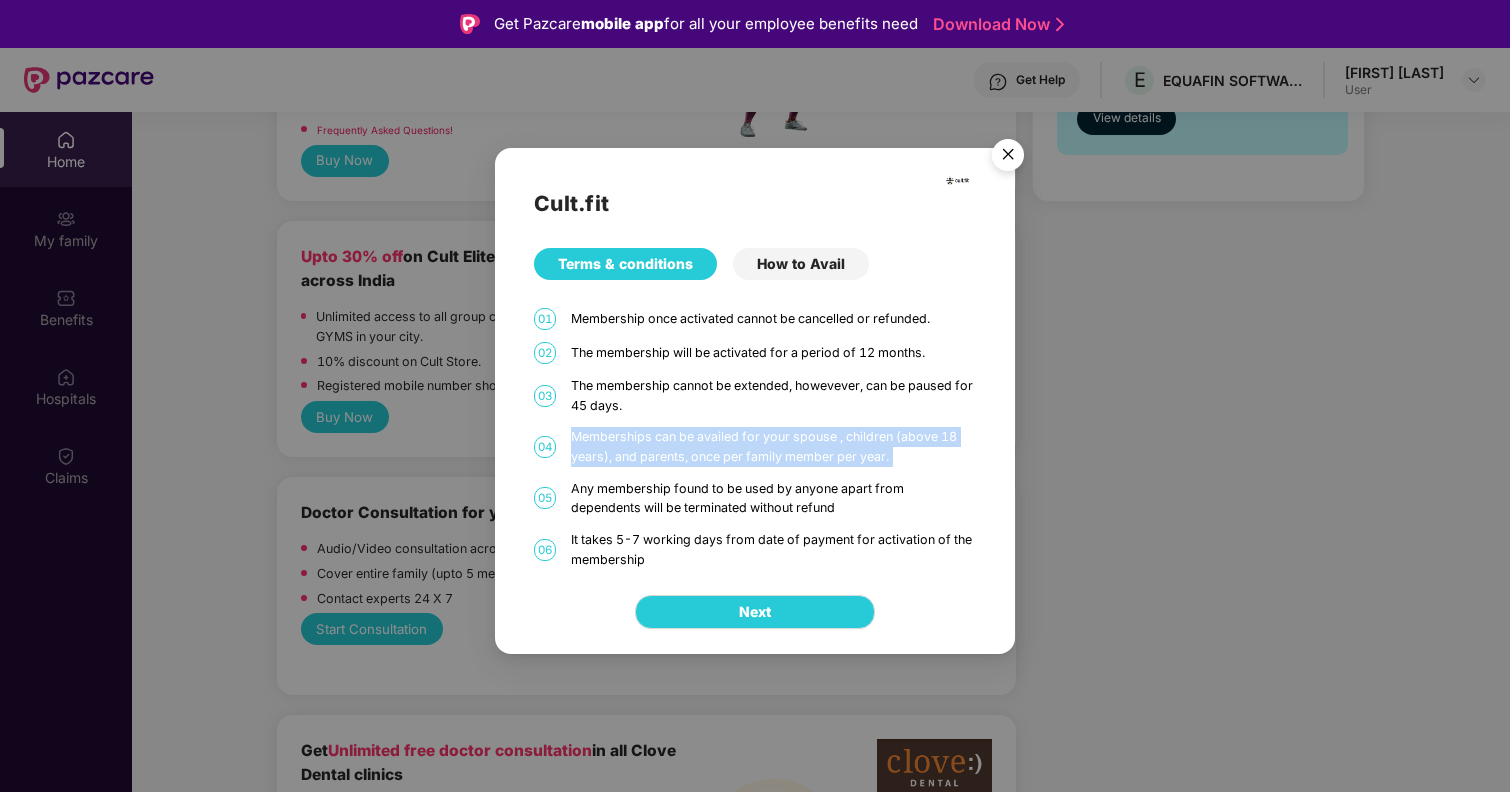 click on "Memberships can be availed for your spouse , children (above 18 years), and parents, once per family member per year." at bounding box center [774, 446] 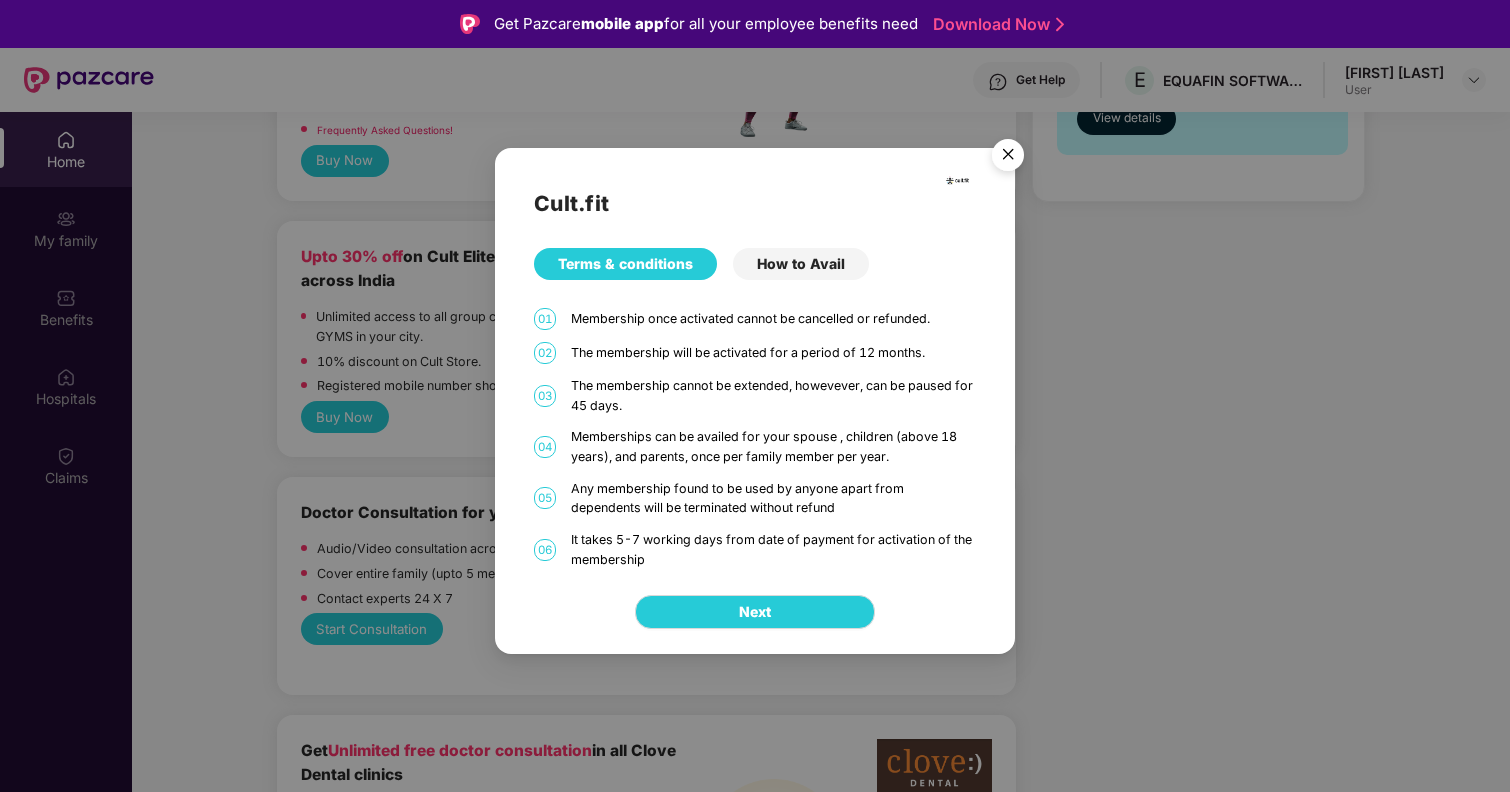 click on "Memberships can be availed for your spouse , children (above 18 years), and parents, once per family member per year." at bounding box center [774, 446] 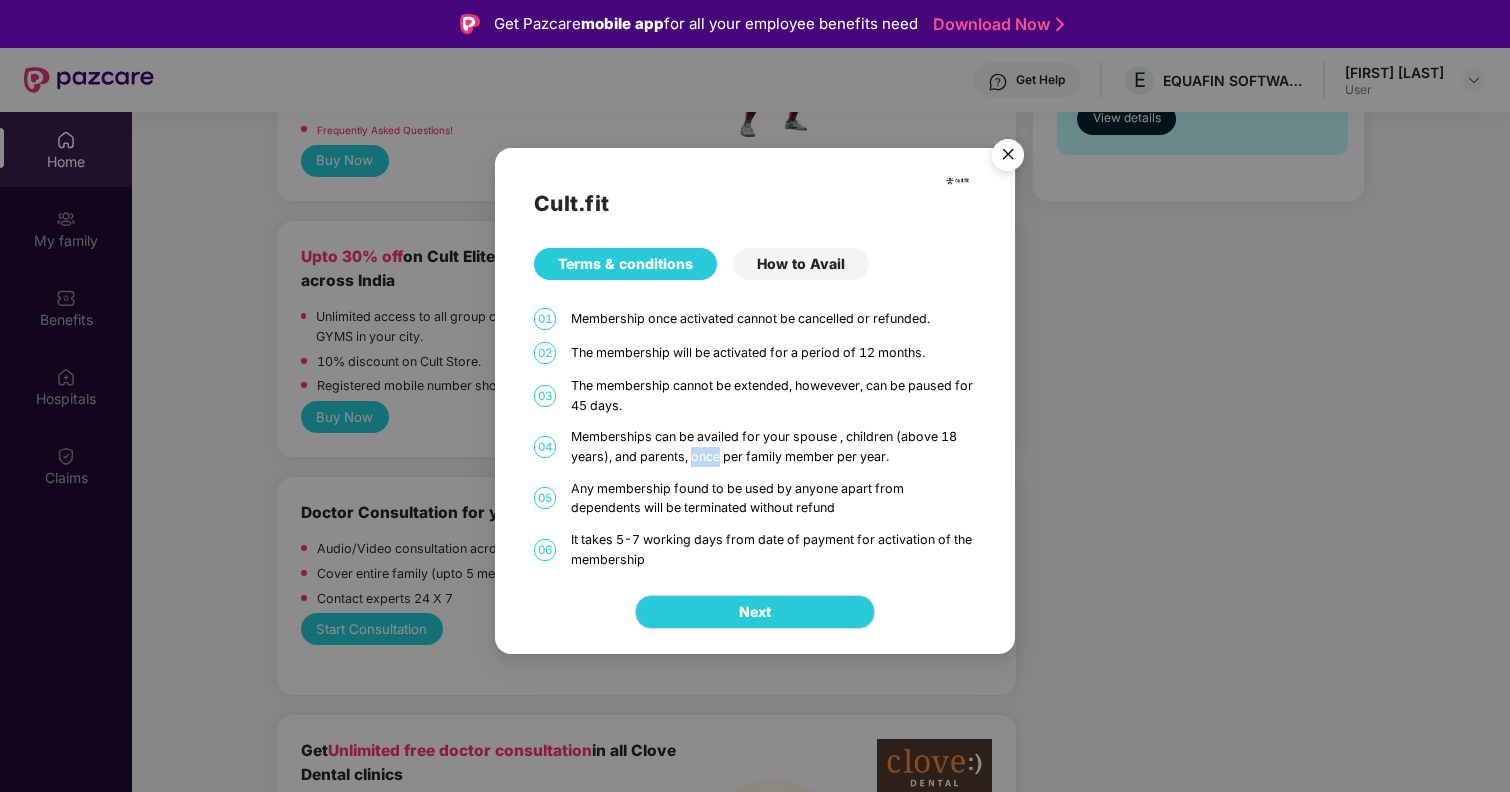 click on "Memberships can be availed for your spouse , children (above 18 years), and parents, once per family member per year." at bounding box center (774, 446) 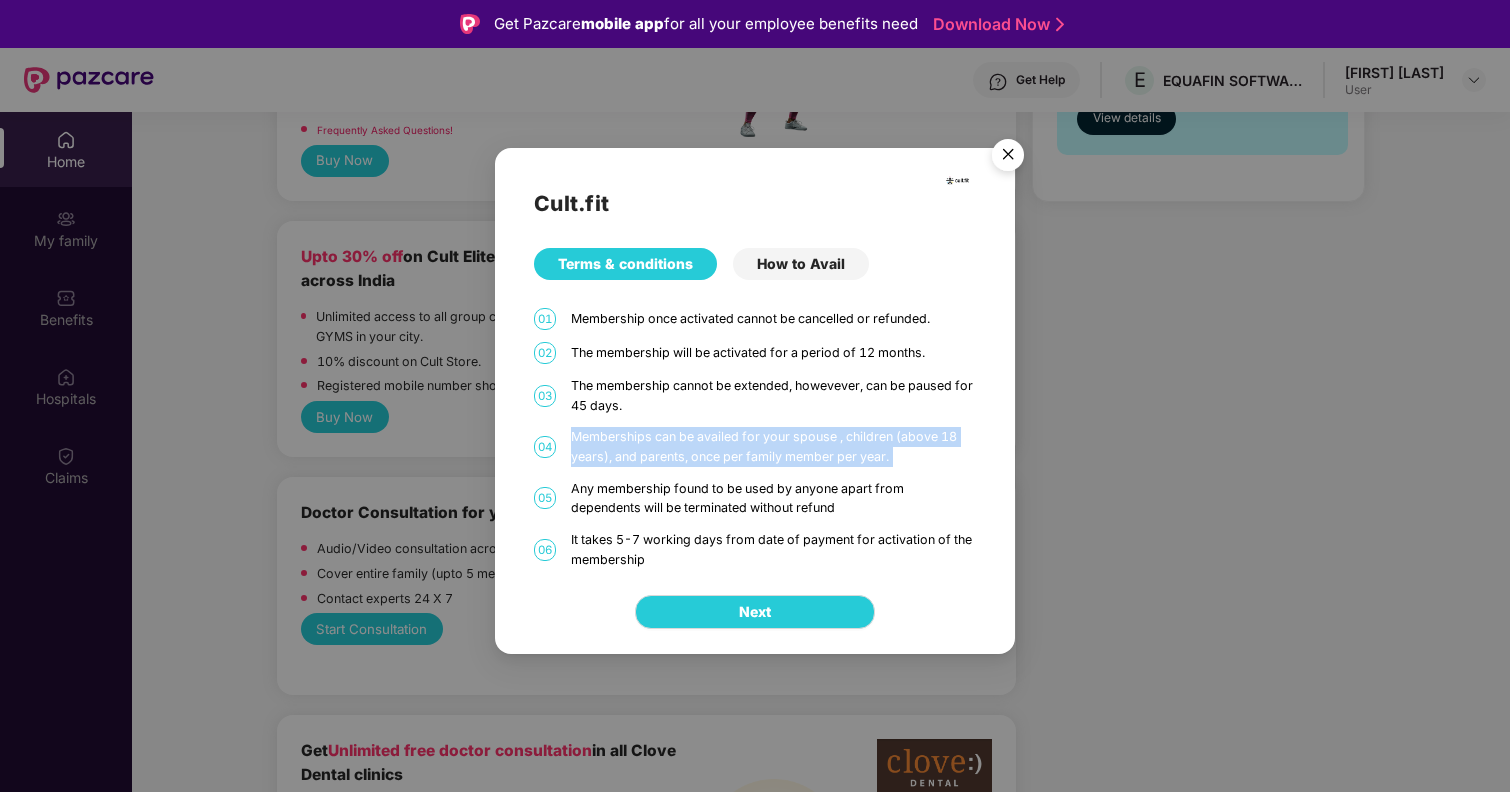 click on "Memberships can be availed for your spouse , children (above 18 years), and parents, once per family member per year." at bounding box center [774, 446] 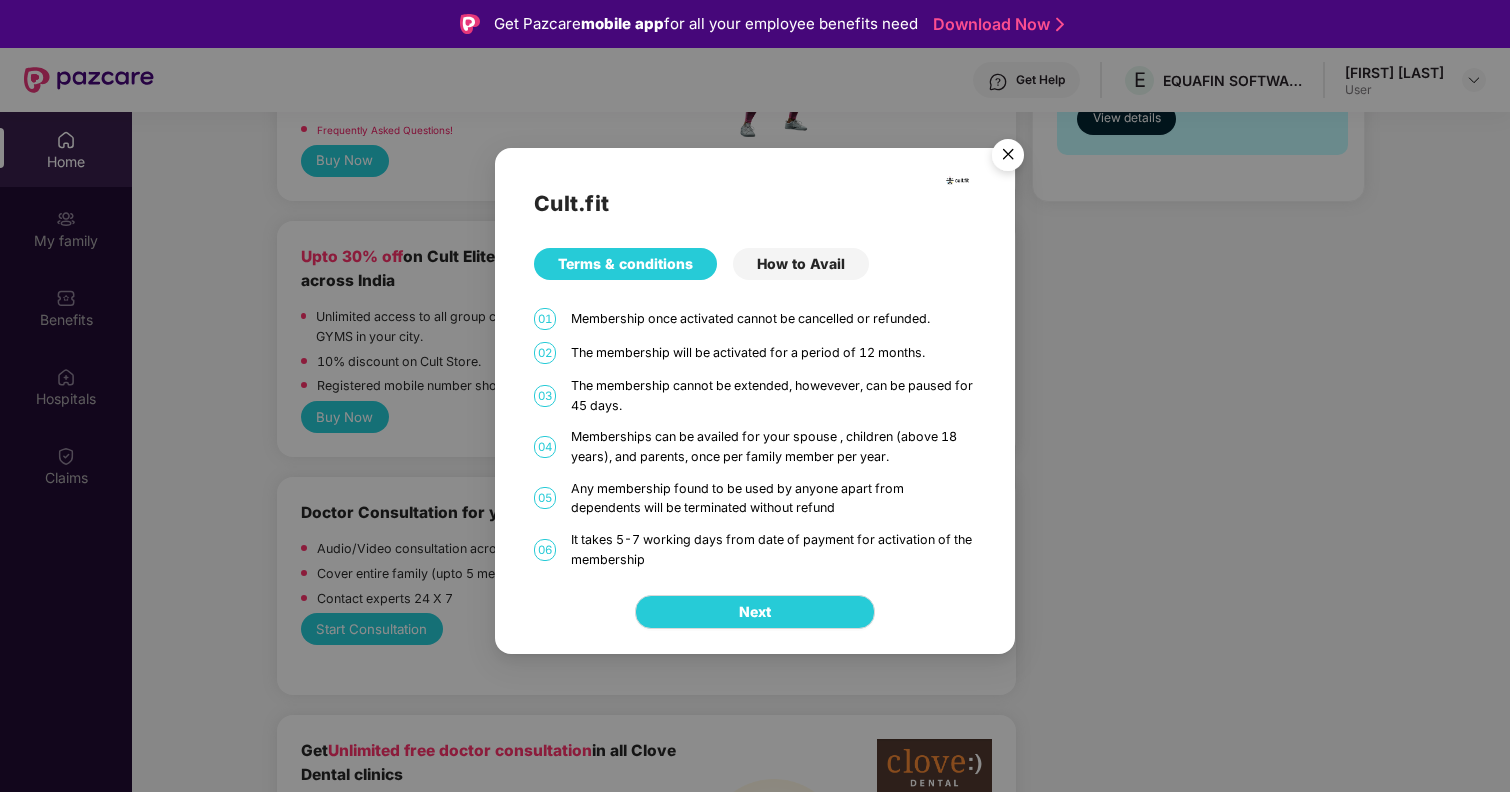 click on "Any membership found to be used by anyone apart from dependents will be terminated without refund" at bounding box center (774, 498) 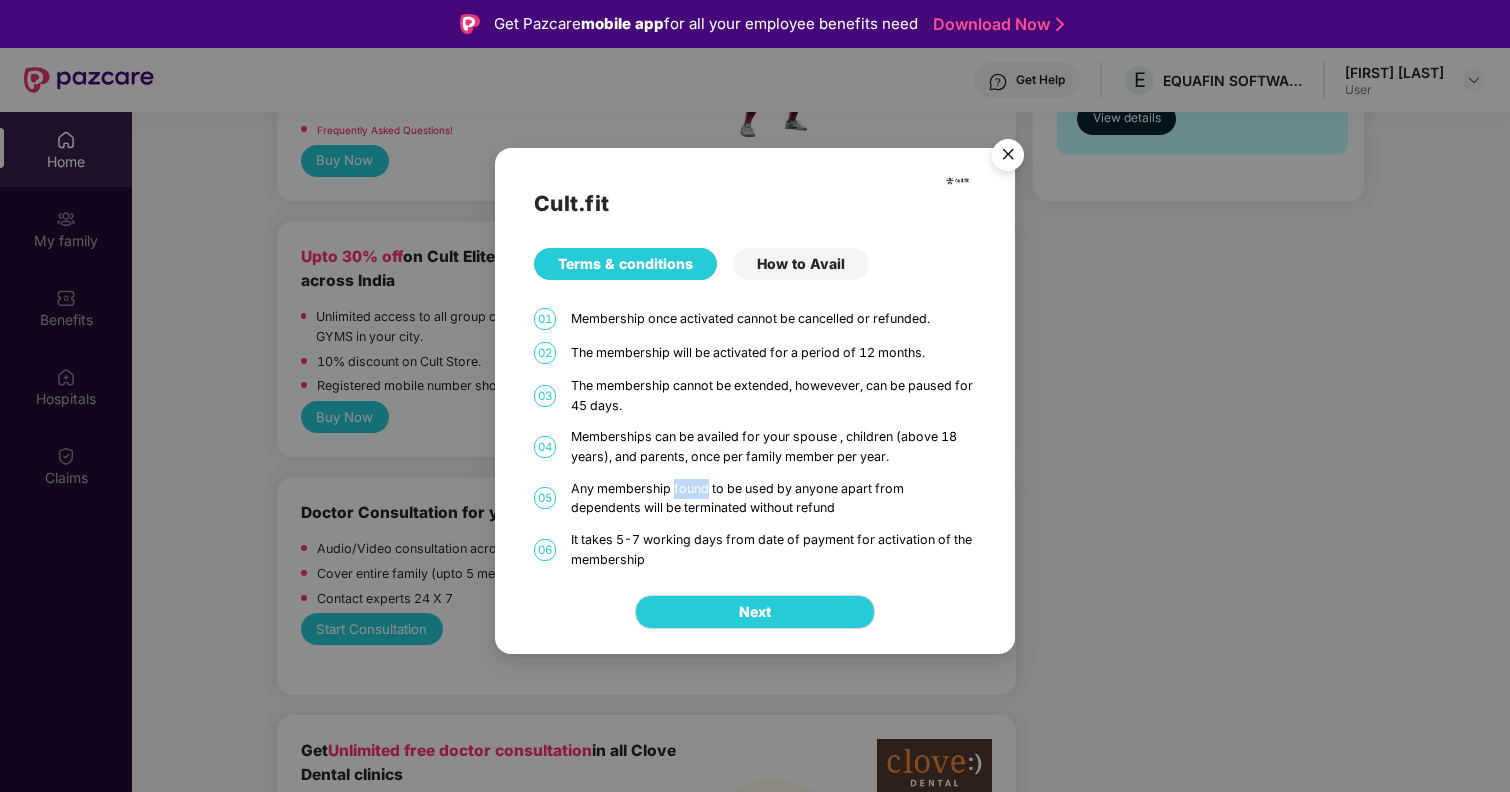 click on "Any membership found to be used by anyone apart from dependents will be terminated without refund" at bounding box center (774, 498) 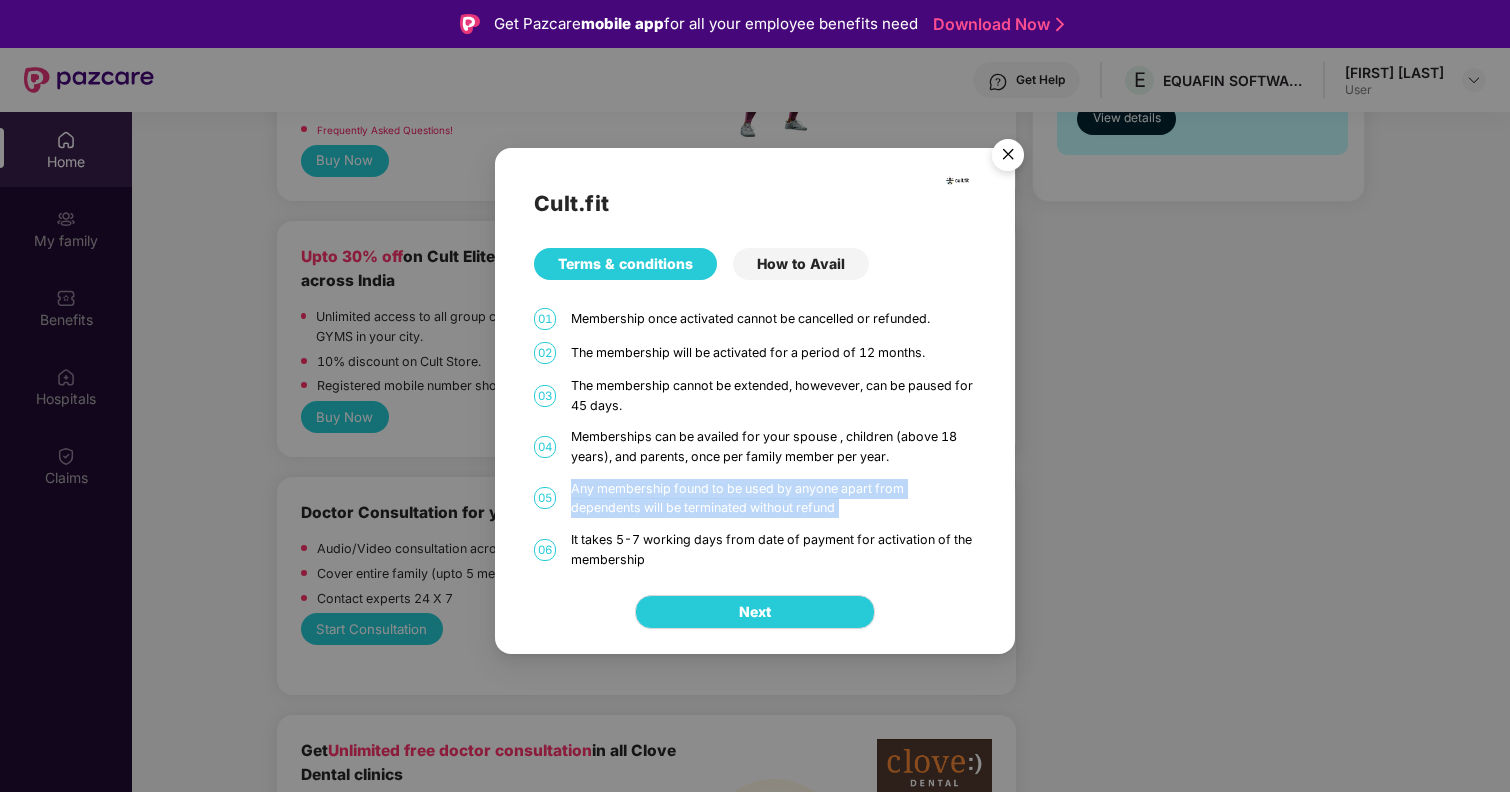 click on "Any membership found to be used by anyone apart from dependents will be terminated without refund" at bounding box center (774, 498) 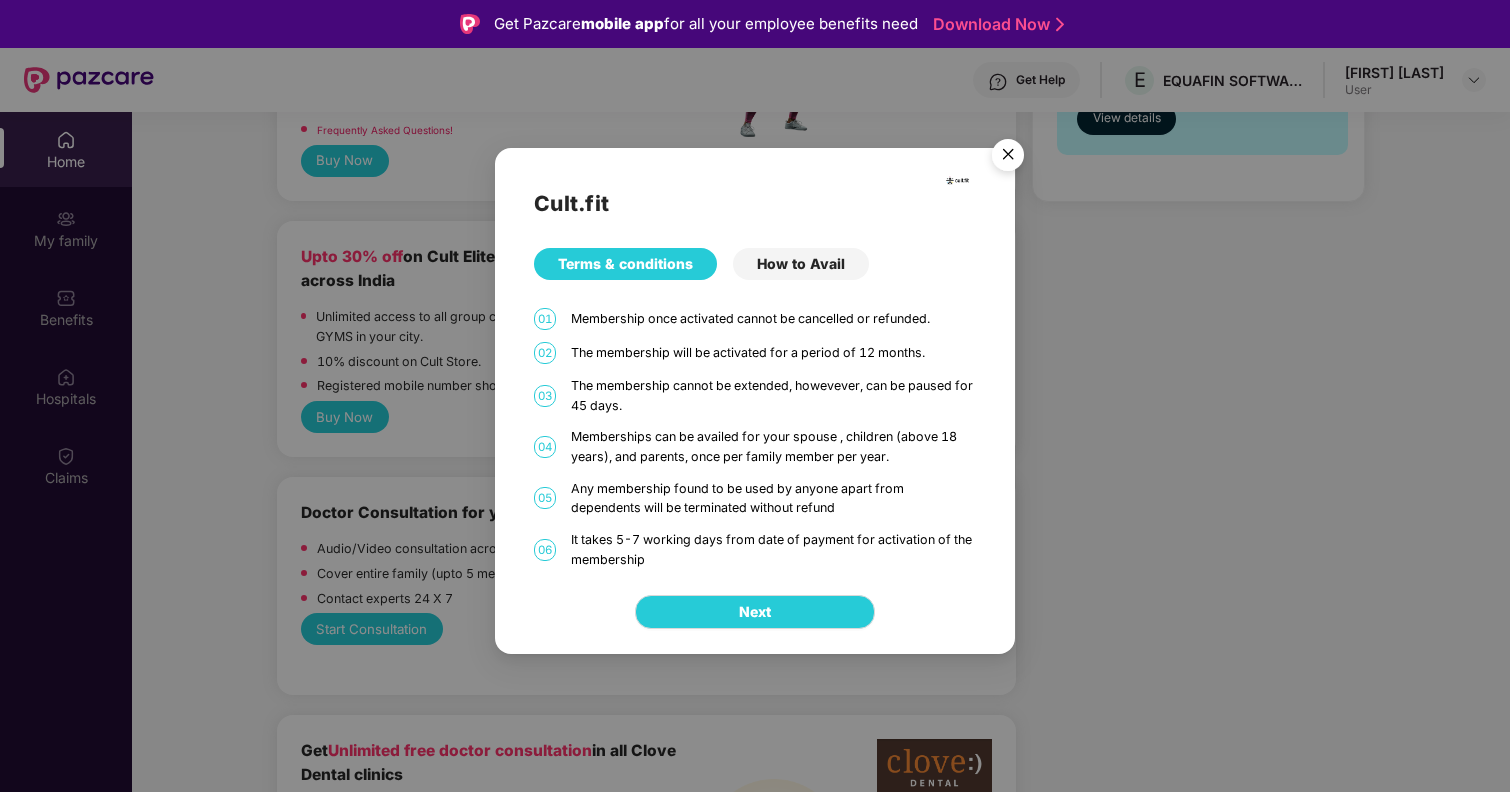 click on "How to Avail" at bounding box center (801, 264) 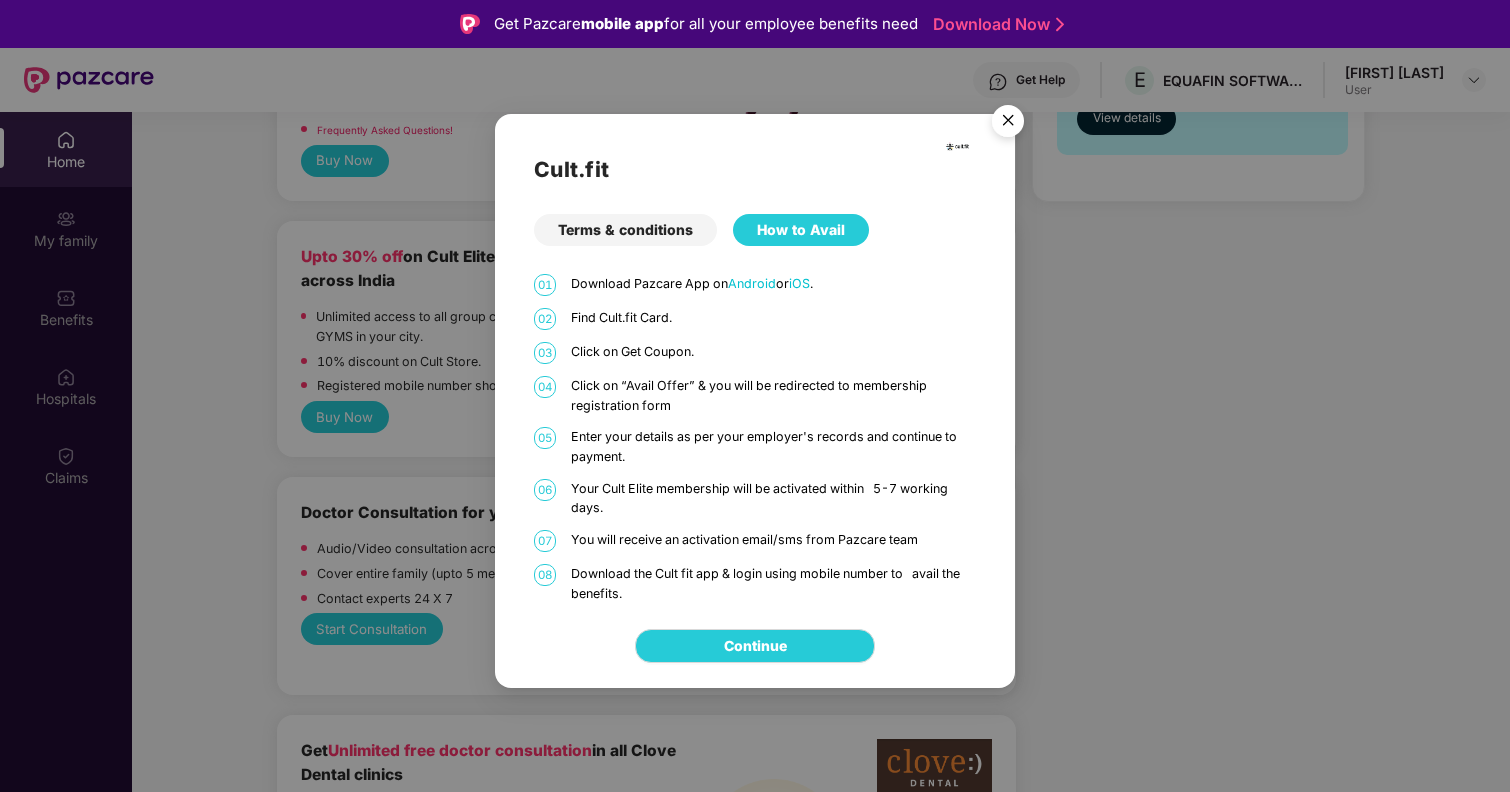 click at bounding box center [1008, 124] 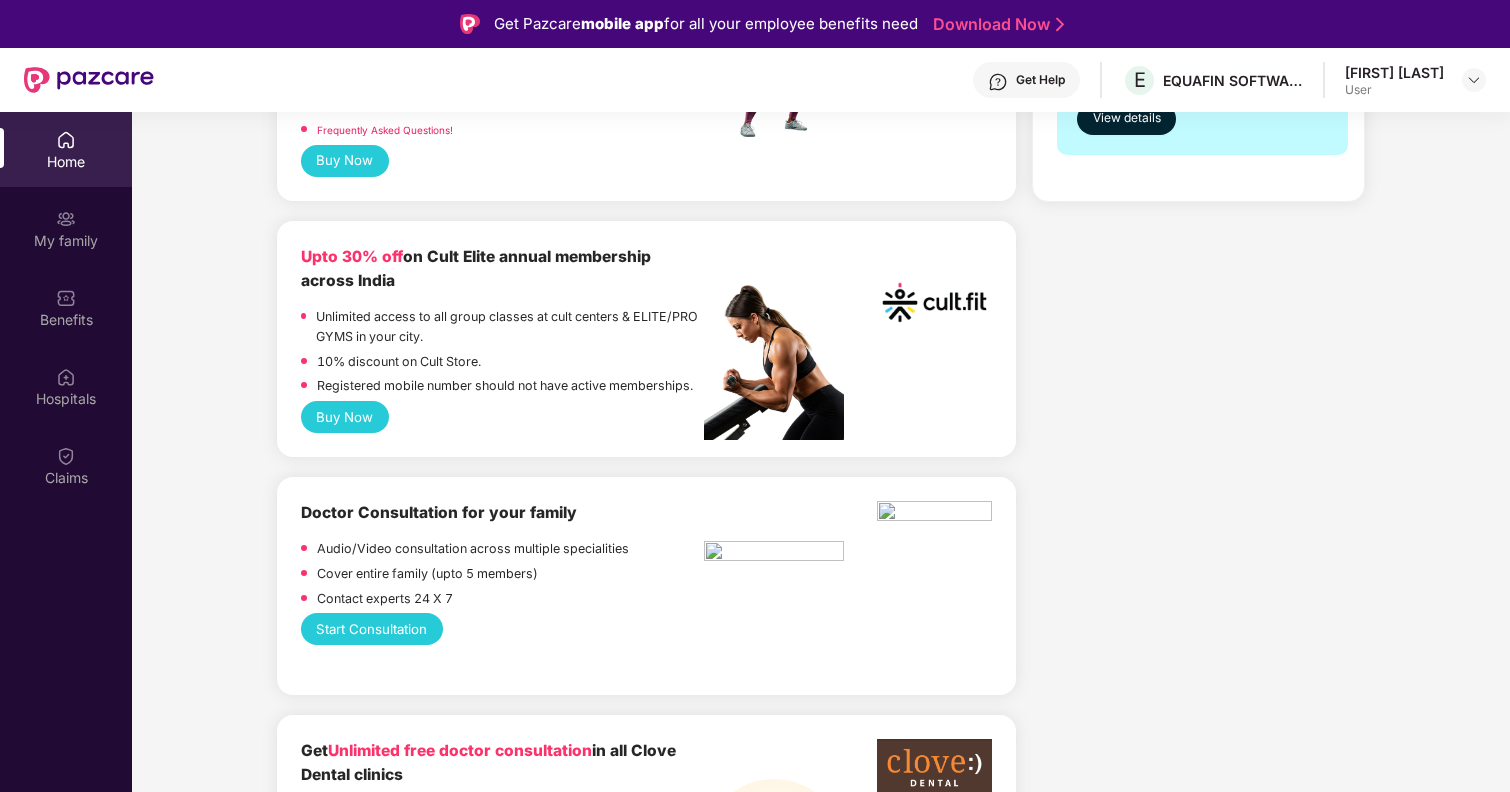 click on "Buy Now" at bounding box center [345, 417] 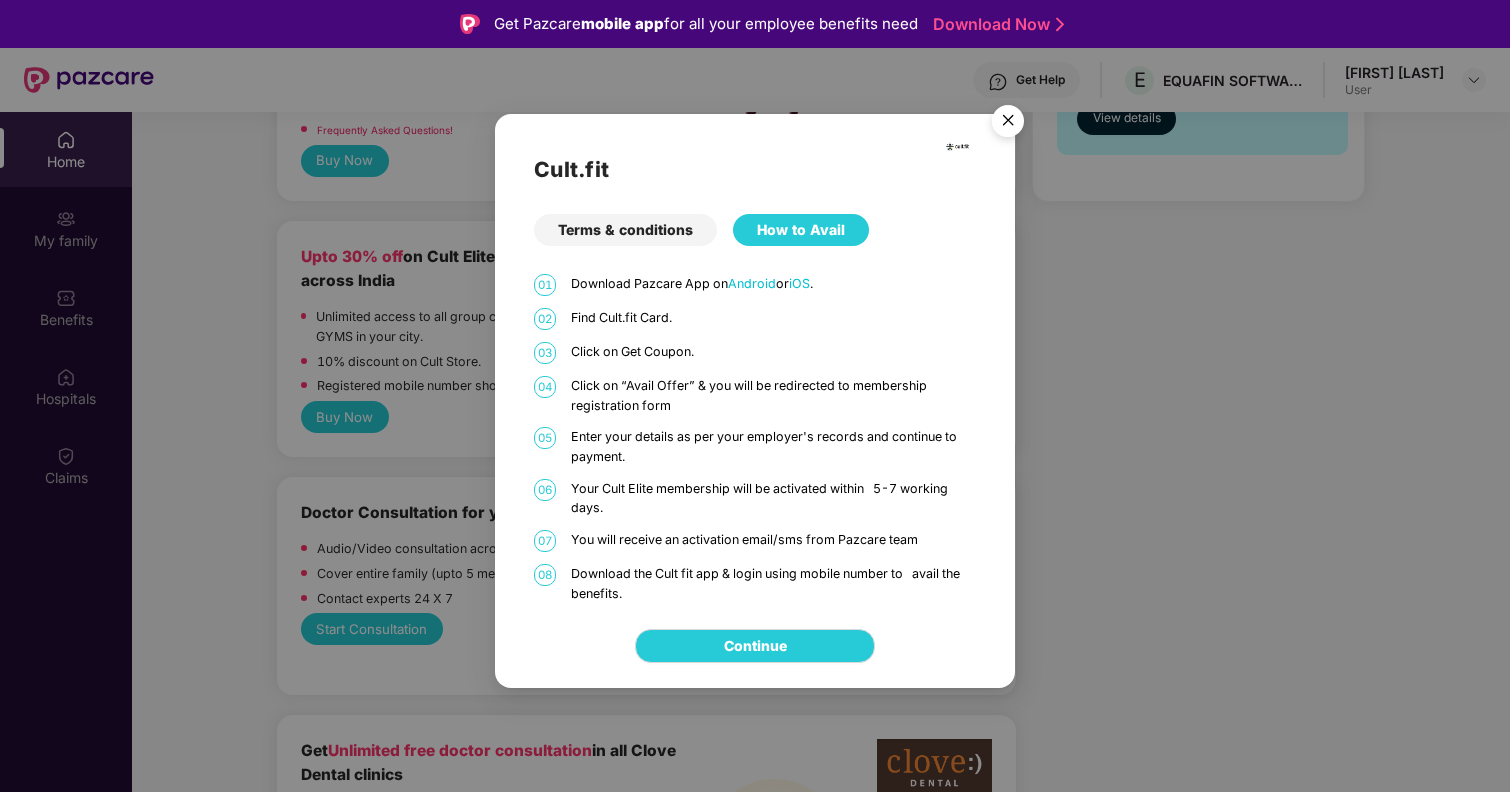 click on "Download Pazcare App on  Android  or  iOS  ." at bounding box center [774, 284] 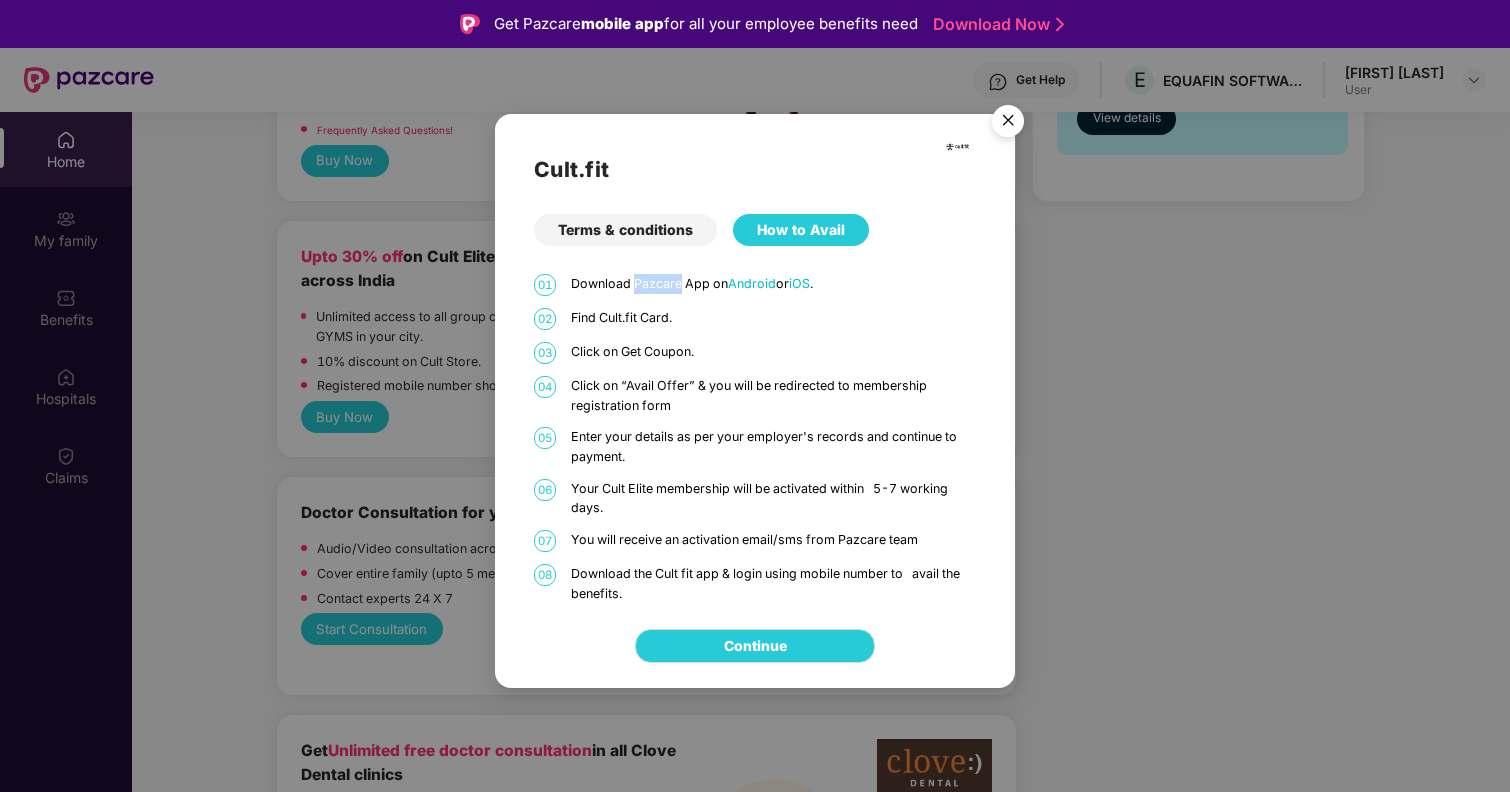 click on "Download Pazcare App on  Android  or  iOS  ." at bounding box center [774, 284] 